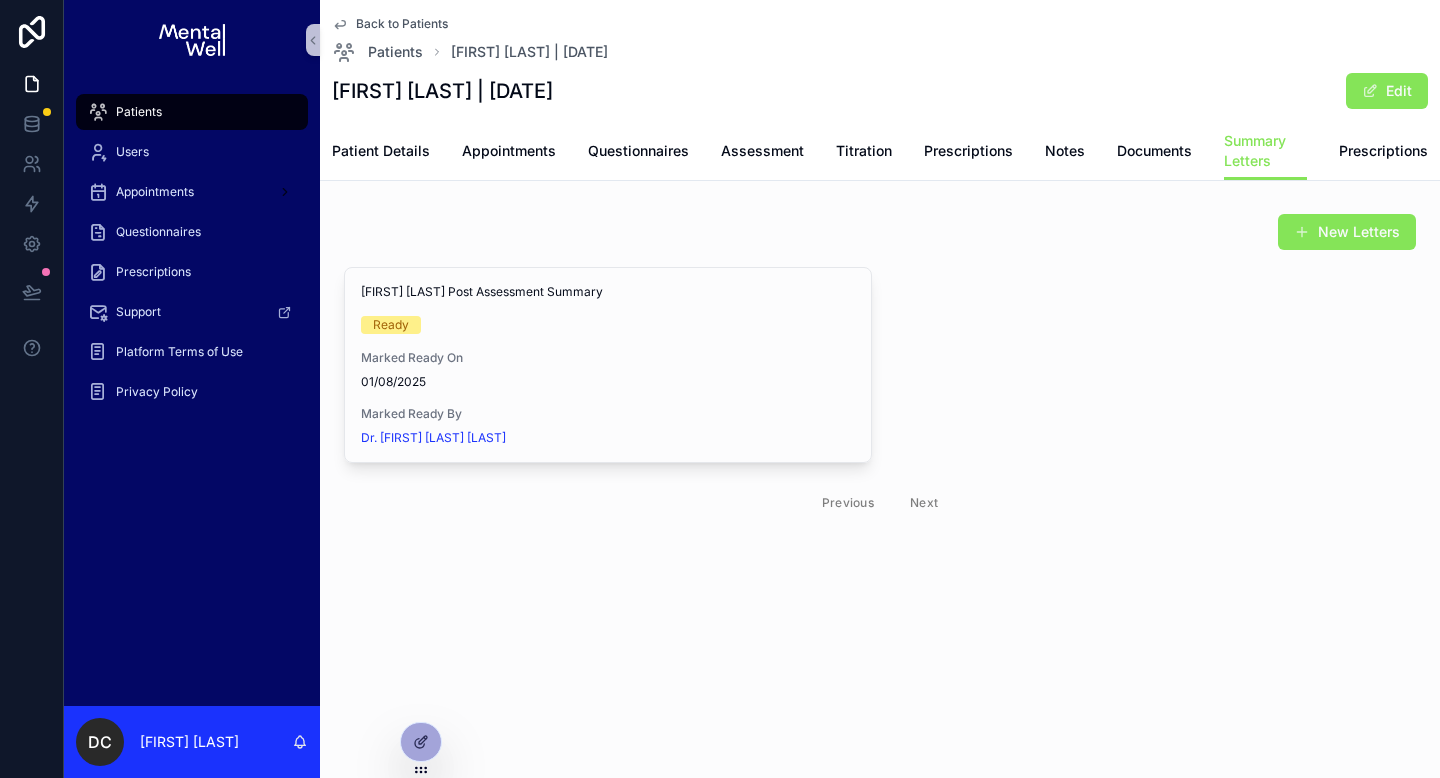 scroll, scrollTop: 0, scrollLeft: 0, axis: both 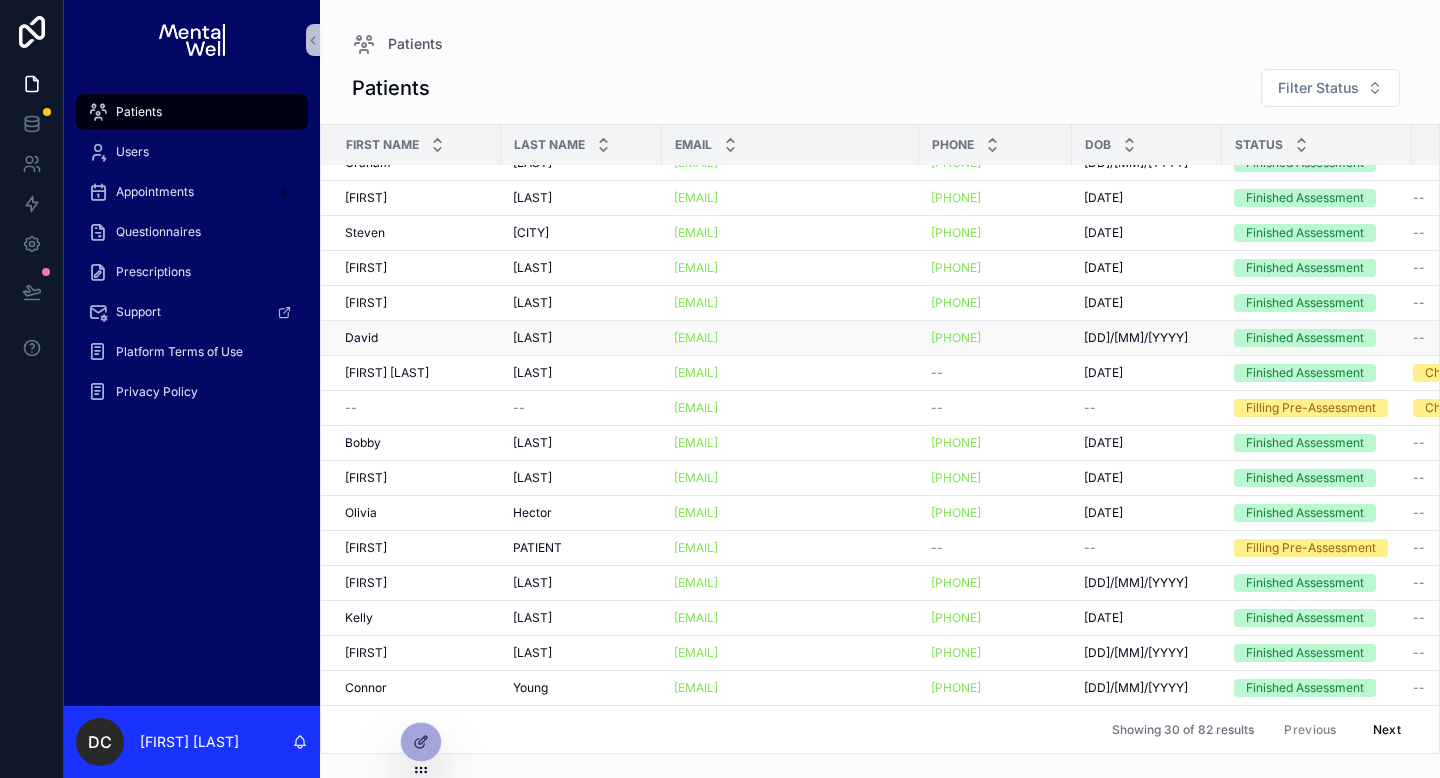 click on "[FIRST] [FIRST]" at bounding box center (417, 338) 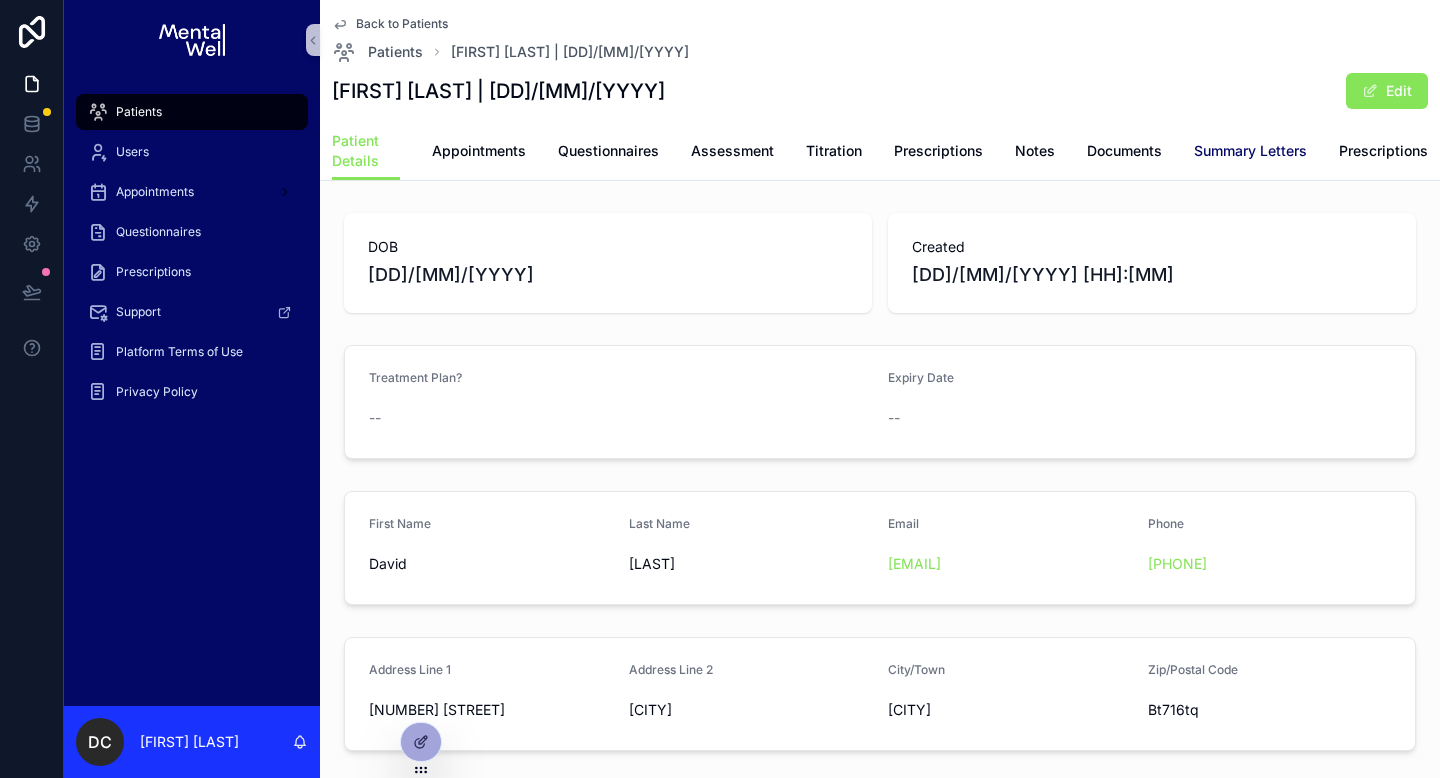 click on "Summary Letters" at bounding box center (1250, 151) 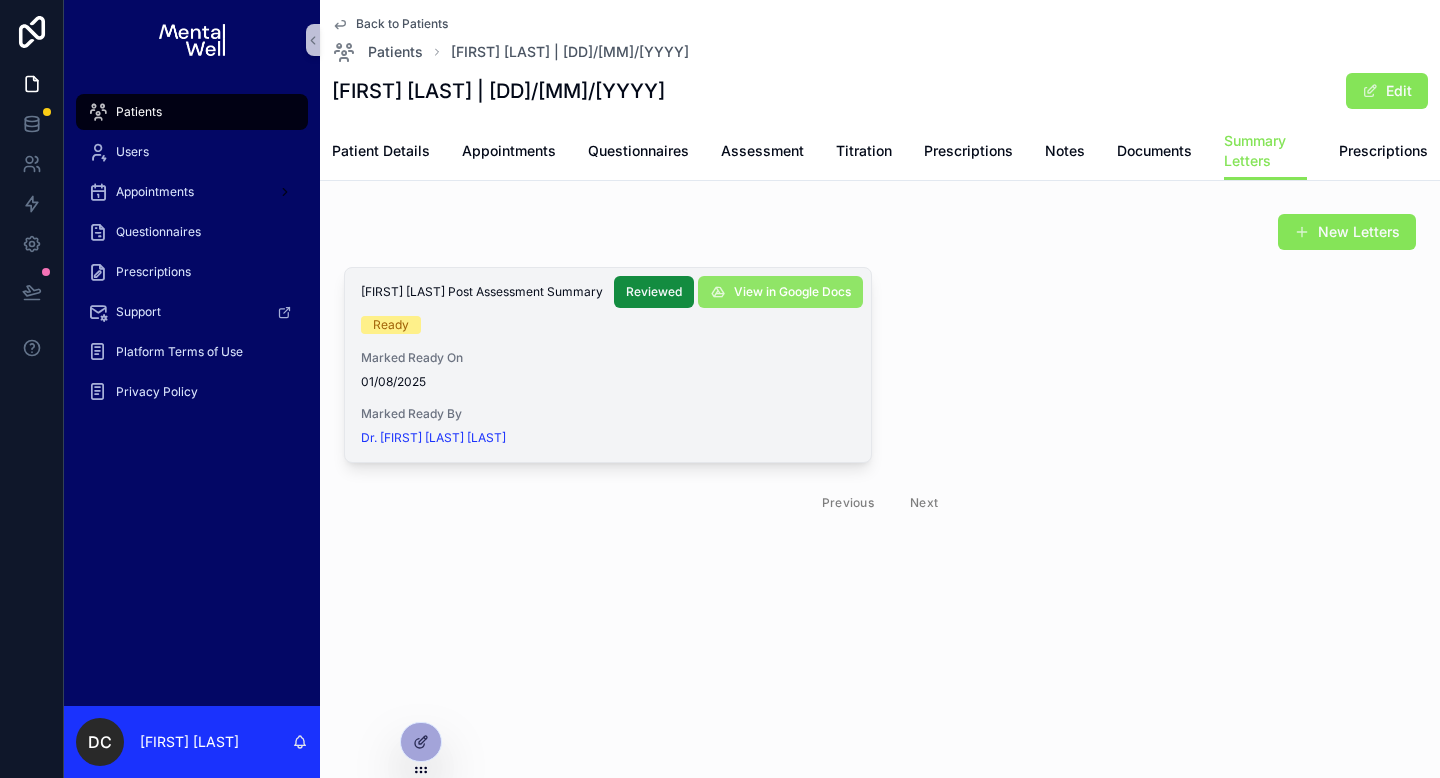 click on "View in Google Docs" at bounding box center (792, 292) 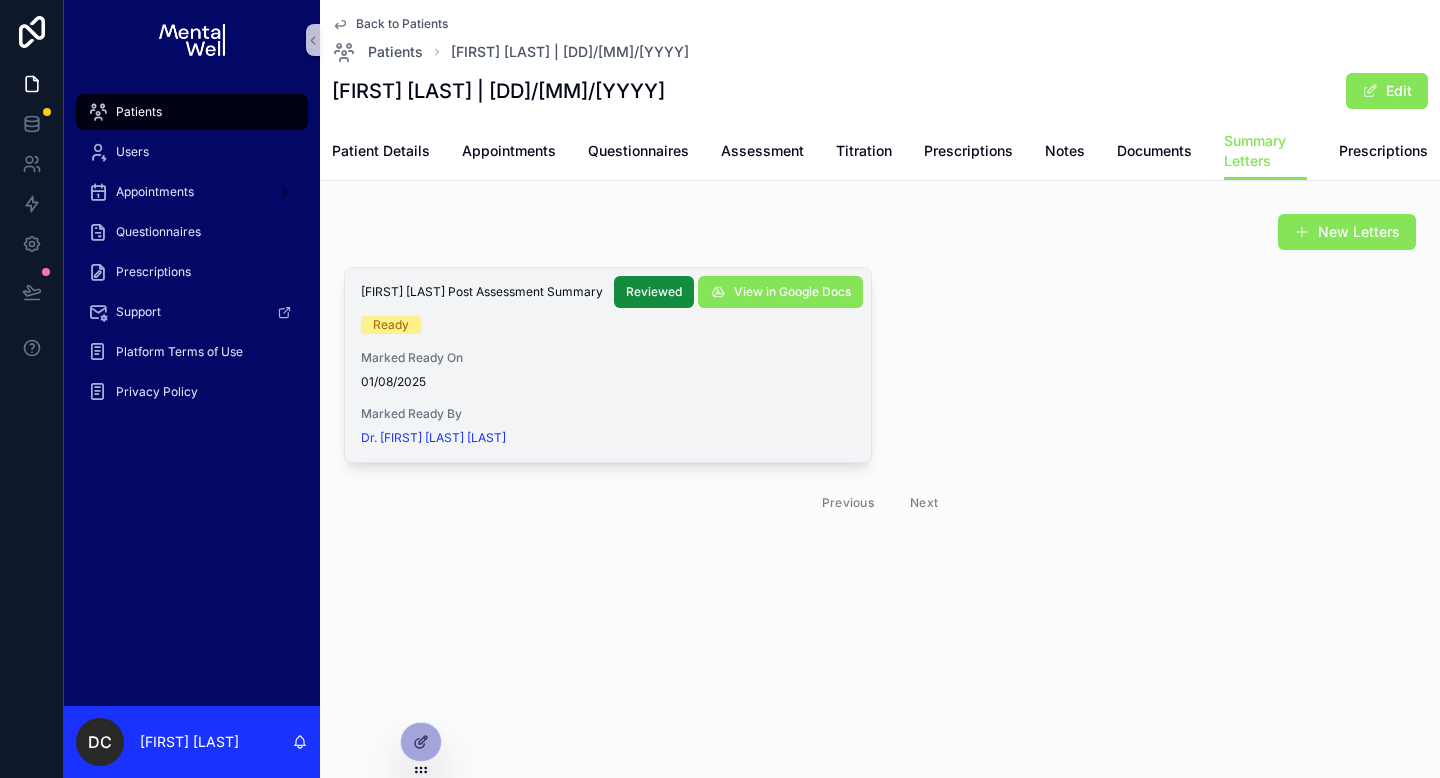 click on "Back to Patients" at bounding box center [402, 24] 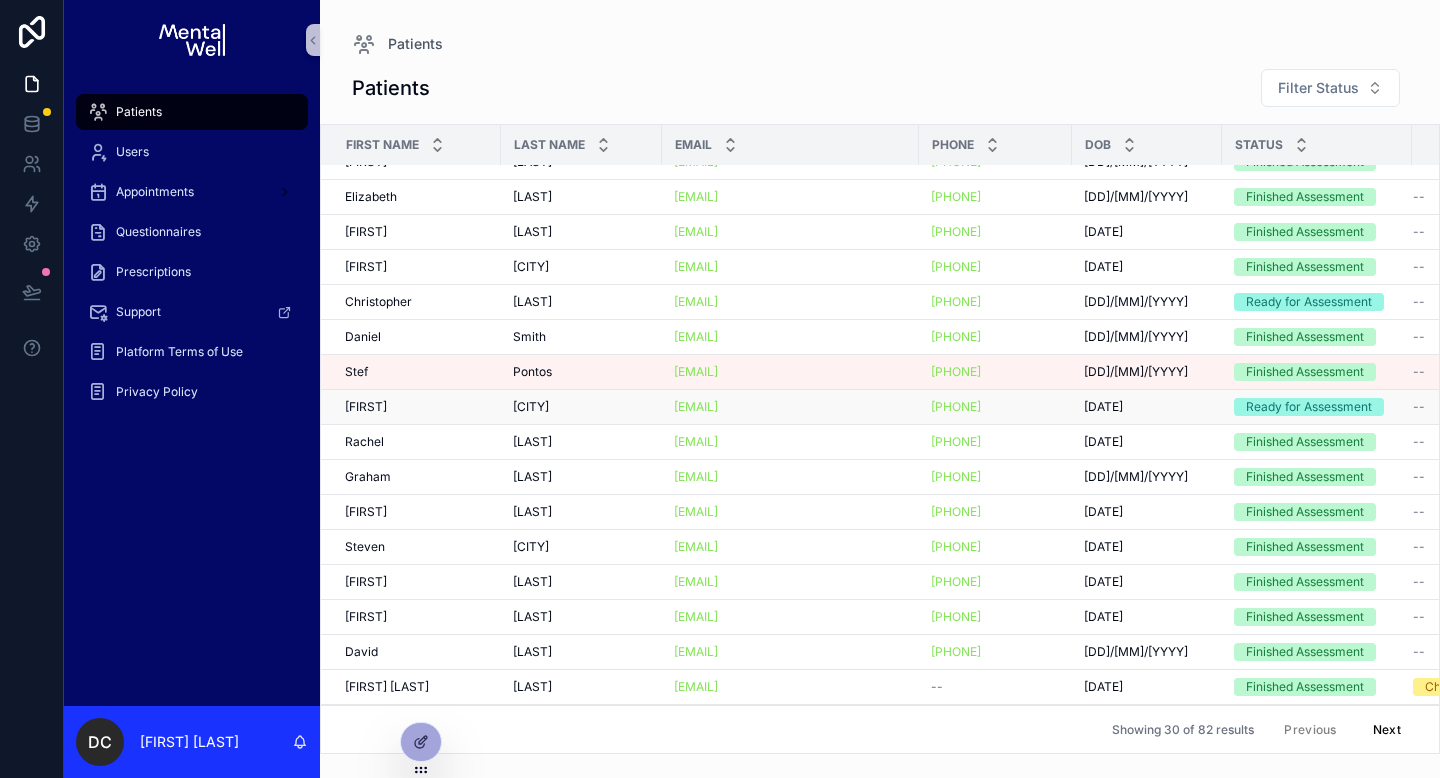 scroll, scrollTop: 278, scrollLeft: 0, axis: vertical 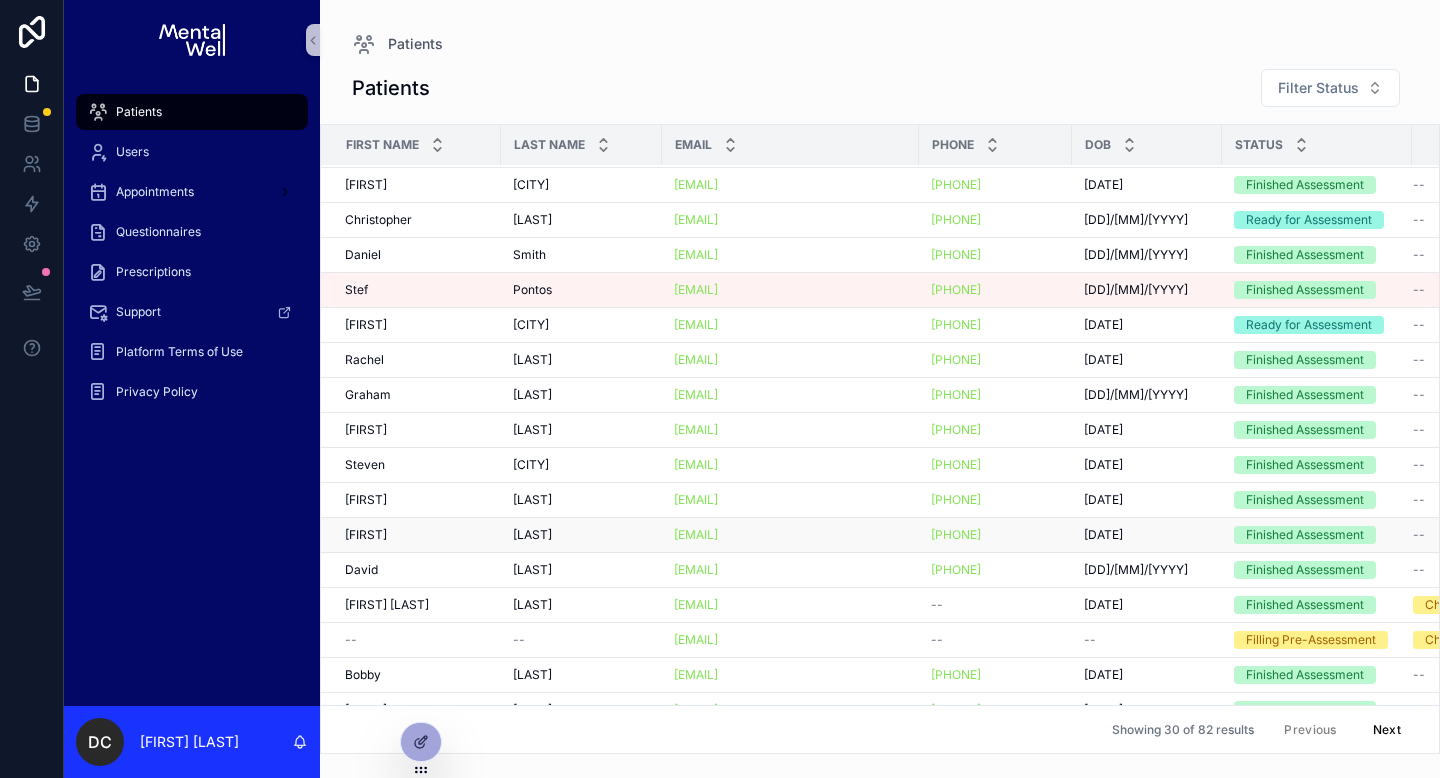 click on "Ethan Ethan" at bounding box center [411, 535] 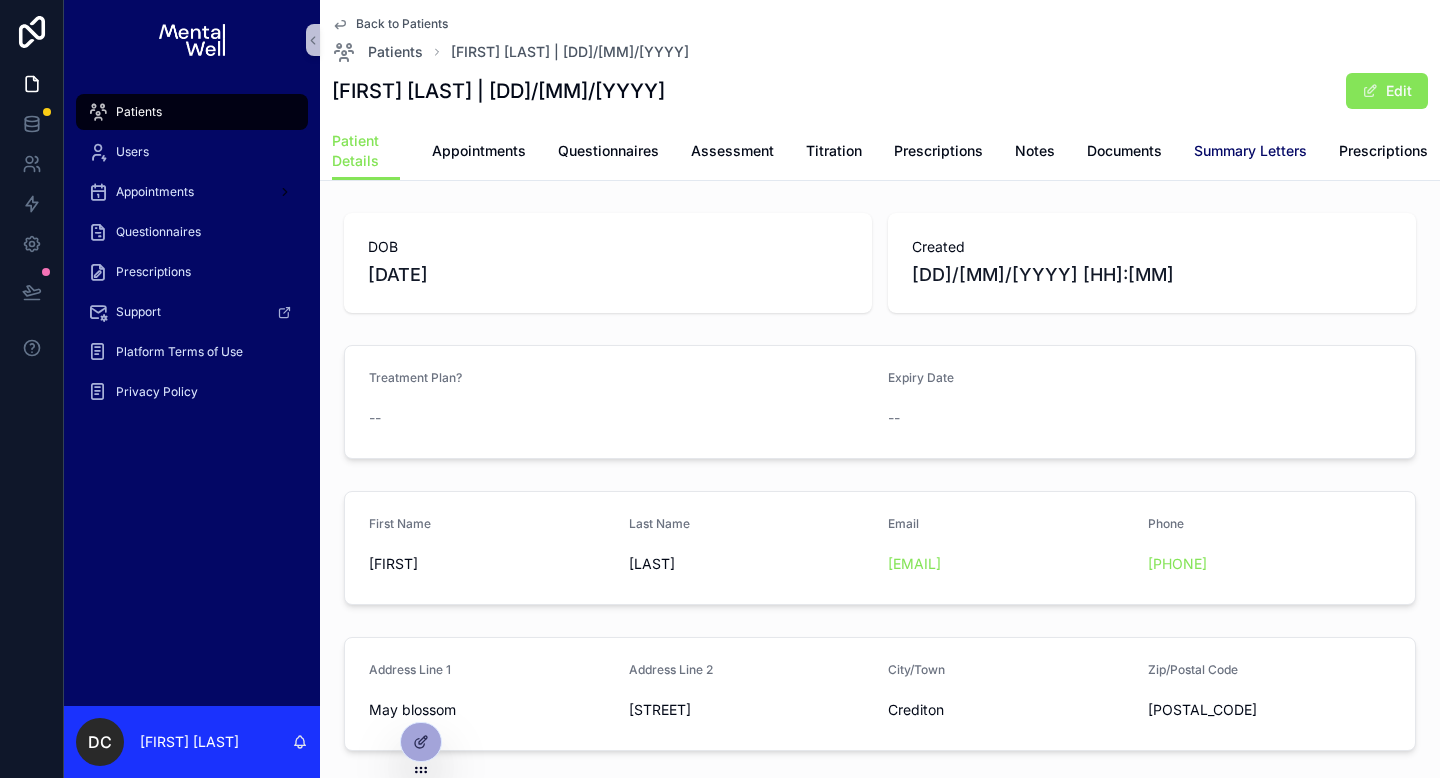 click on "Summary Letters" at bounding box center [1250, 151] 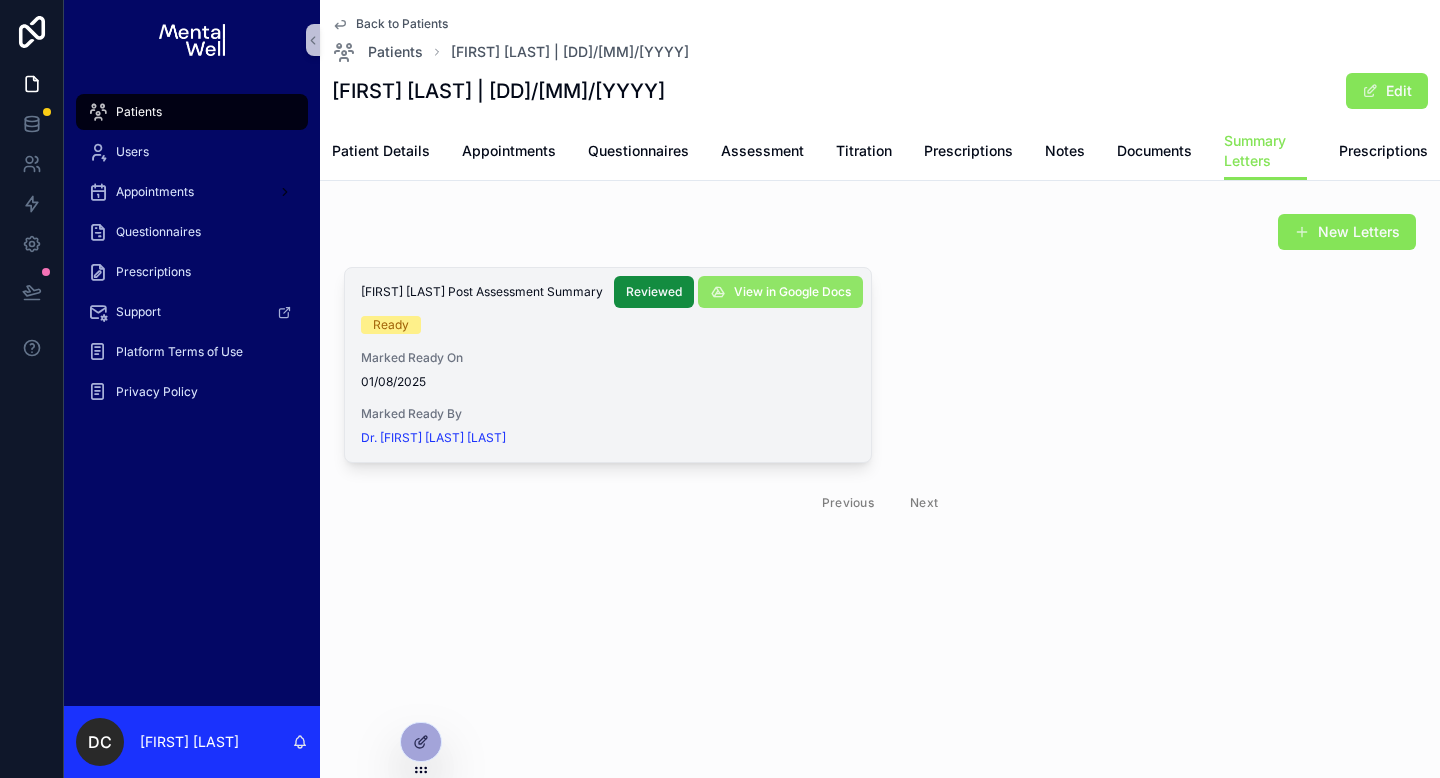 click on "View in Google Docs" at bounding box center (780, 292) 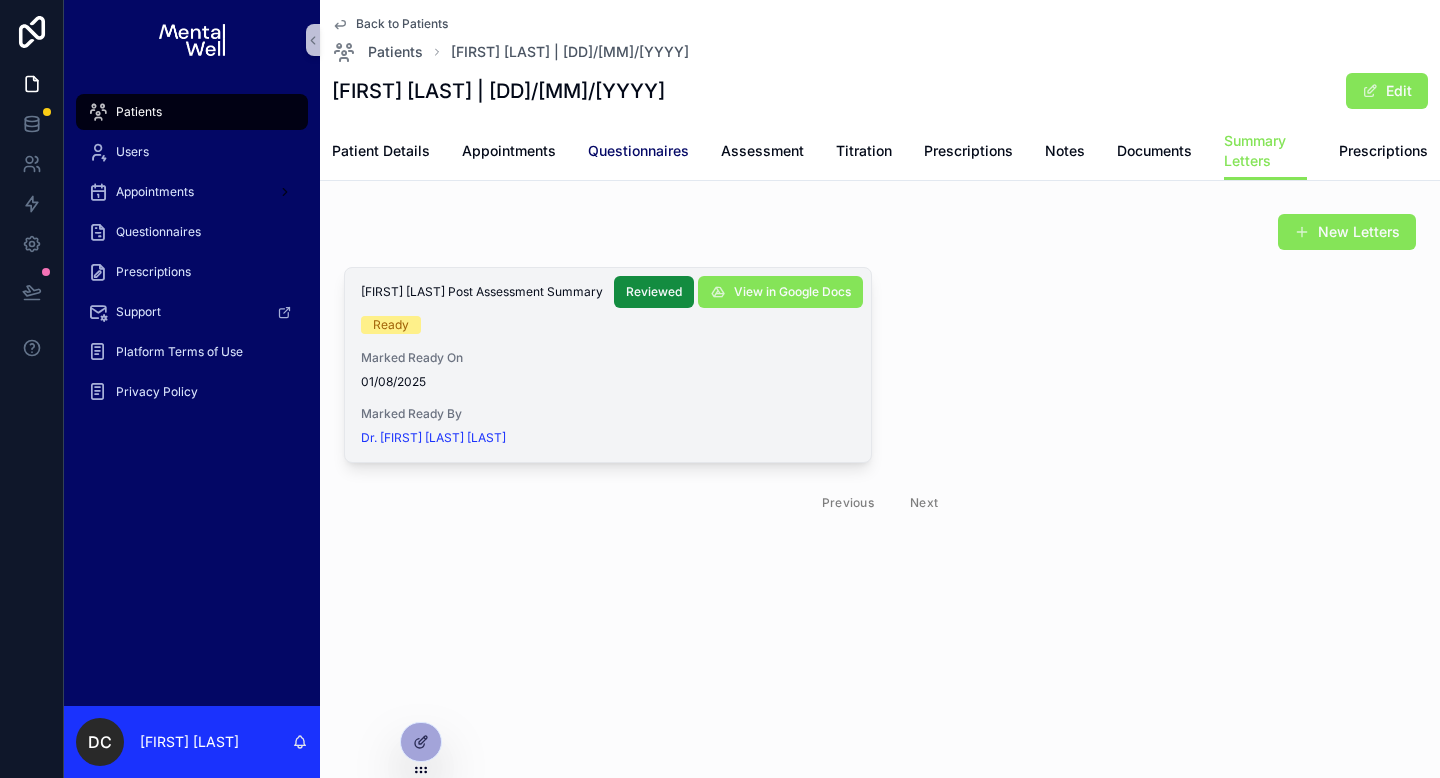 click on "Questionnaires" at bounding box center [638, 153] 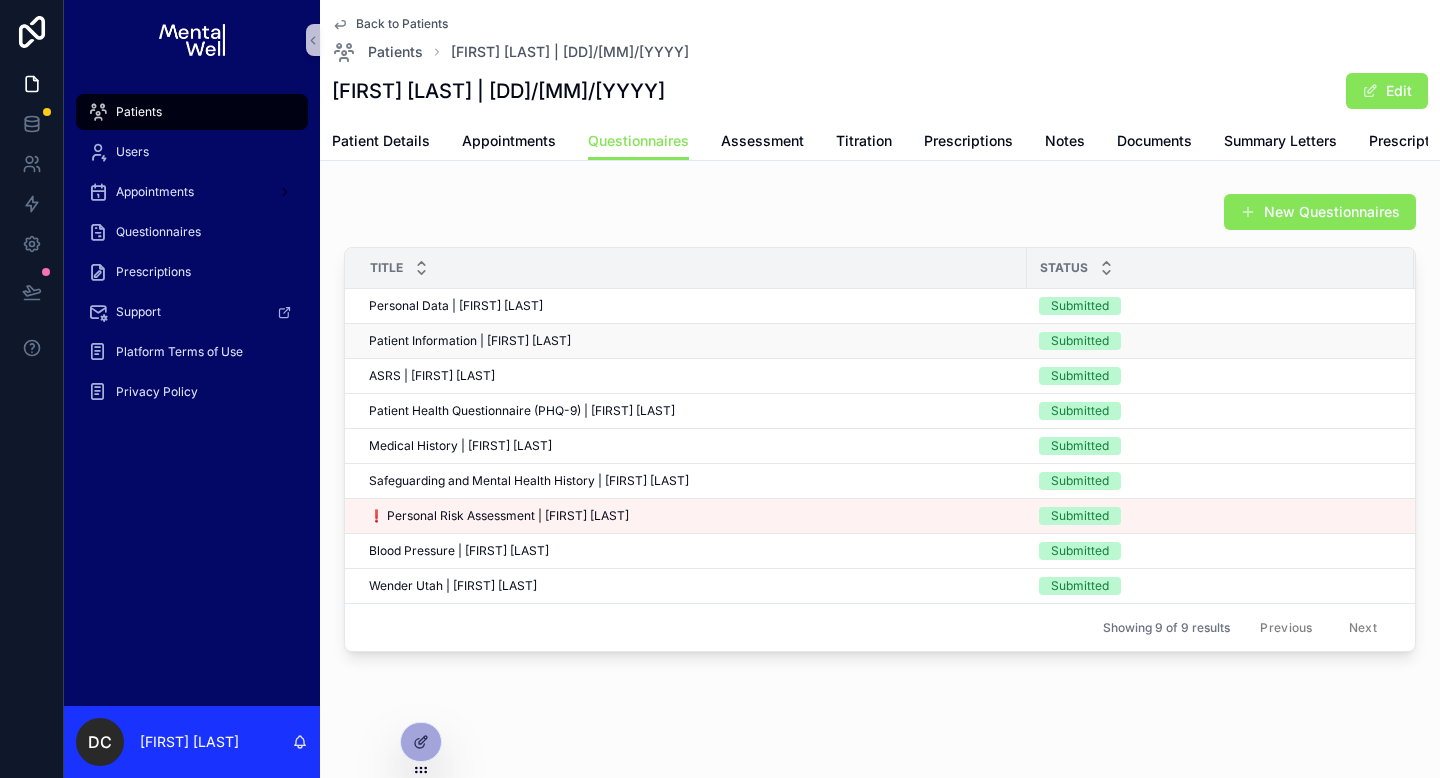 click on "Patient Information | Ethan Voysey" at bounding box center (470, 341) 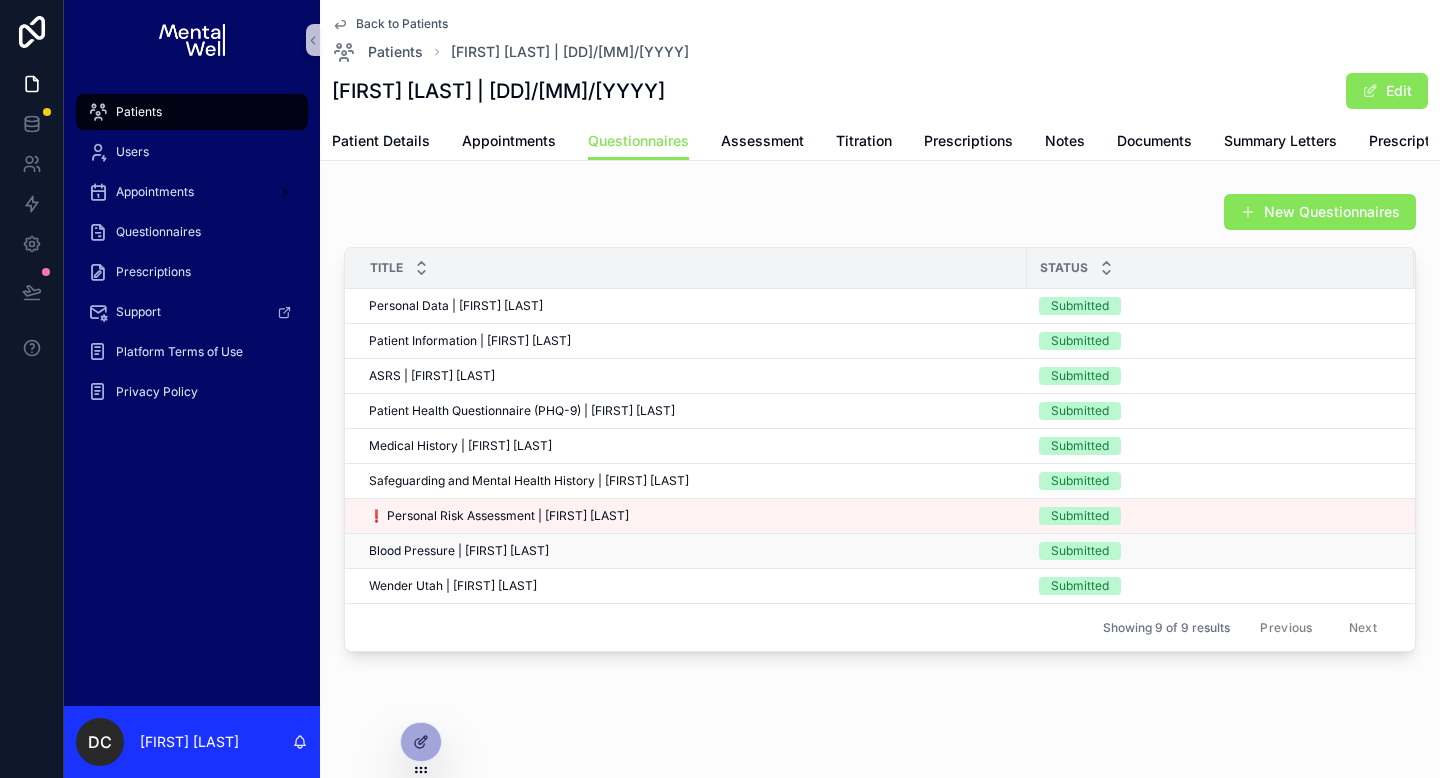 click on "Blood Pressure | Ethan Voysey" at bounding box center [459, 551] 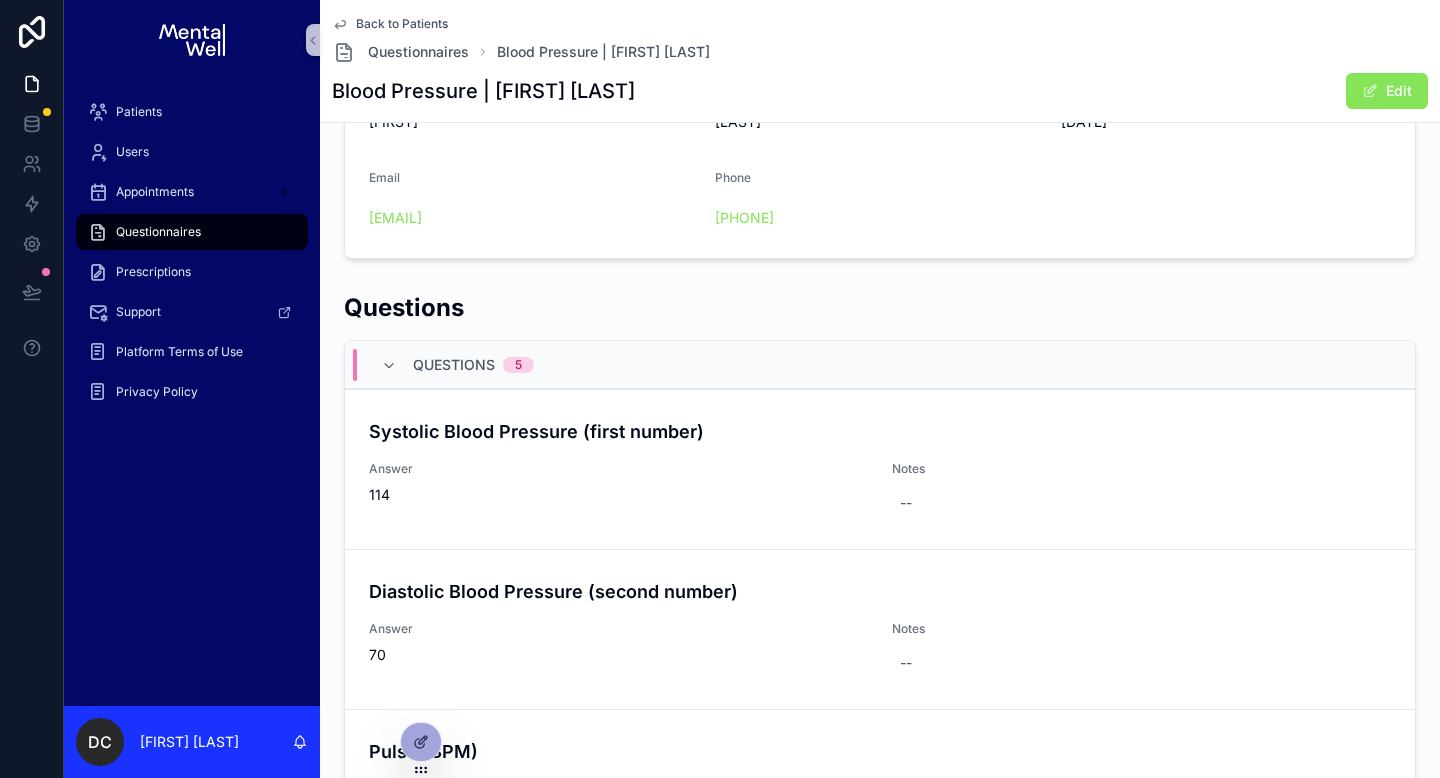 scroll, scrollTop: 608, scrollLeft: 0, axis: vertical 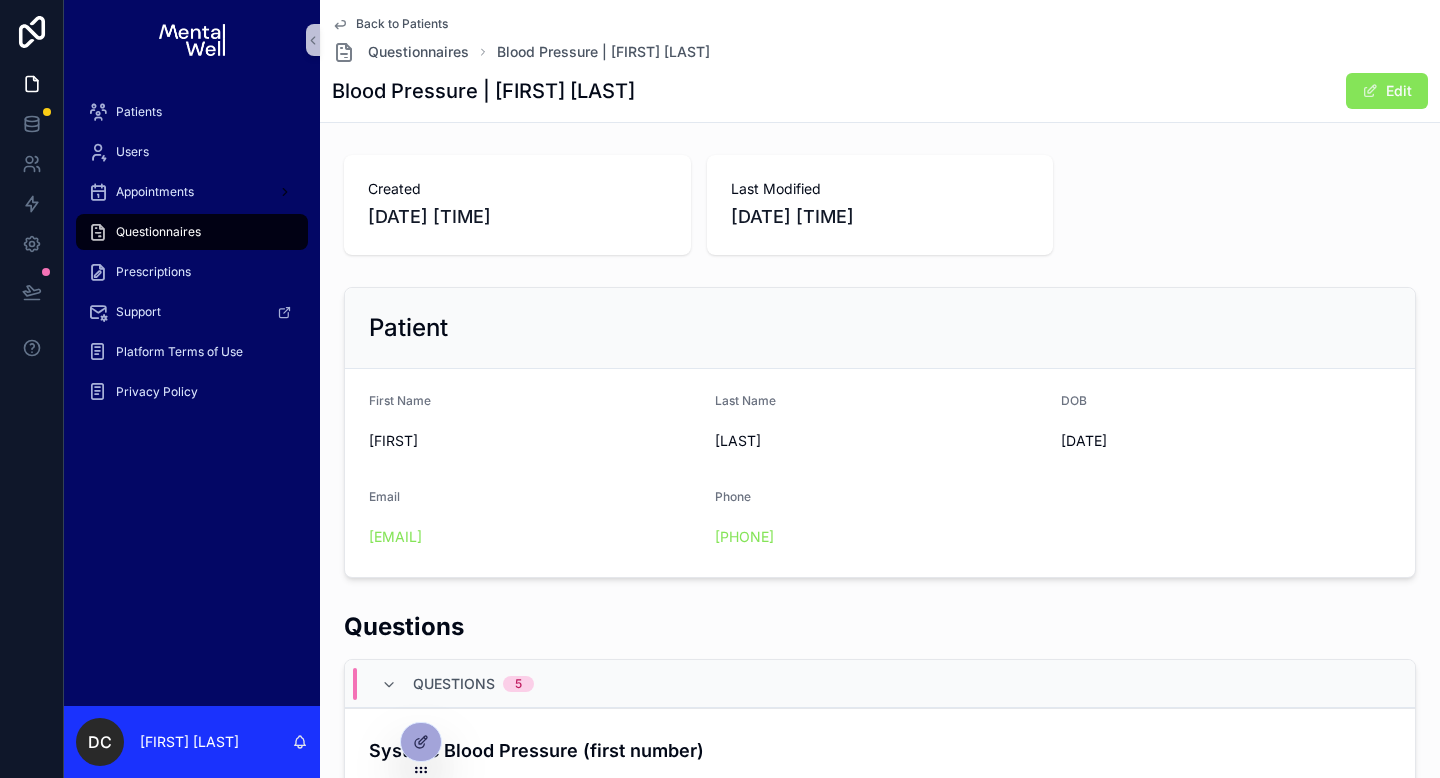 click on "Back to Patients" at bounding box center [402, 24] 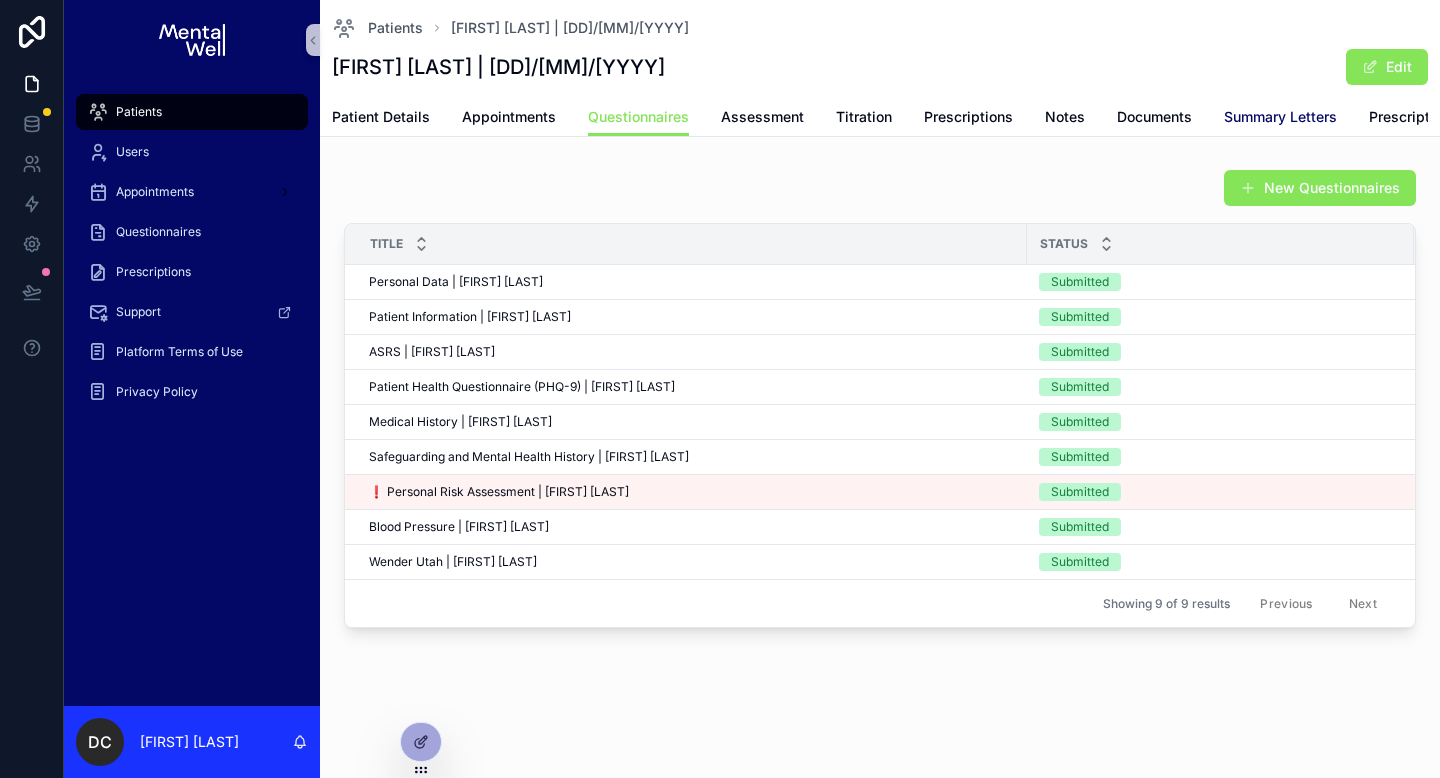 click on "Summary Letters" at bounding box center [1280, 117] 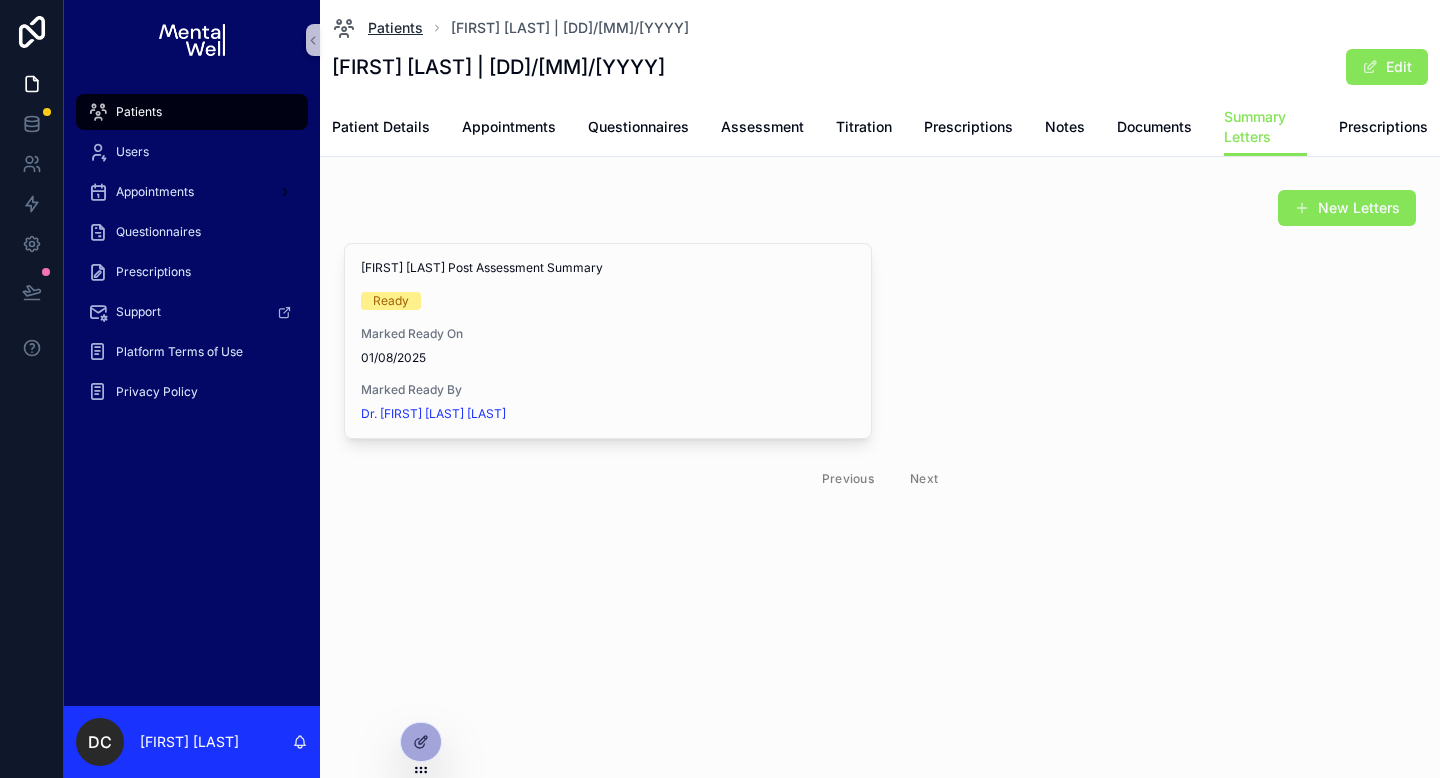 click on "Patients" at bounding box center [395, 28] 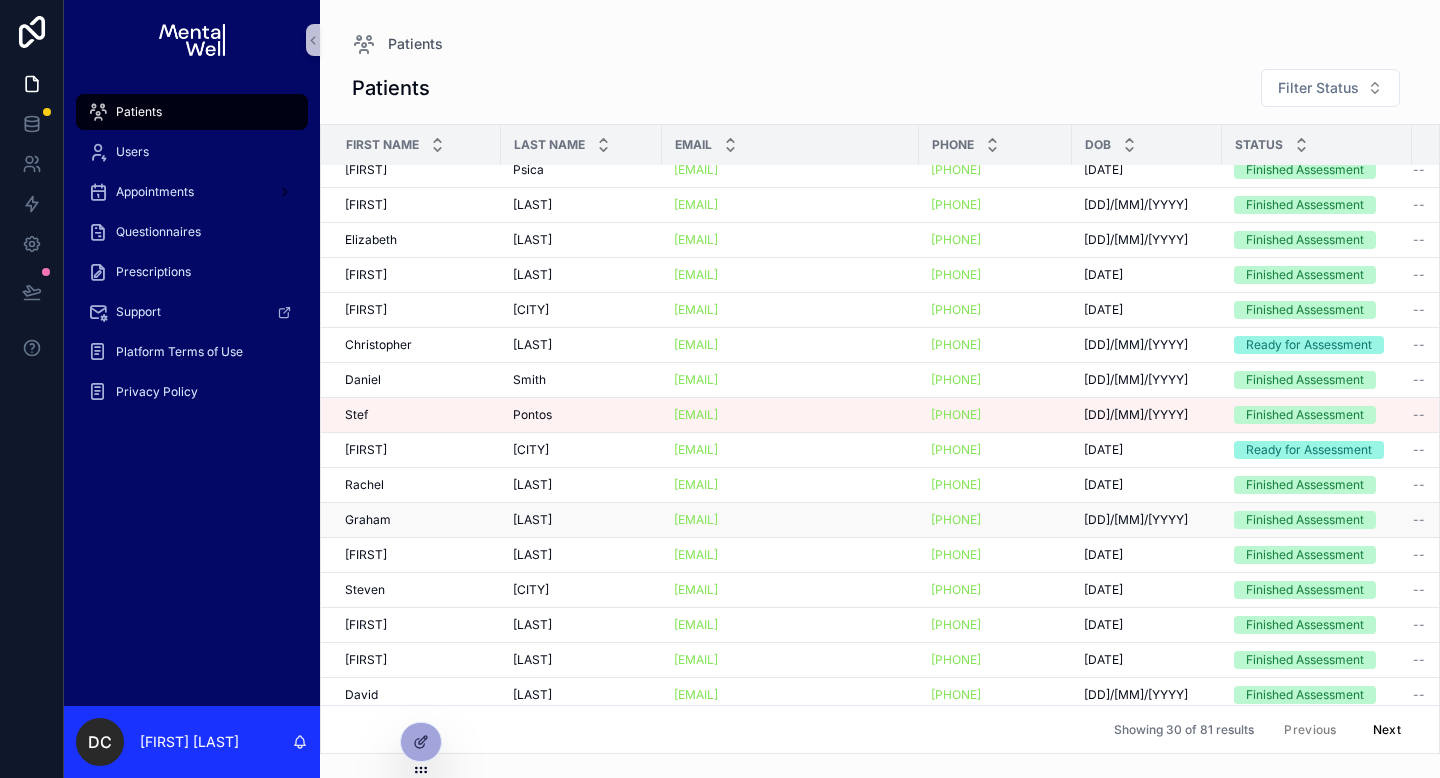 scroll, scrollTop: 130, scrollLeft: 0, axis: vertical 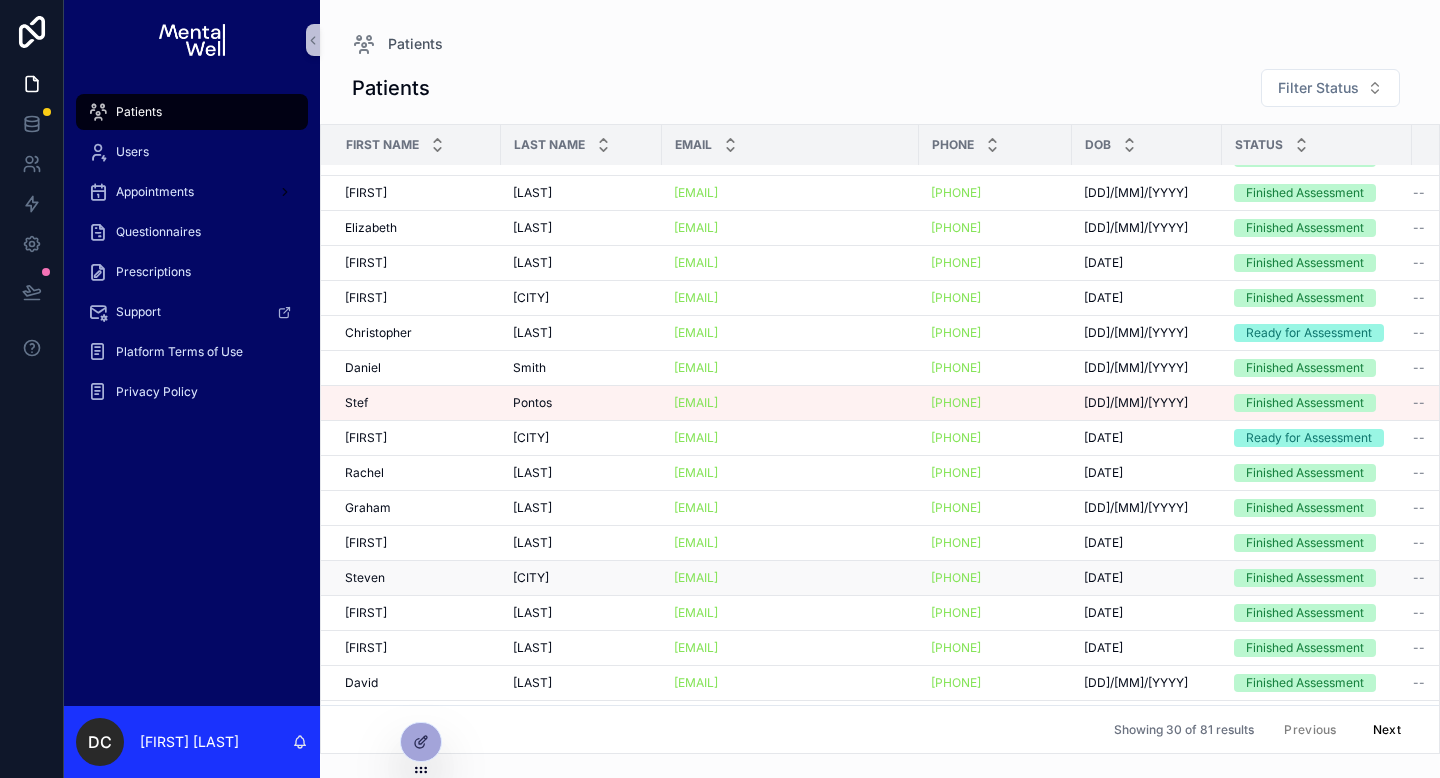click on "Steven Steven" at bounding box center [417, 578] 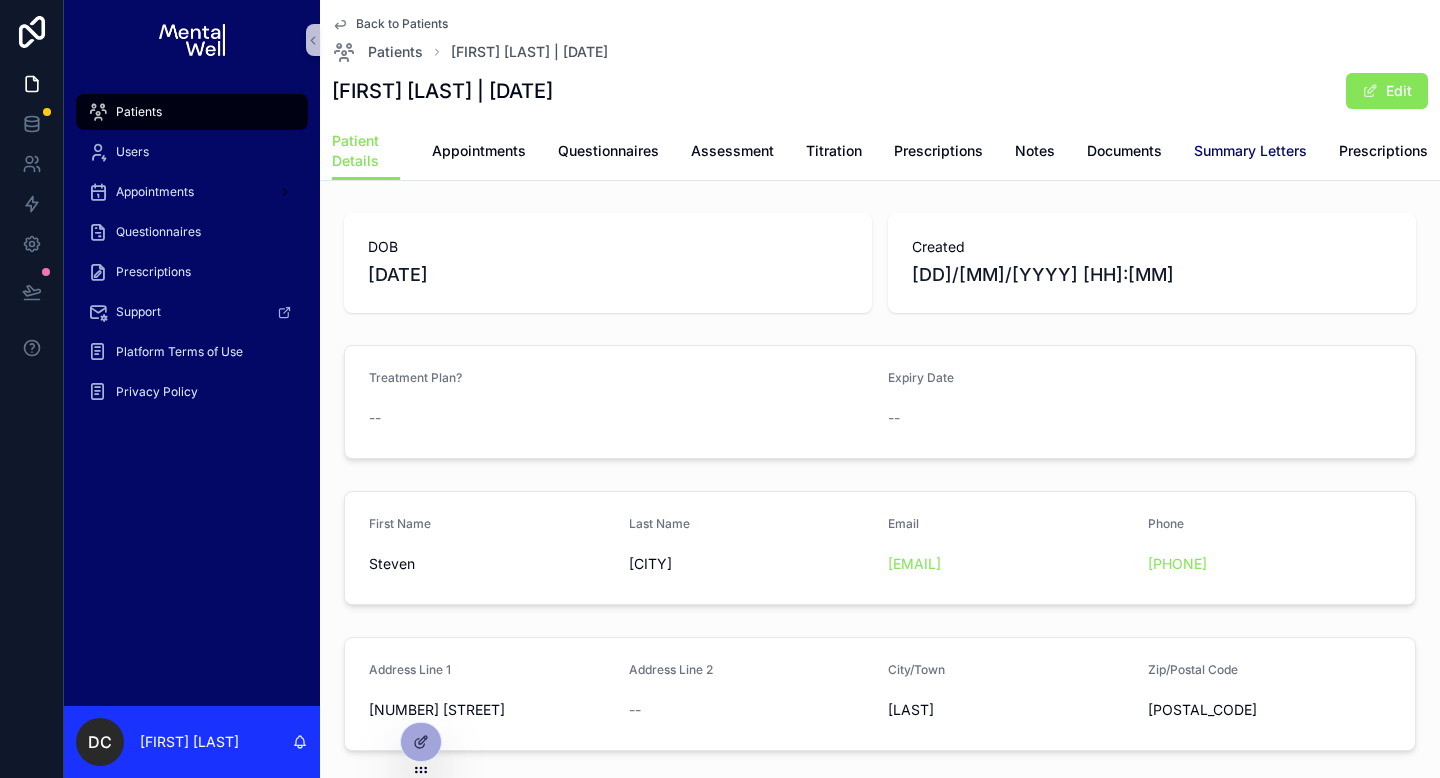 click on "Summary Letters" at bounding box center (1250, 151) 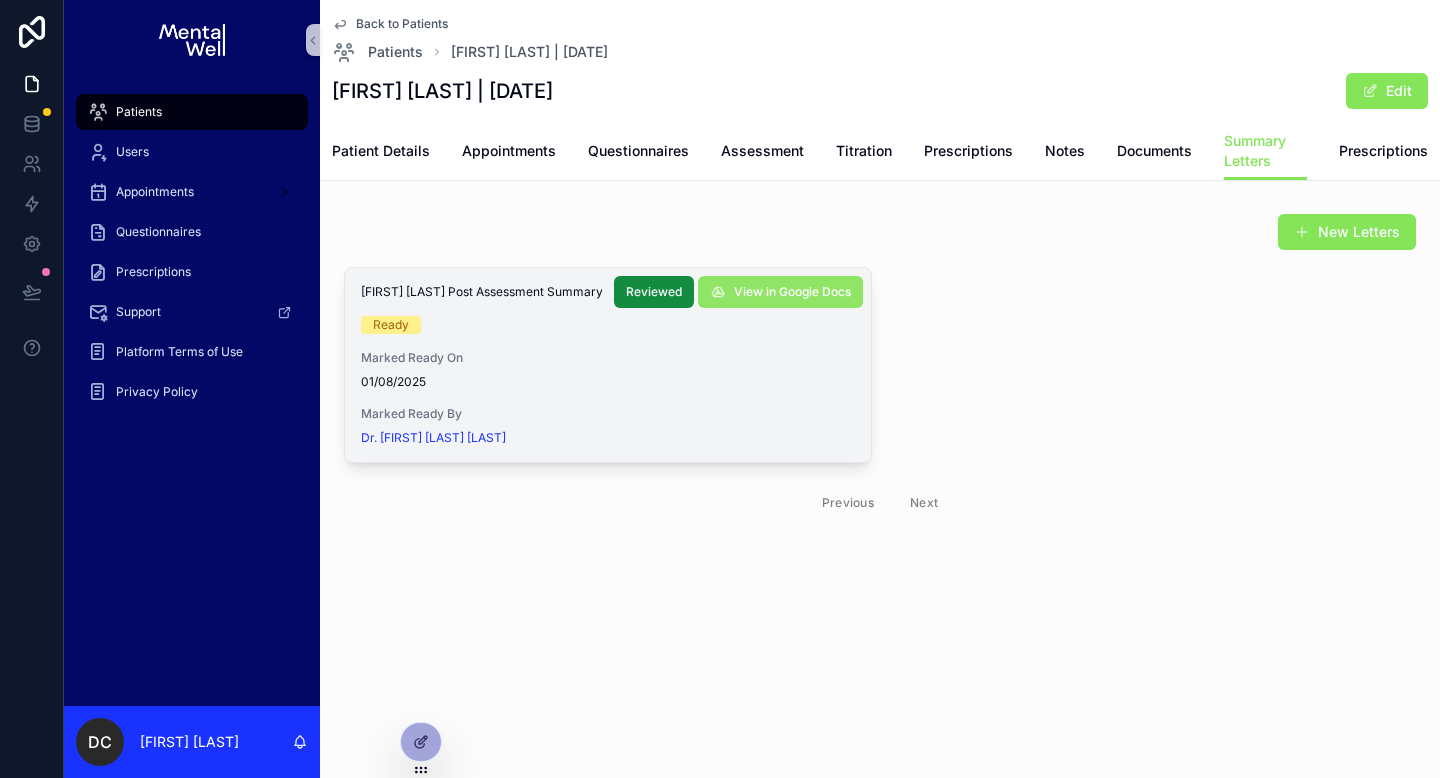 click on "View in Google Docs" at bounding box center (792, 292) 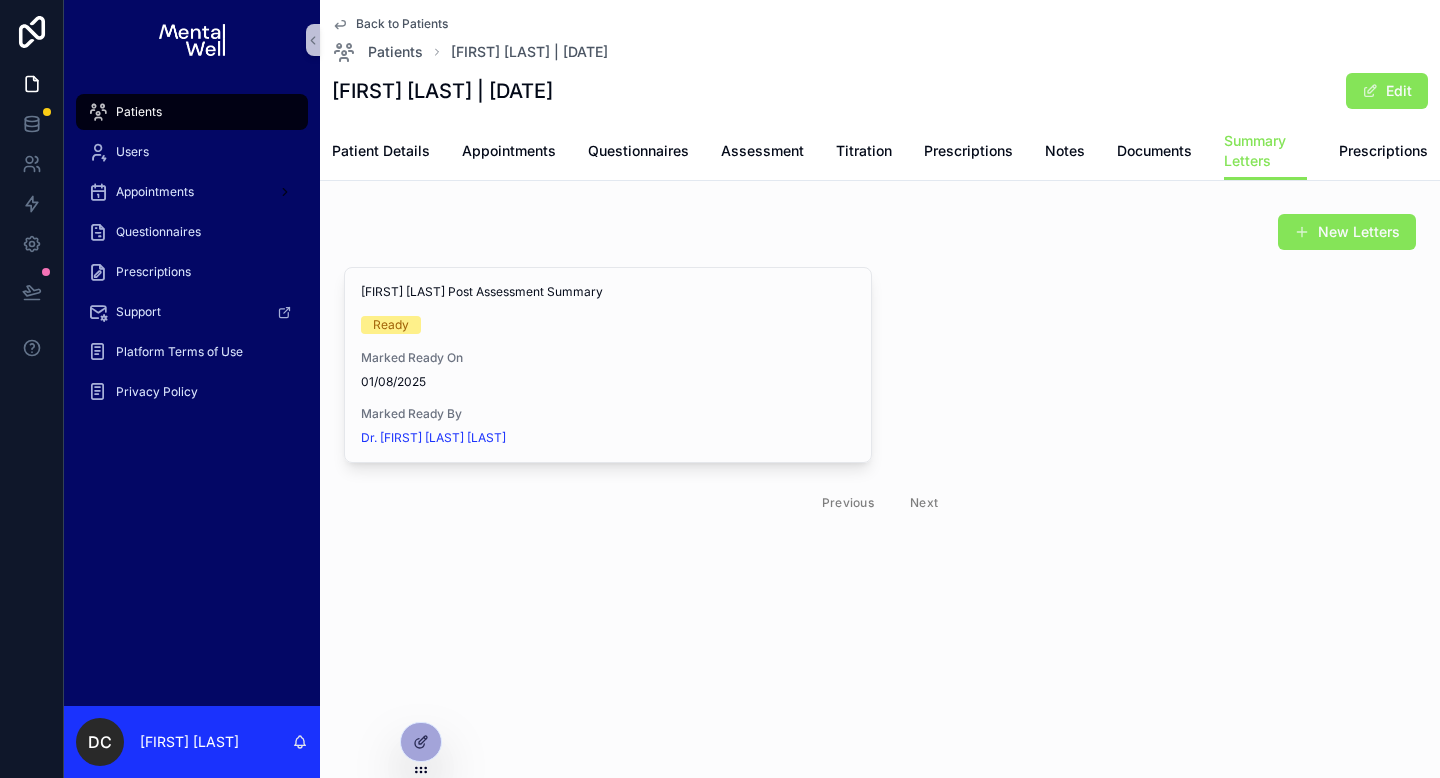 click on "Back to Patients" at bounding box center (402, 24) 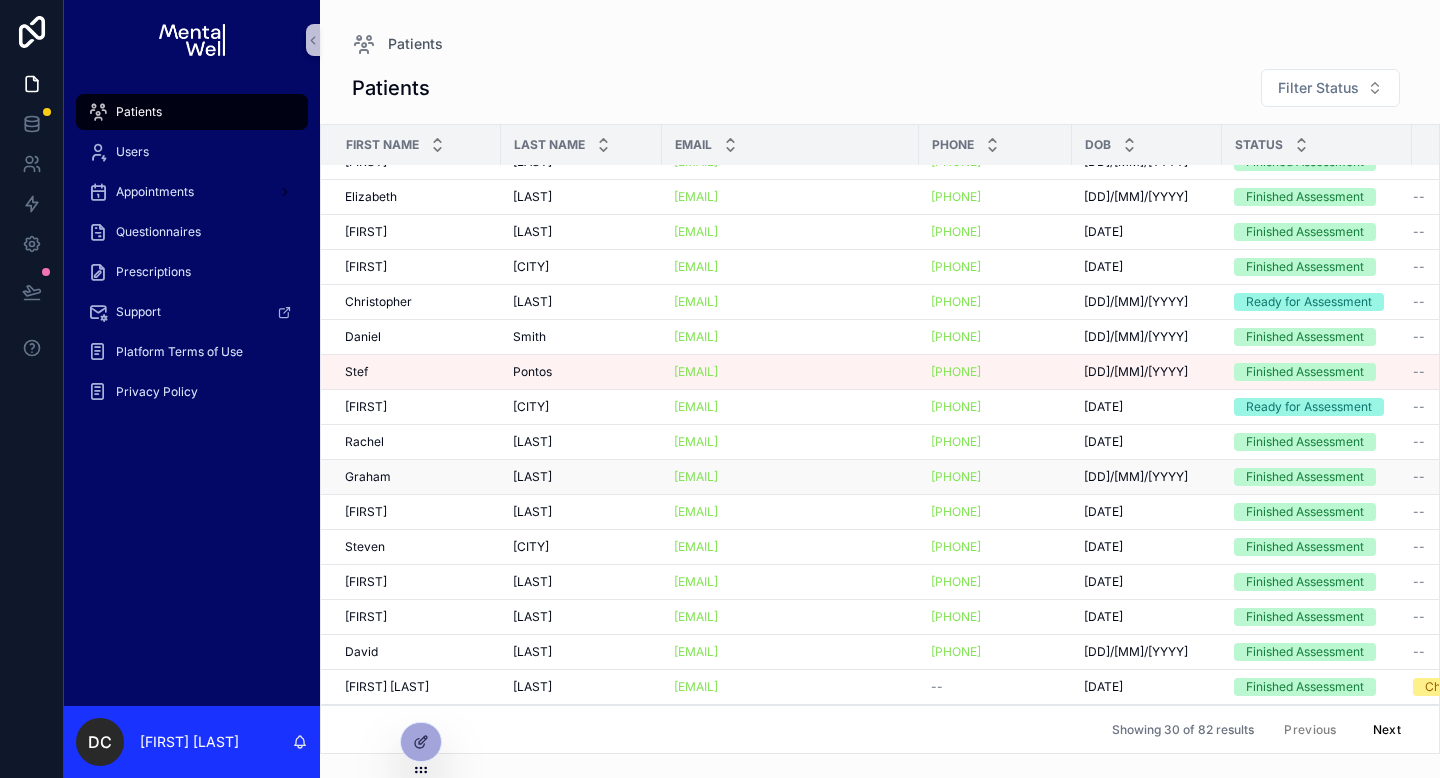 scroll, scrollTop: 208, scrollLeft: 0, axis: vertical 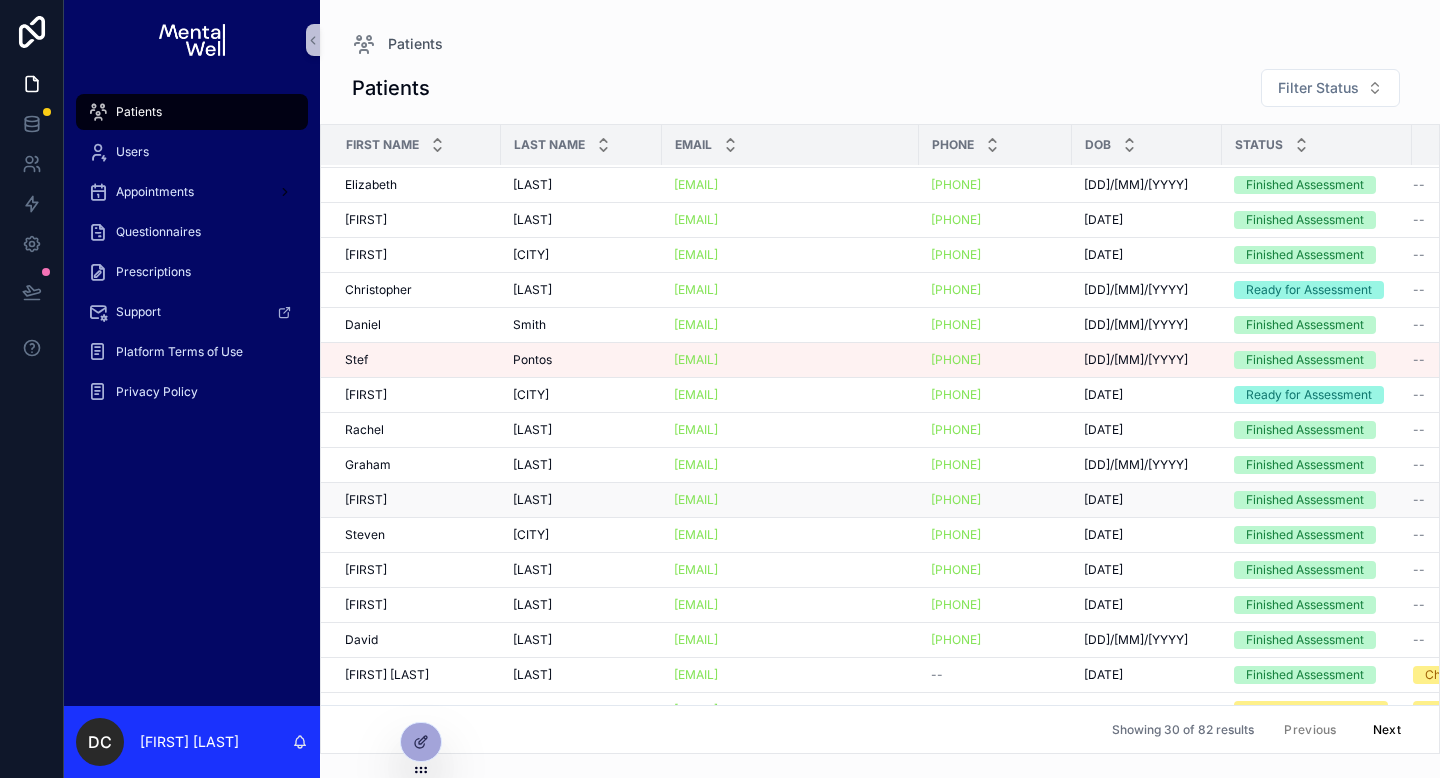 click on "Jenna Jenna" at bounding box center (417, 500) 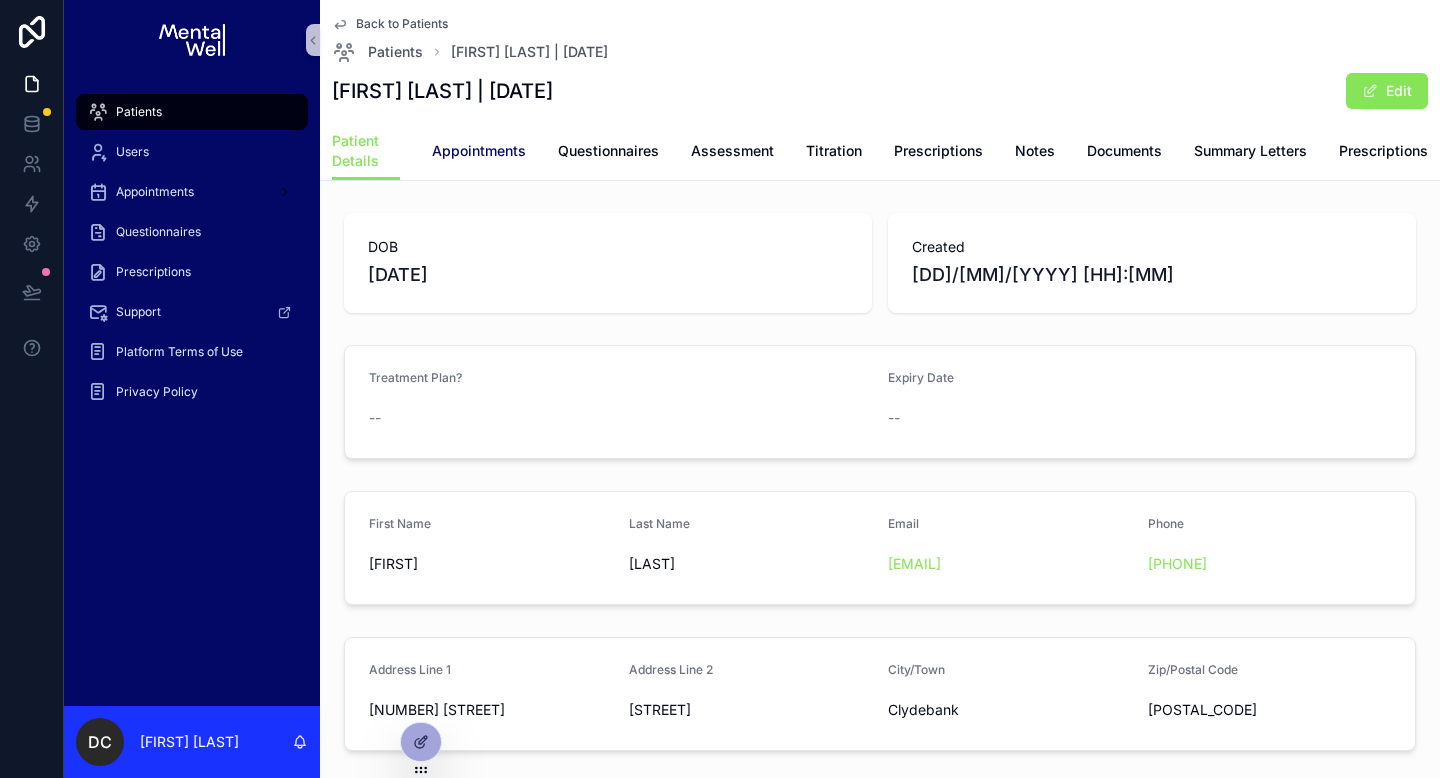 click on "Appointments" at bounding box center (479, 151) 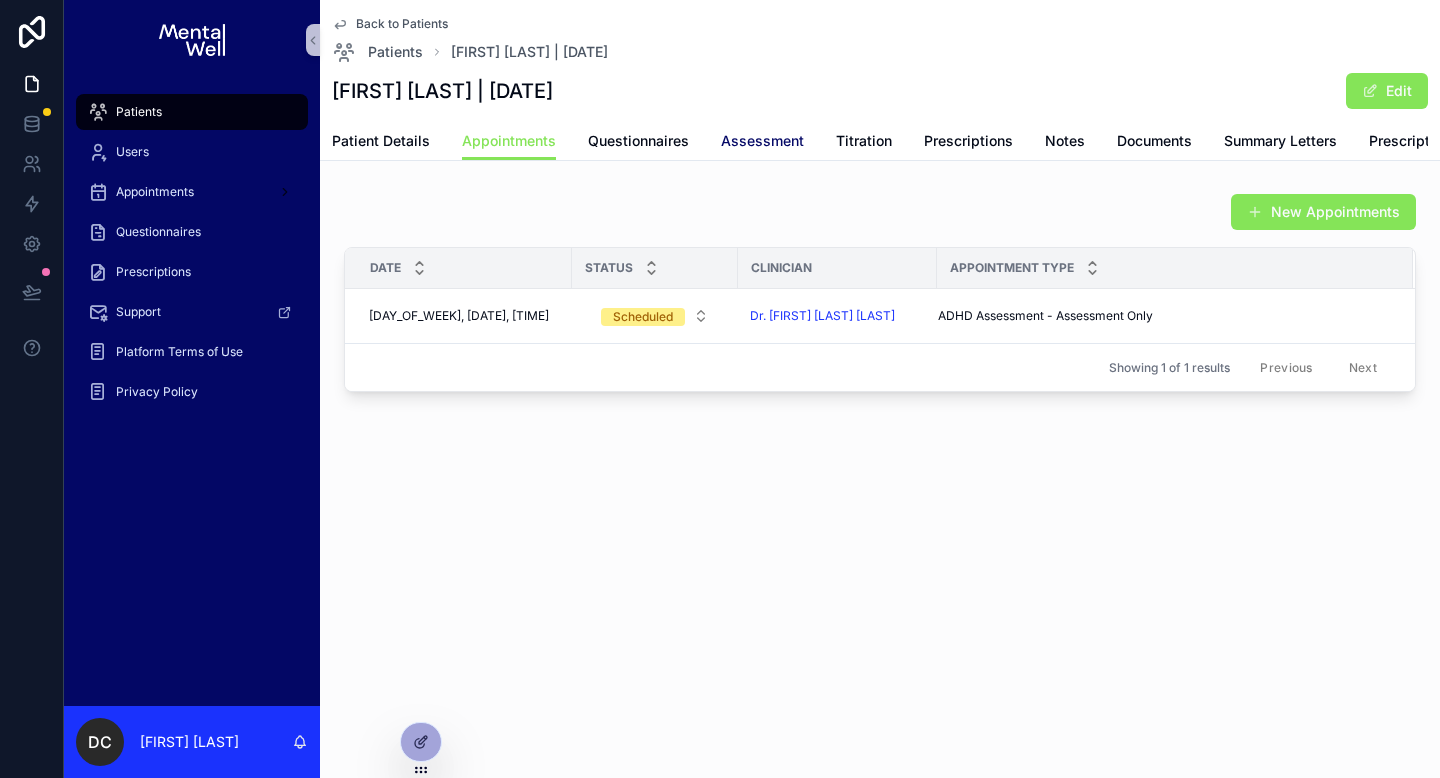 click on "Assessment" at bounding box center (762, 141) 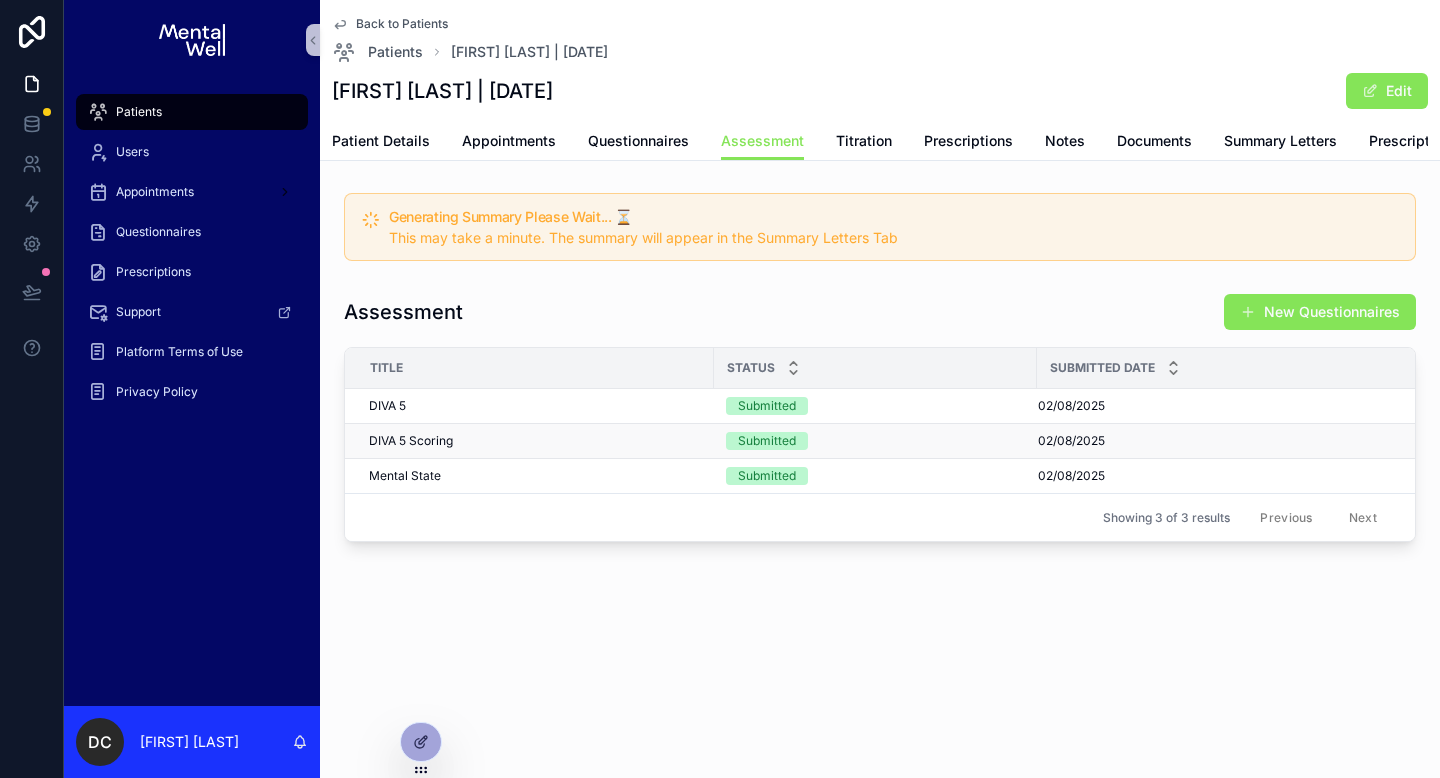 click on "DIVA 5 Scoring DIVA 5 Scoring" at bounding box center (535, 441) 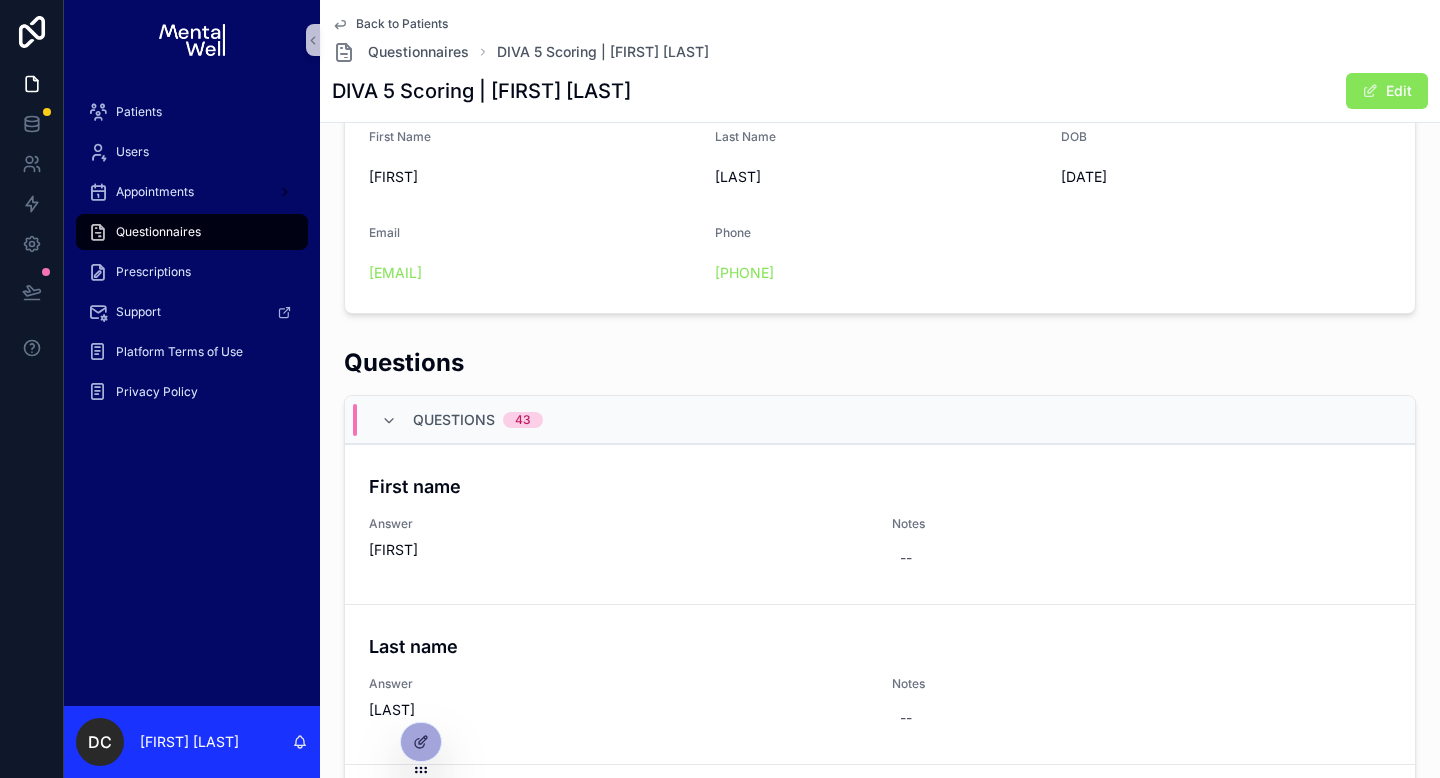 scroll, scrollTop: 410, scrollLeft: 0, axis: vertical 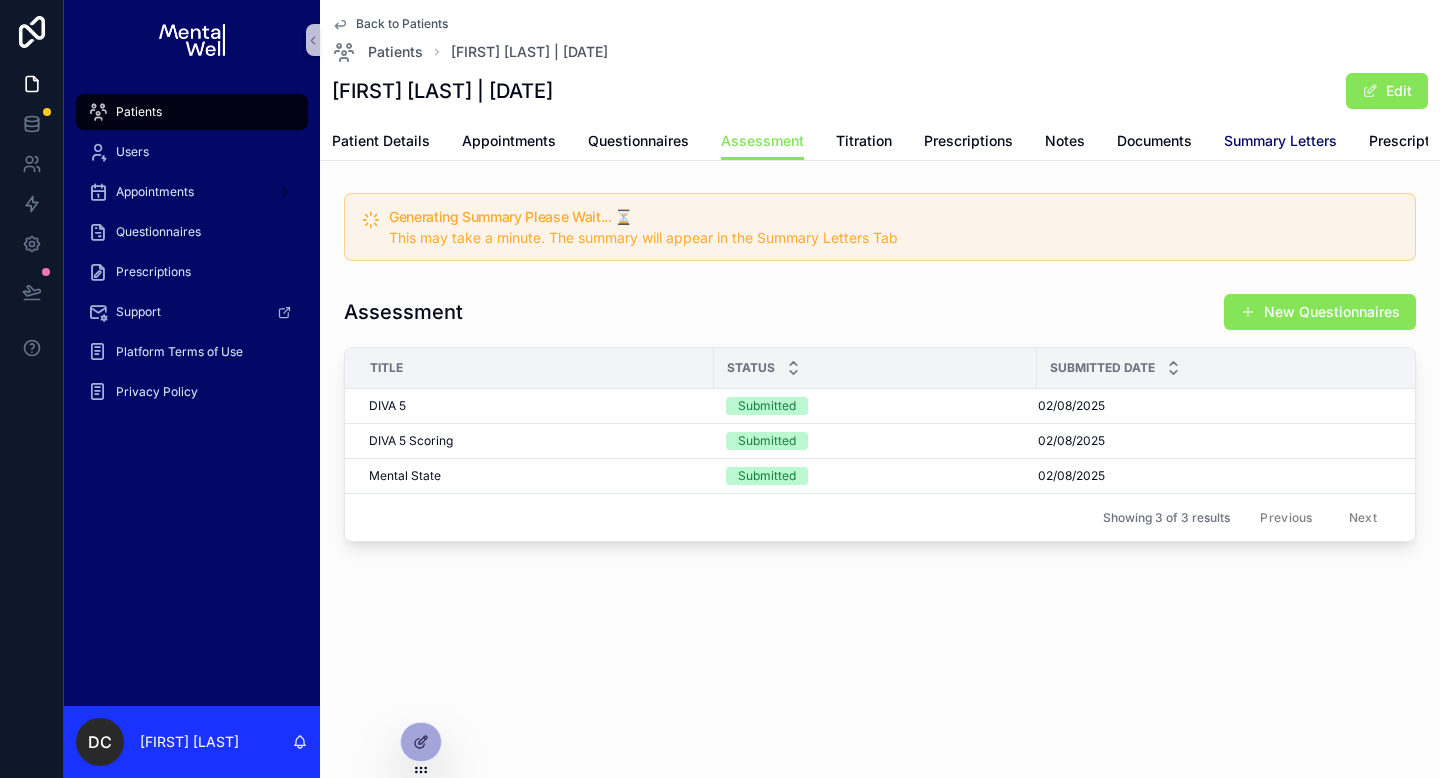 click on "Summary Letters" at bounding box center (1280, 143) 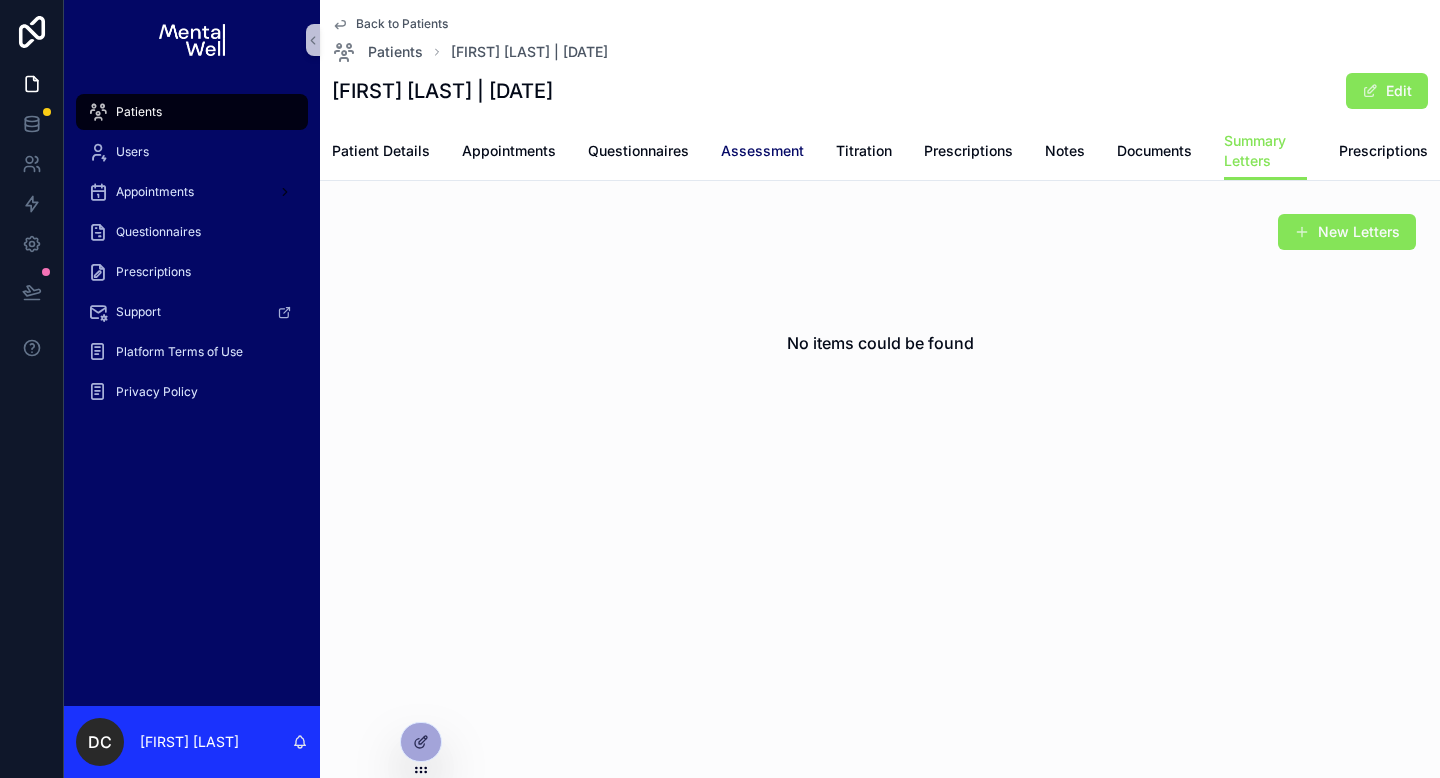 click on "Assessment" at bounding box center (762, 151) 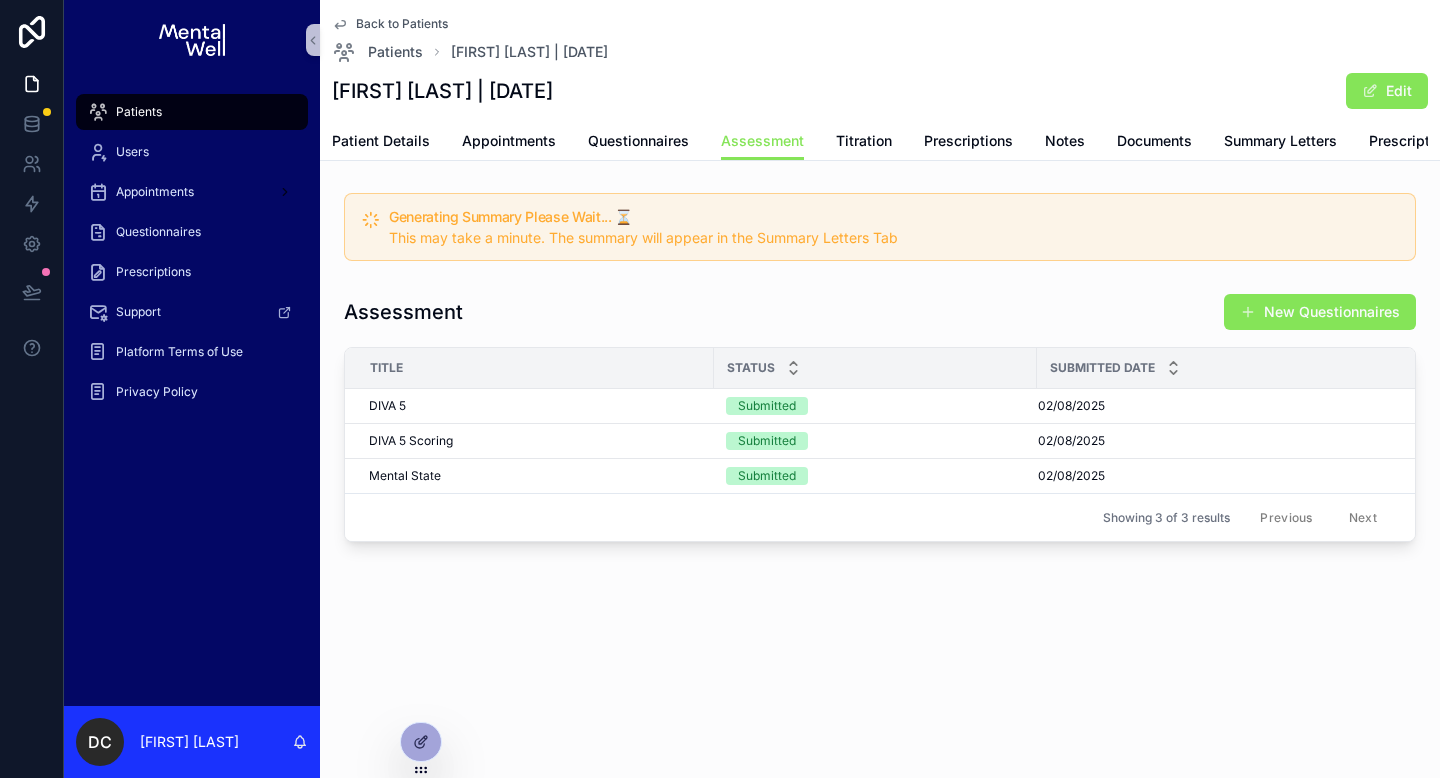 click on "Back to Patients" at bounding box center (402, 24) 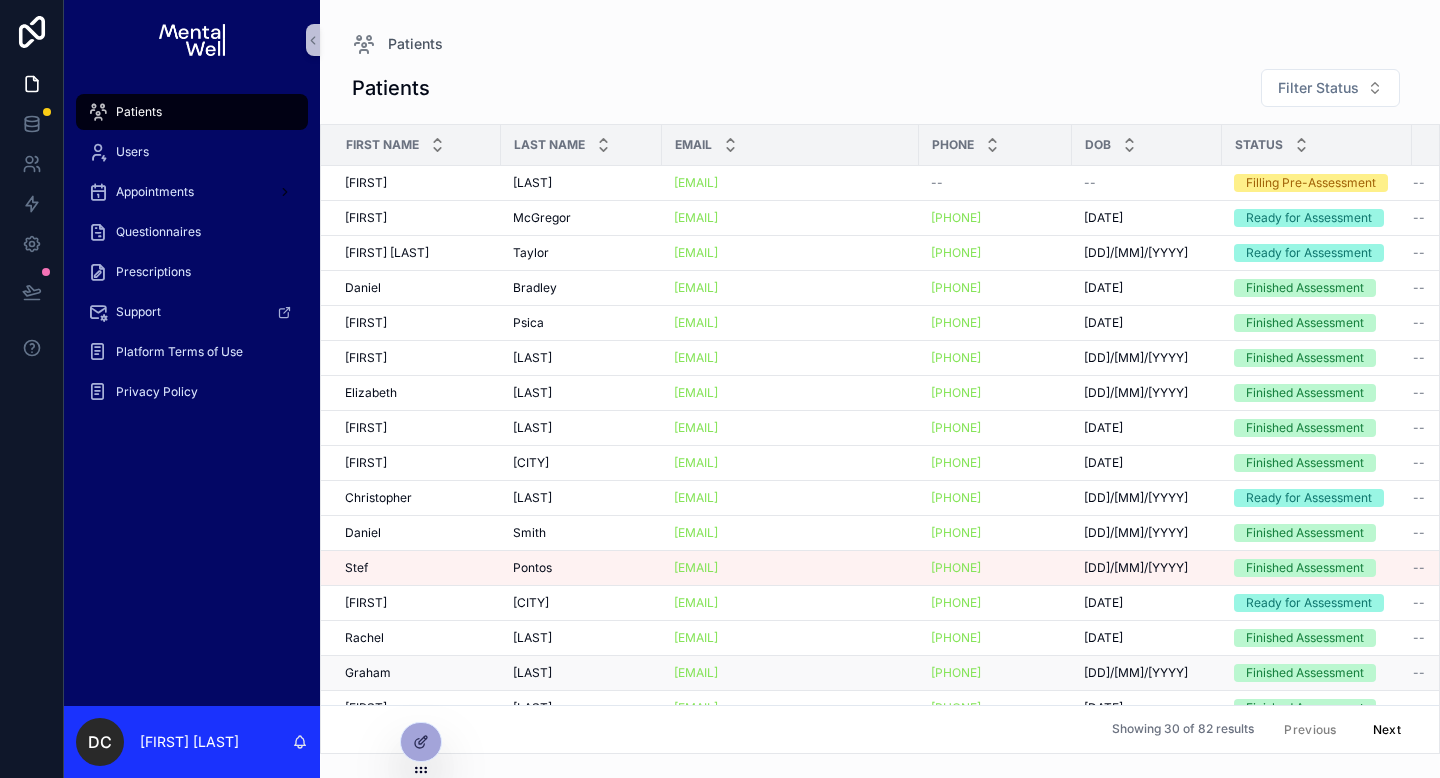 click on "[FIRST] [LAST]" at bounding box center (417, 673) 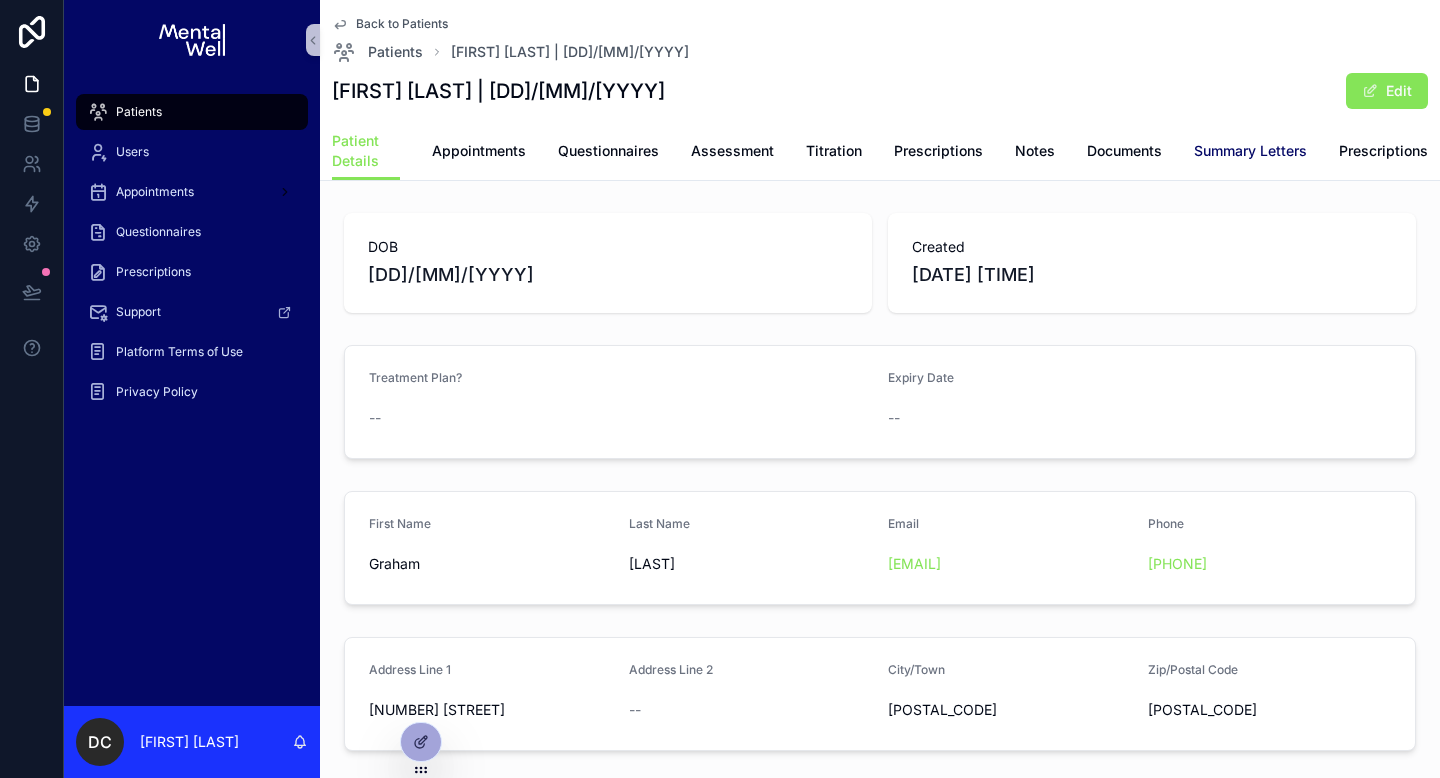 click on "Summary Letters" at bounding box center [1250, 151] 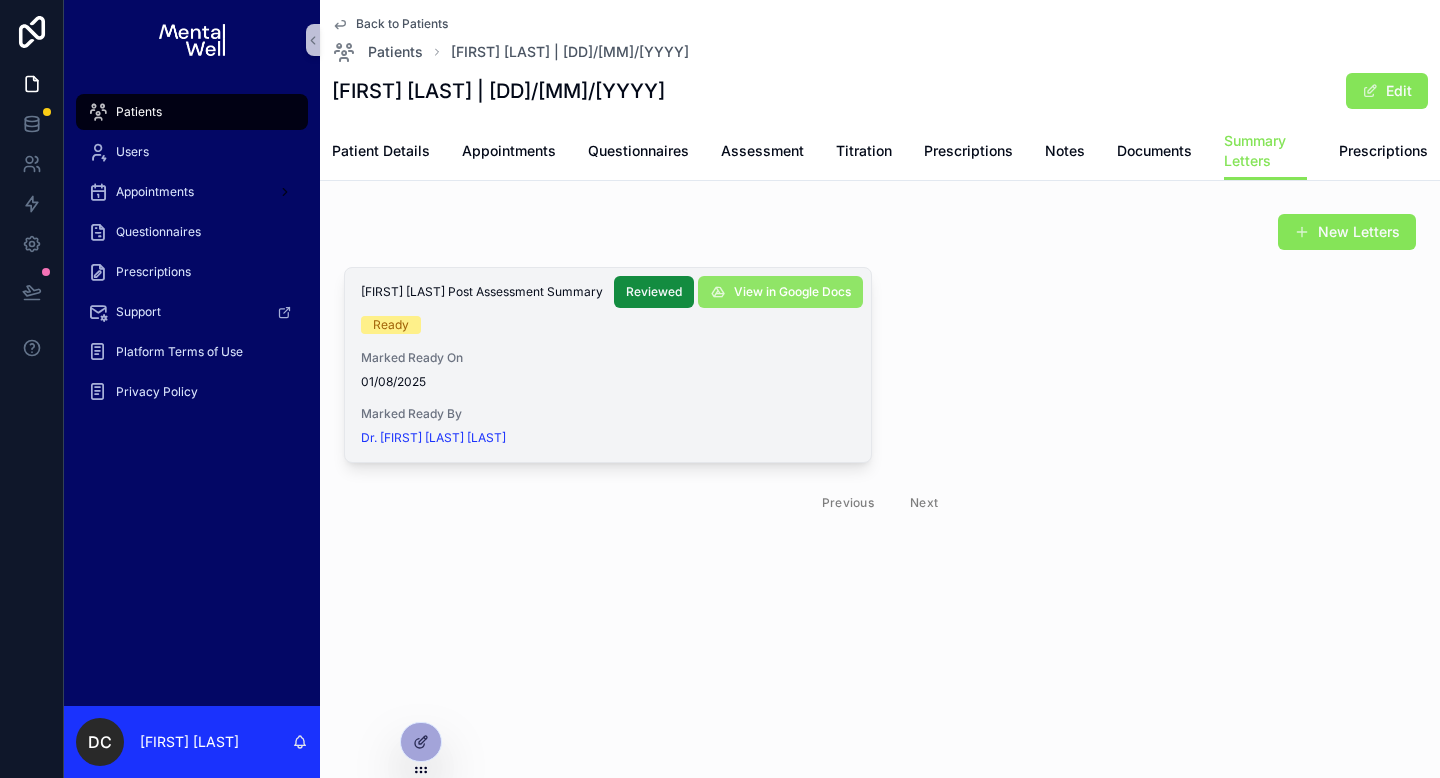 click on "View in Google Docs" at bounding box center (780, 292) 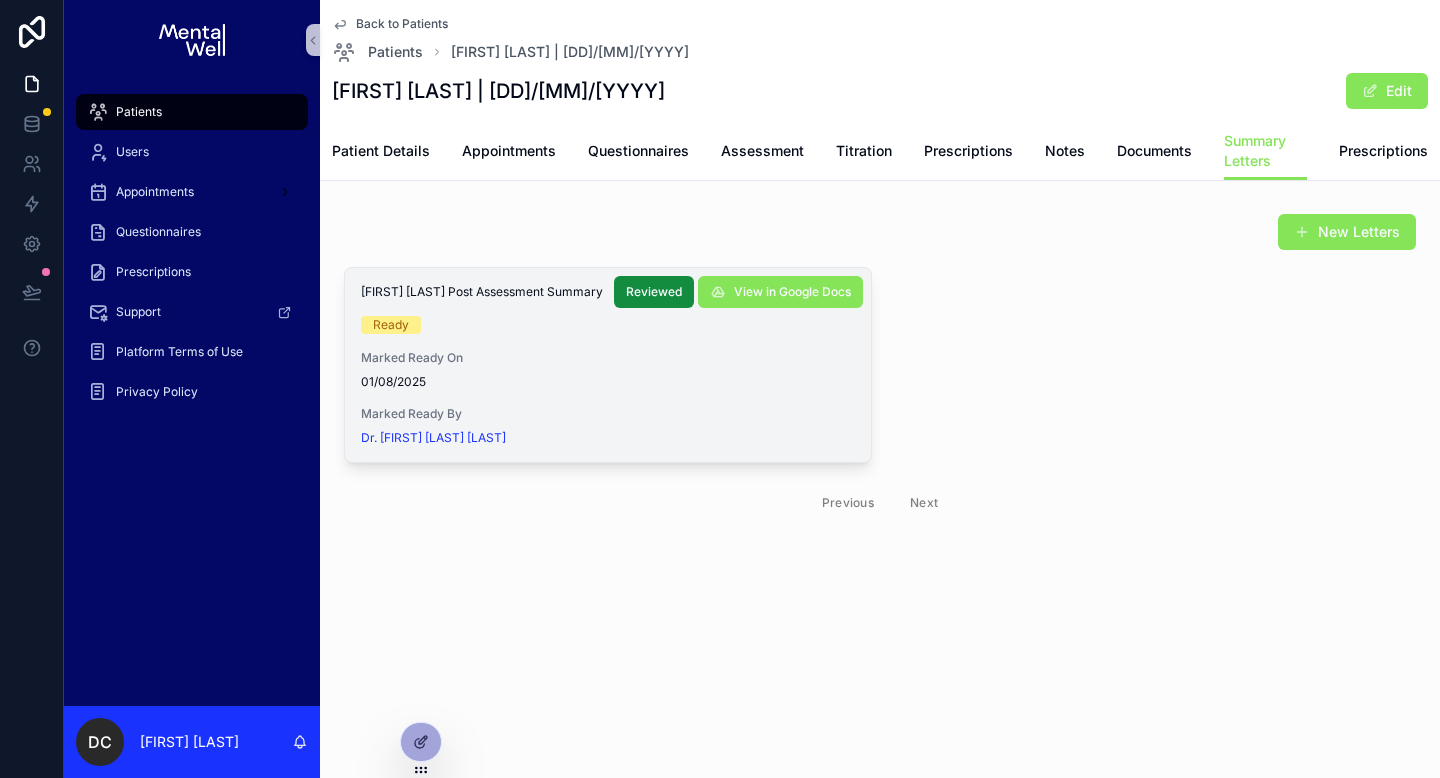 click on "Back to Patients Patients Graham Totten | 19/04/1976 Graham Totten | 19/04/1976 Edit" at bounding box center (880, 61) 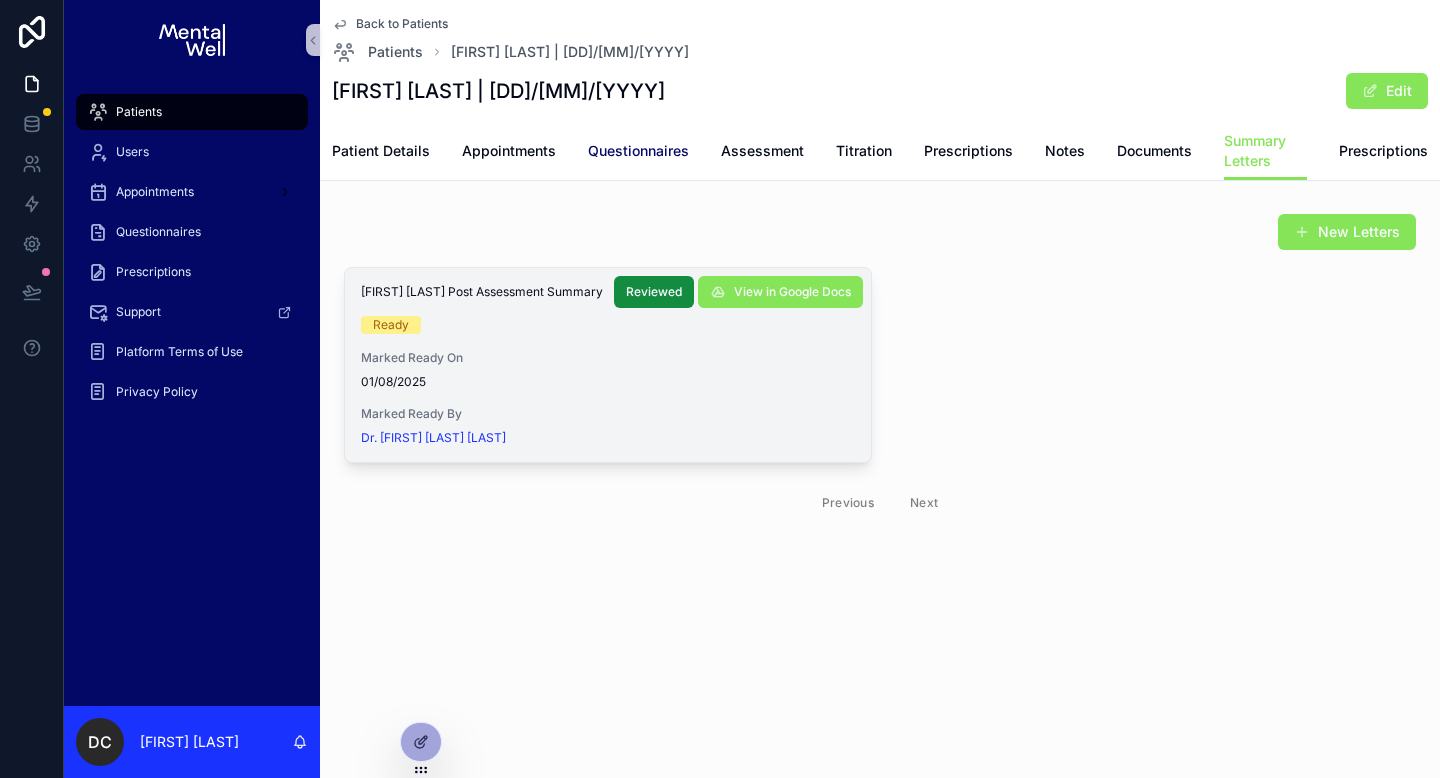 click on "Questionnaires" at bounding box center [638, 151] 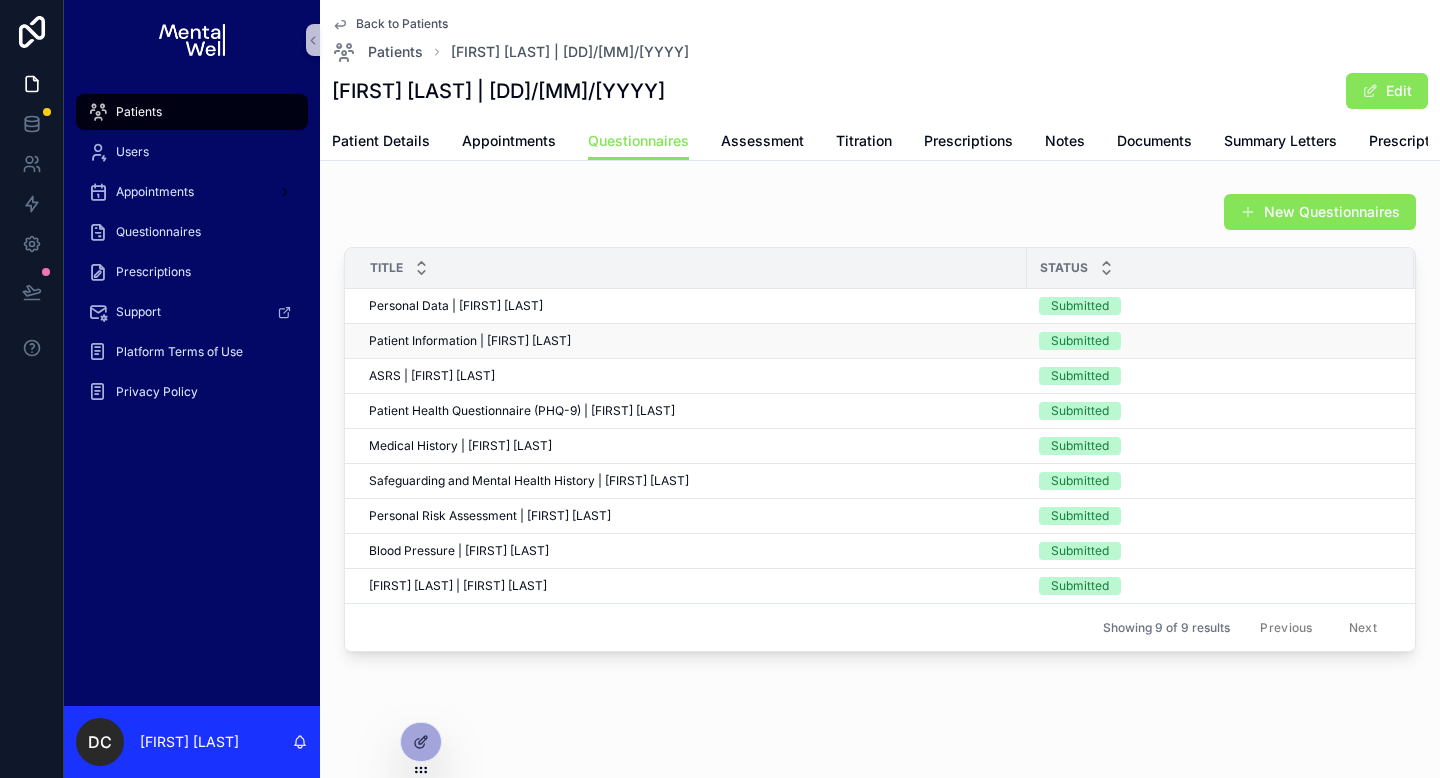 click on "Patient Information | Graham Totten Patient Information | Graham Totten" at bounding box center [692, 341] 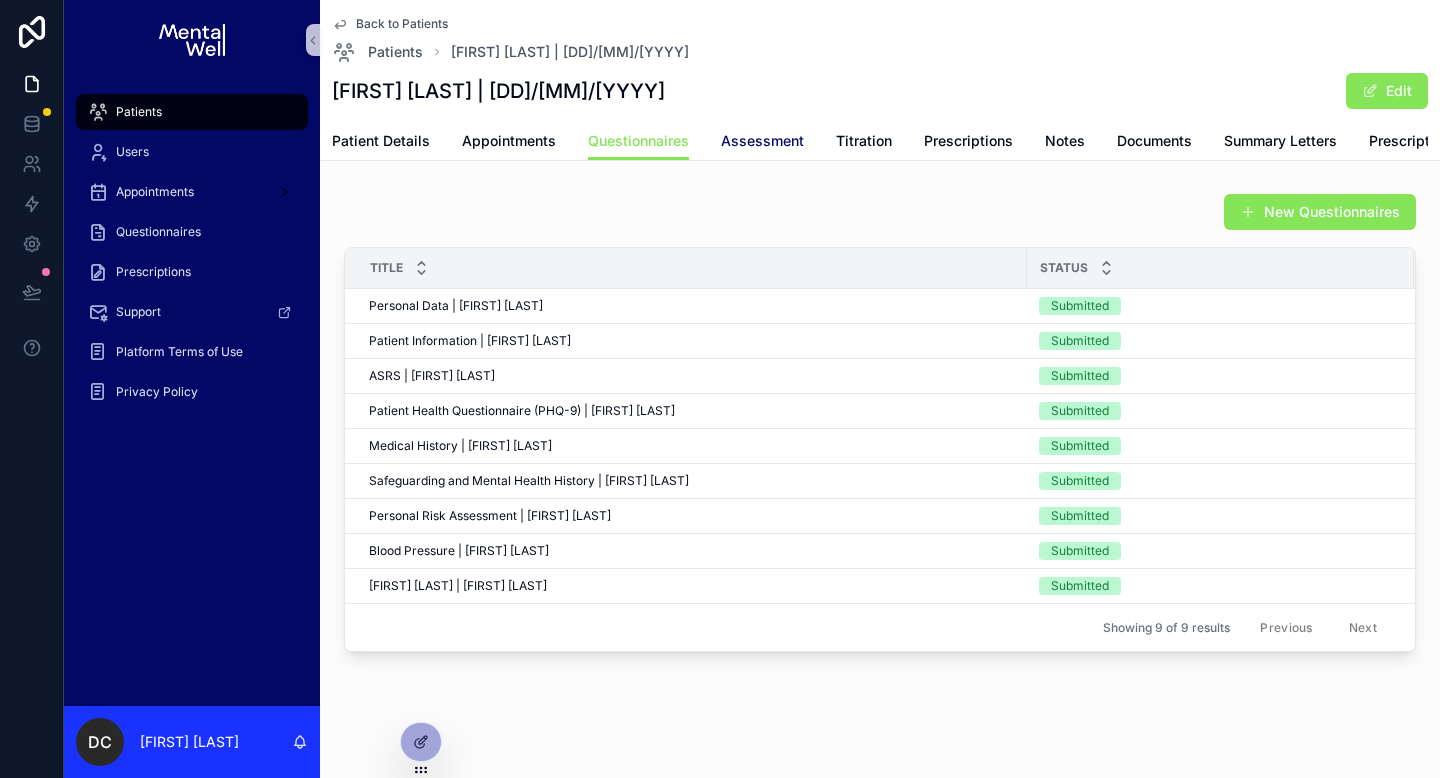 click on "Assessment" at bounding box center (762, 141) 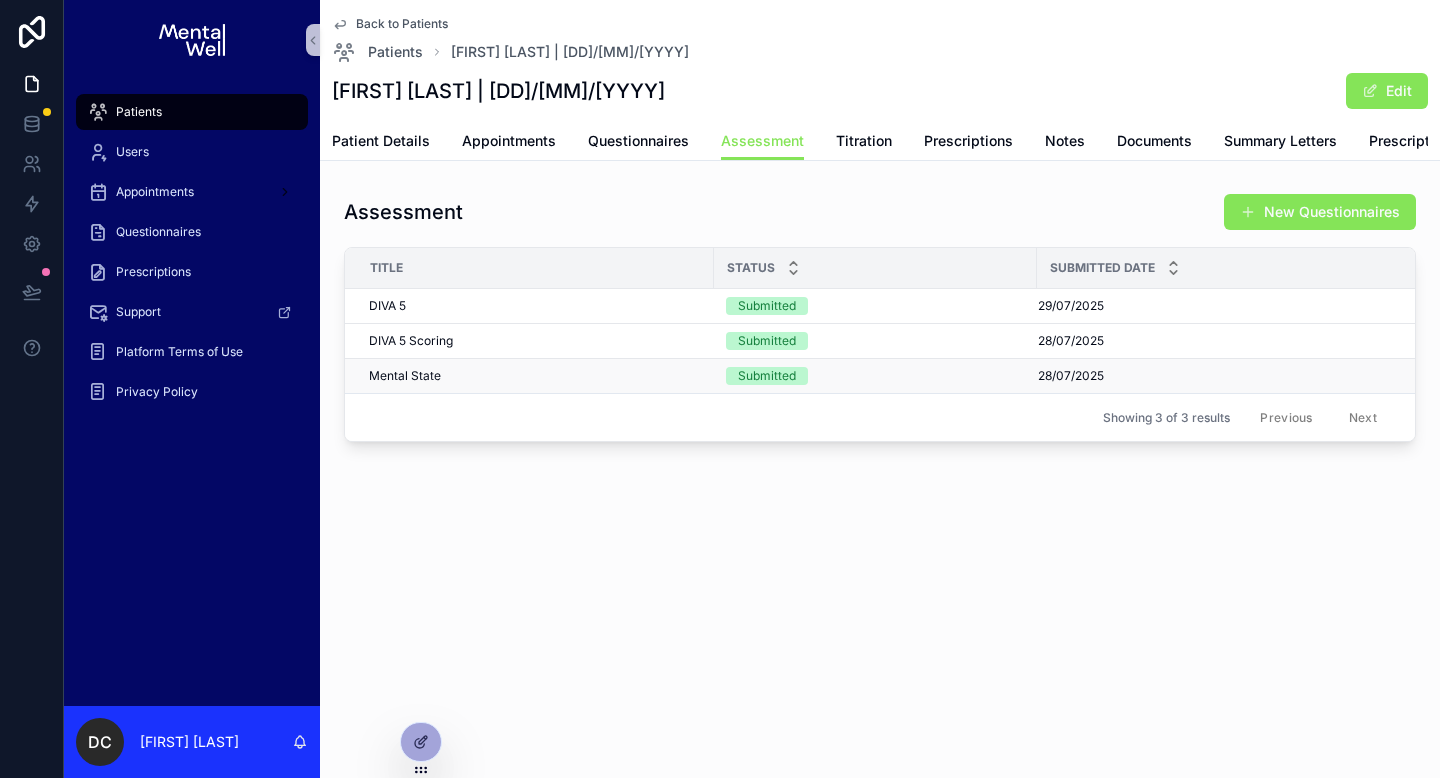 click on "Mental State Mental State" at bounding box center [529, 376] 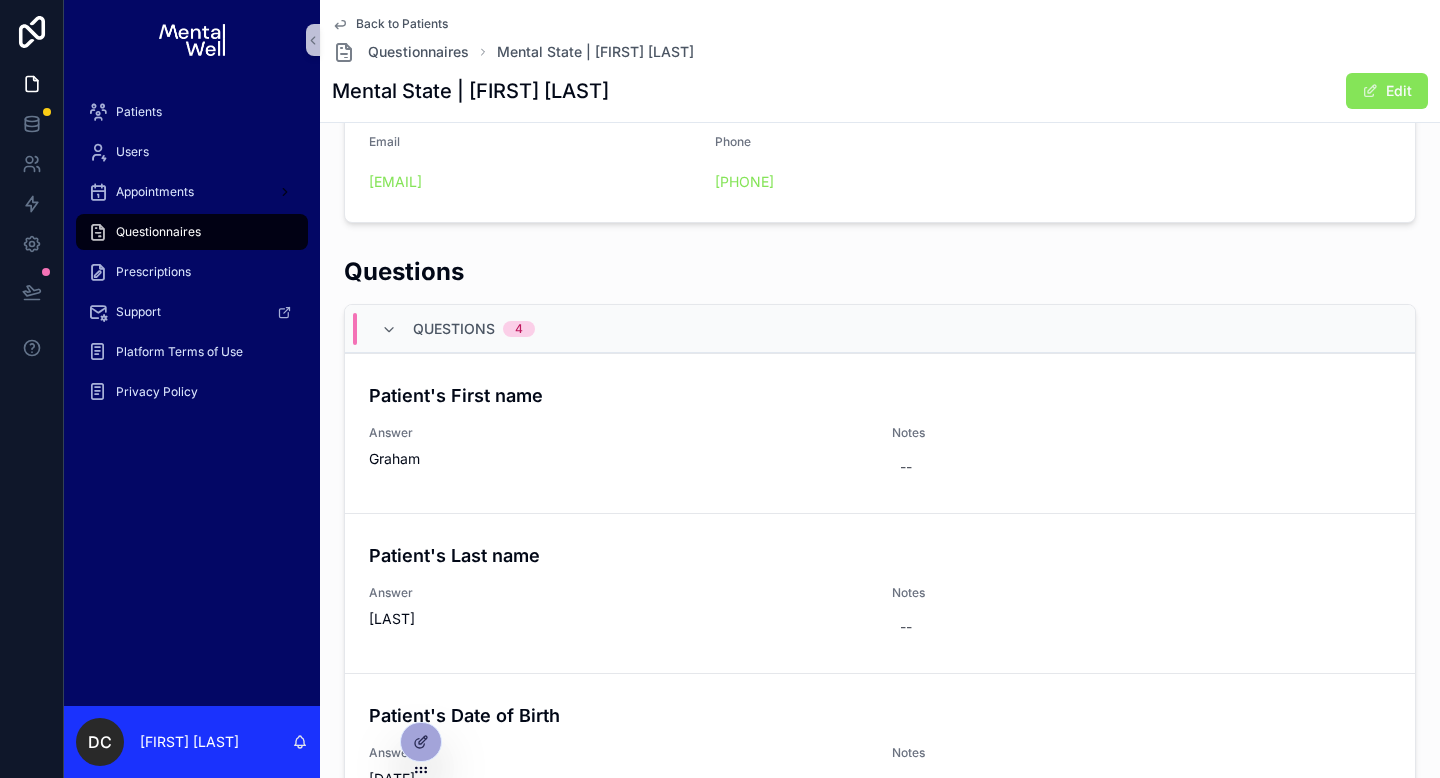scroll, scrollTop: 548, scrollLeft: 0, axis: vertical 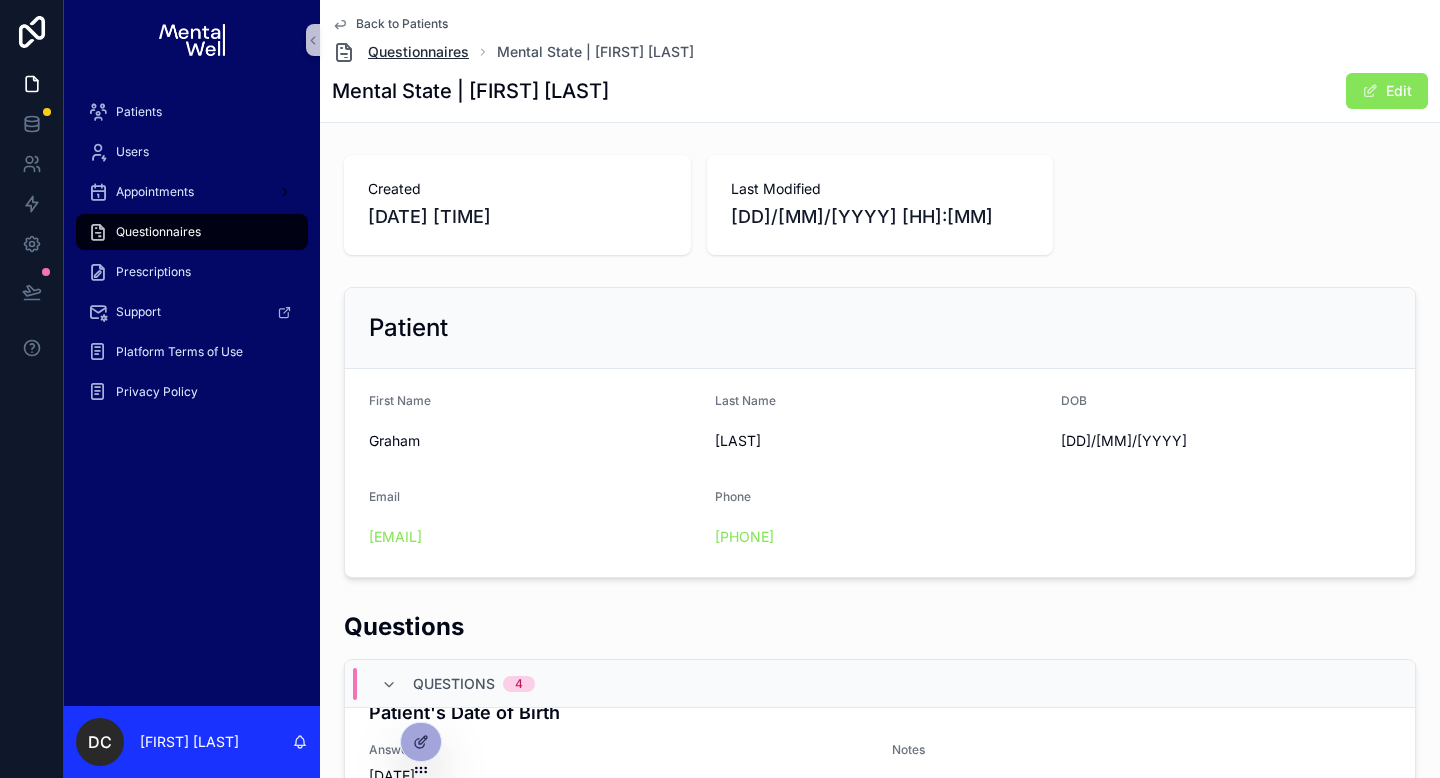 click on "Questionnaires" at bounding box center [418, 52] 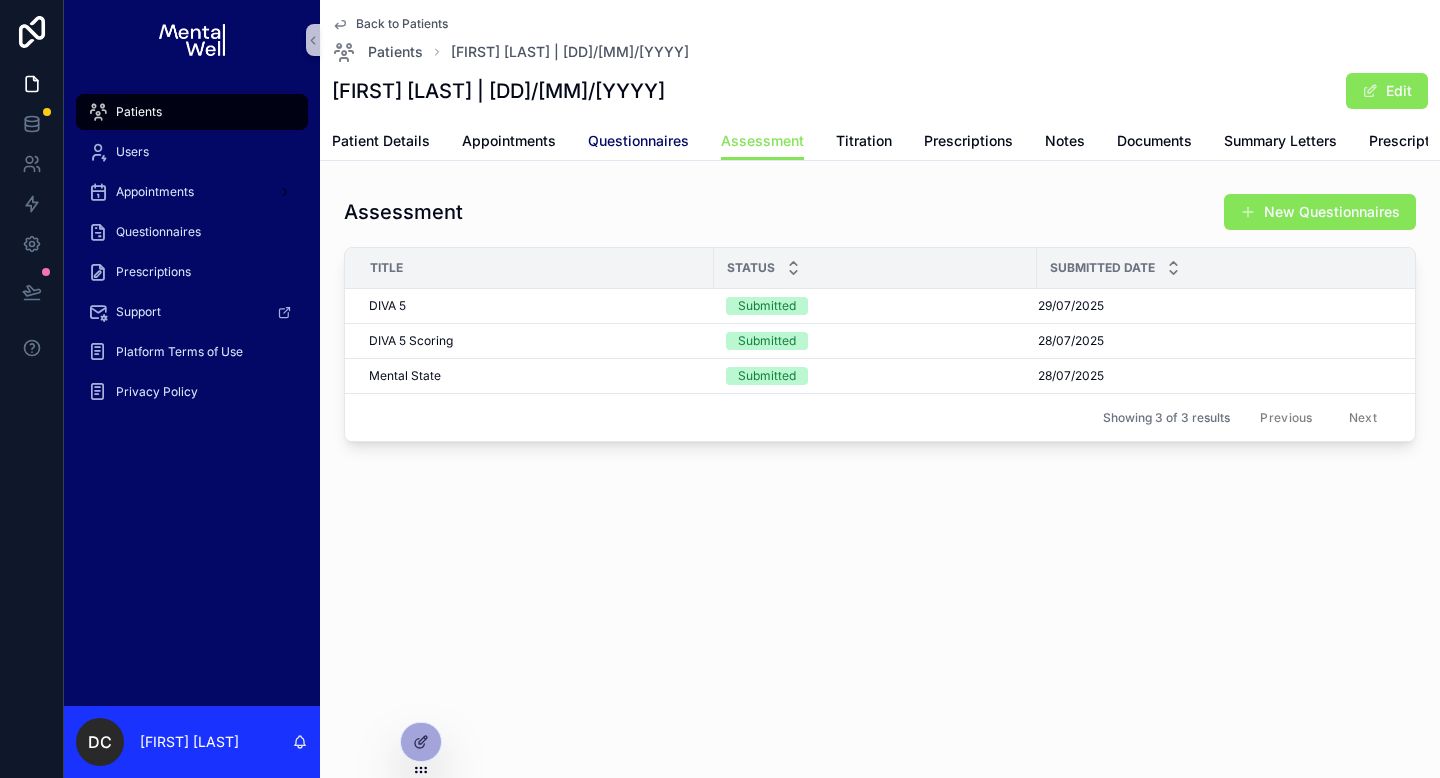 click on "Questionnaires" at bounding box center [638, 141] 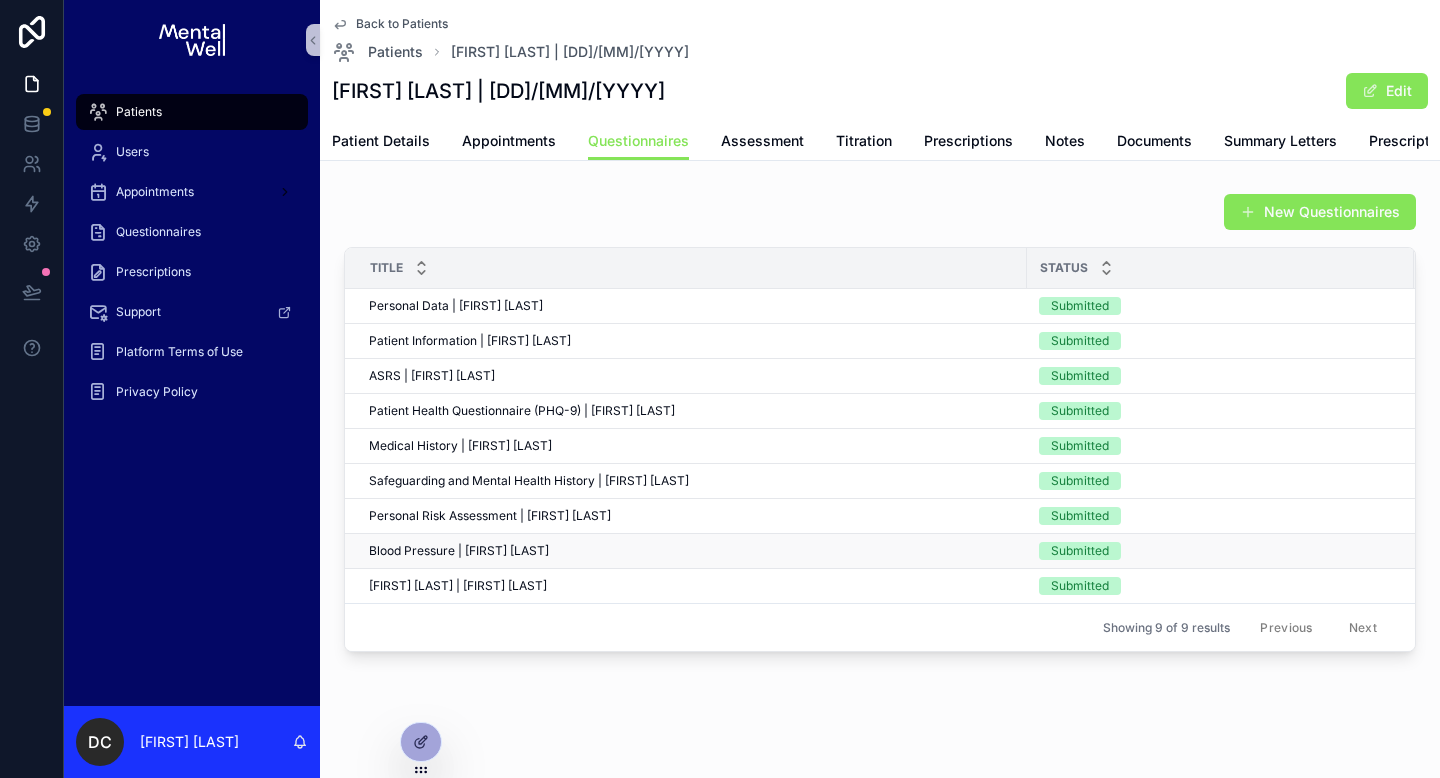 click on "Blood Pressure | [FIRST] [LAST]" at bounding box center (459, 551) 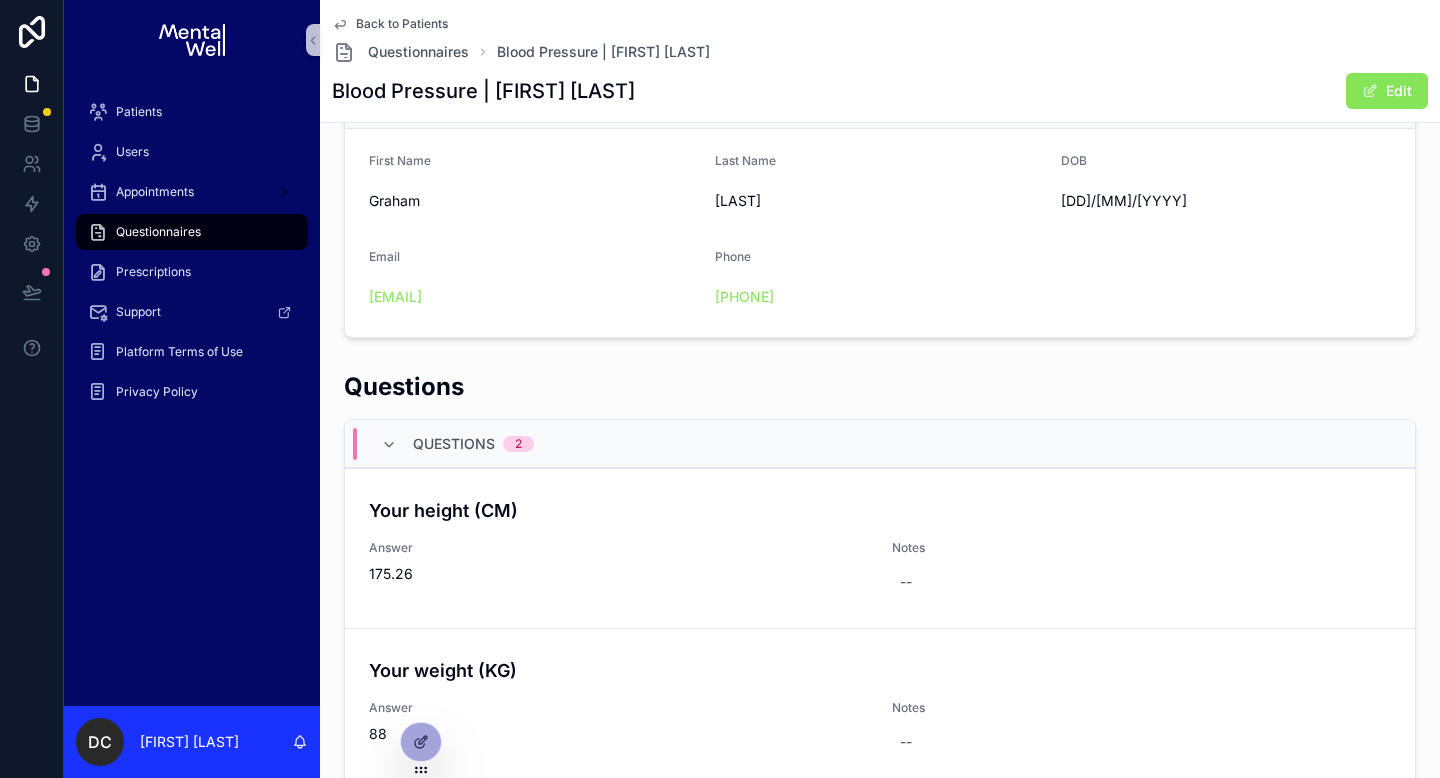scroll, scrollTop: 443, scrollLeft: 0, axis: vertical 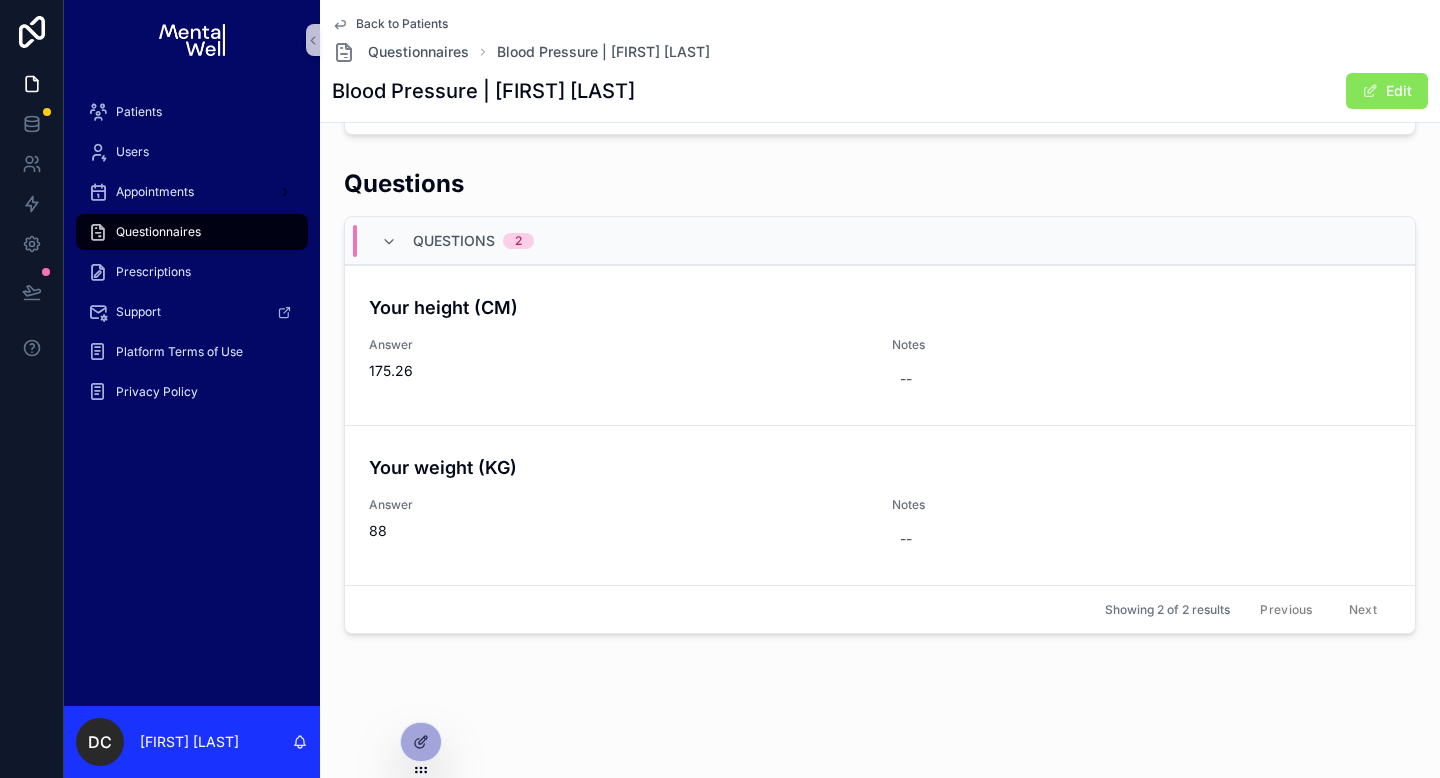 click on "Back to Patients" at bounding box center [402, 24] 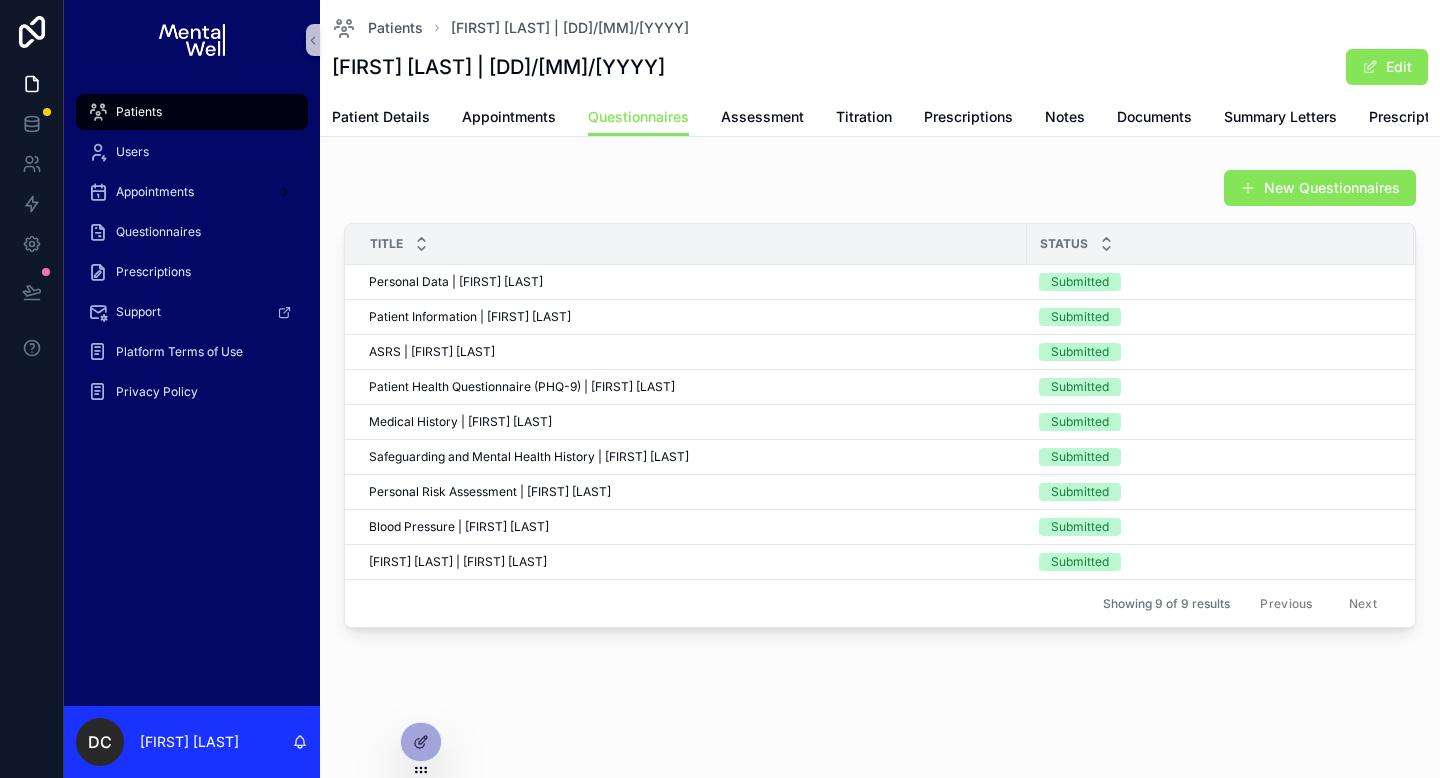 scroll, scrollTop: 24, scrollLeft: 0, axis: vertical 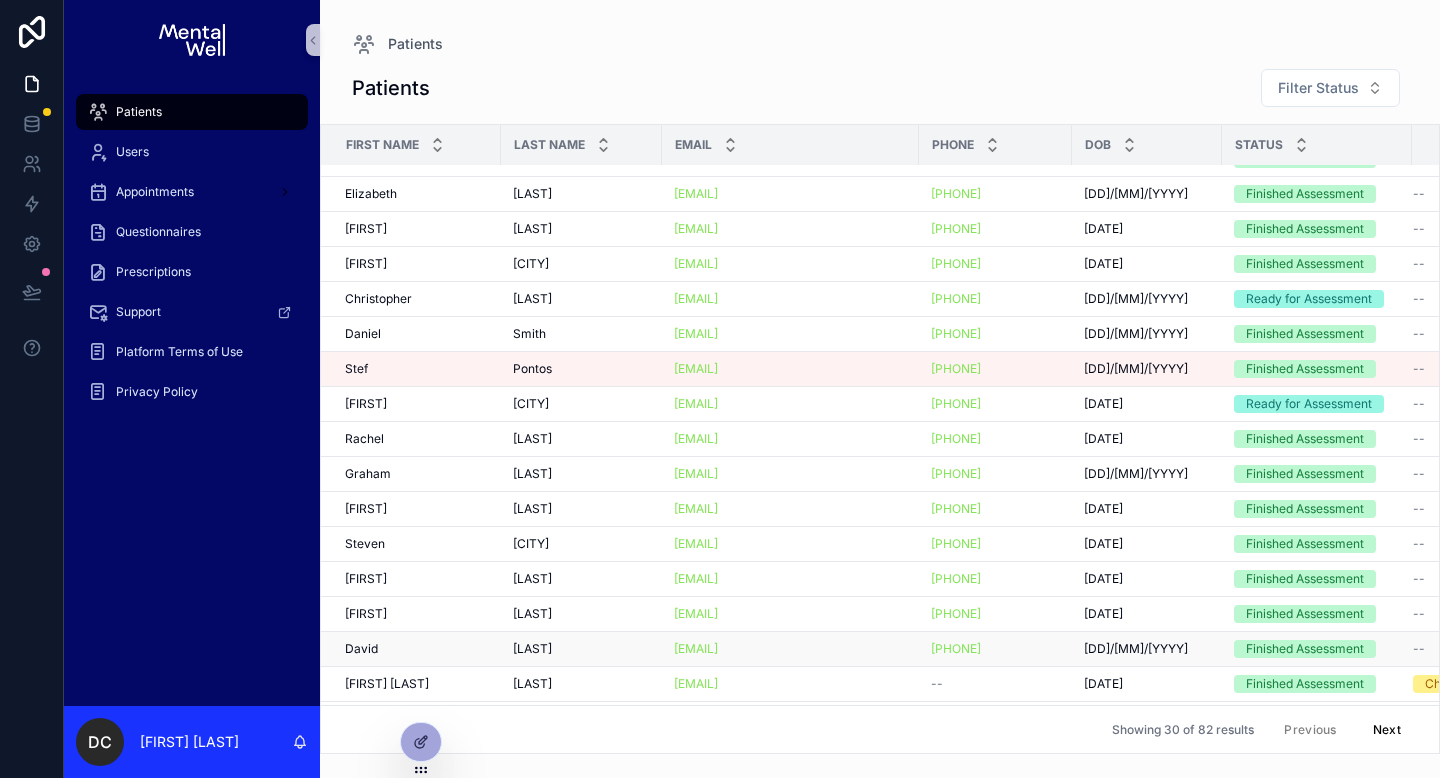 click on "[FIRST] [LAST]" at bounding box center (417, 649) 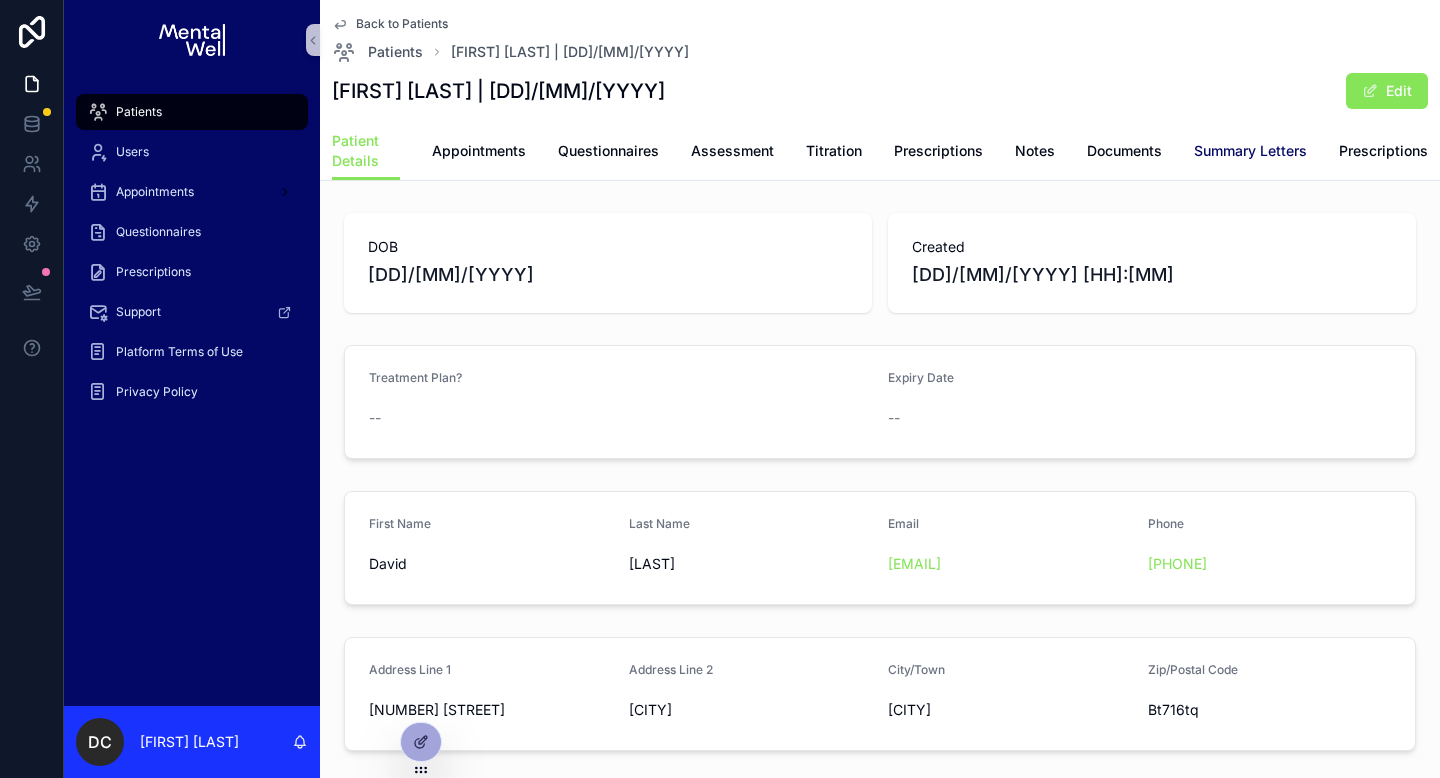 click on "Summary Letters" at bounding box center [1250, 153] 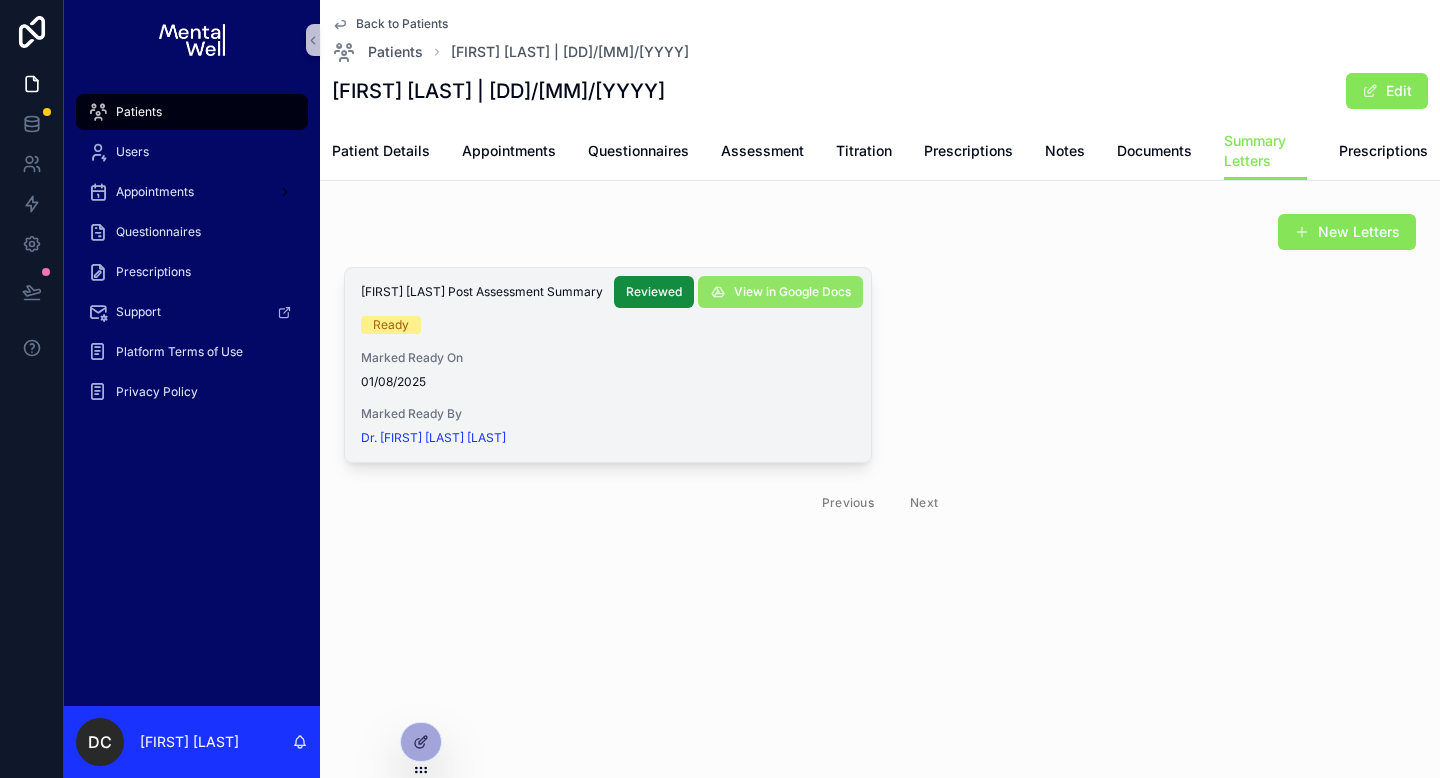click at bounding box center [718, 292] 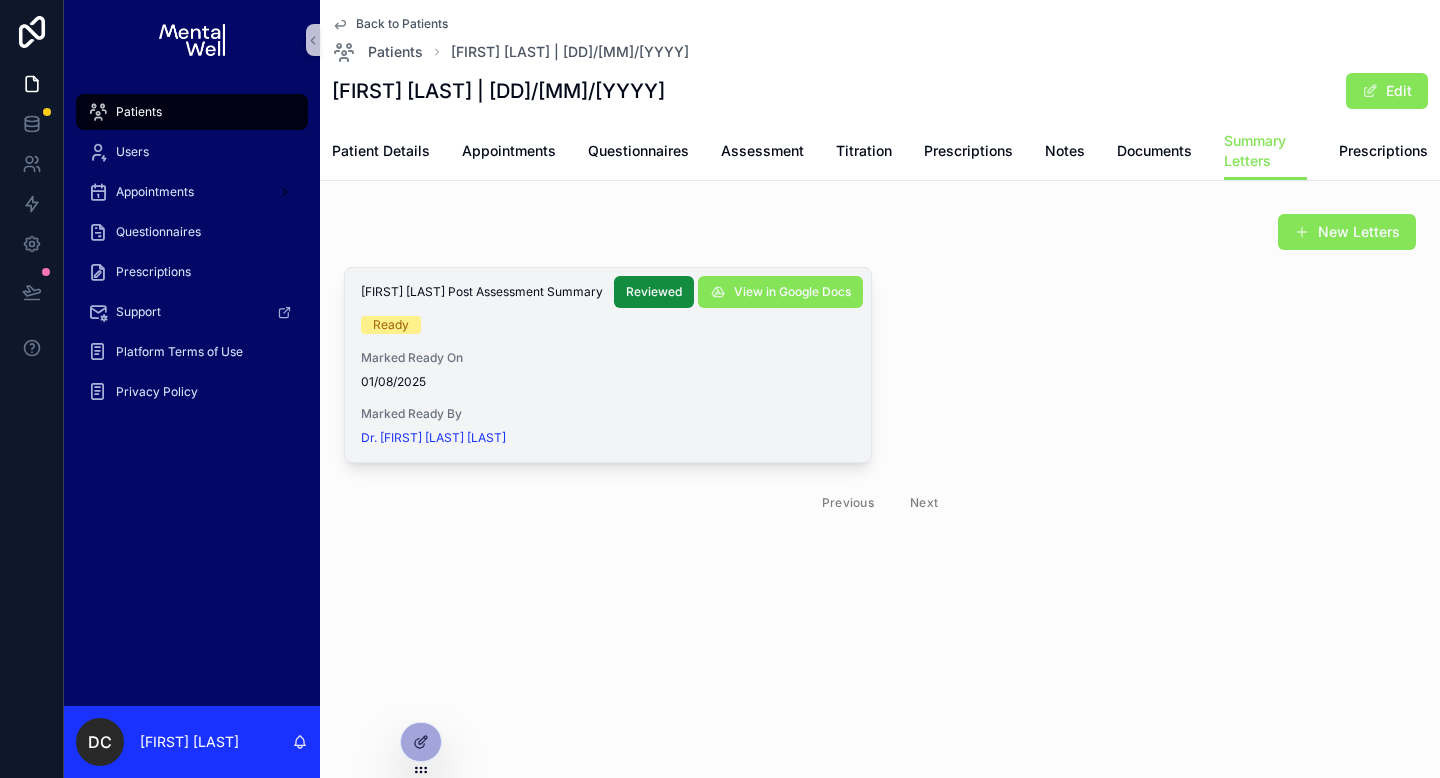 click on "Patients" at bounding box center (192, 112) 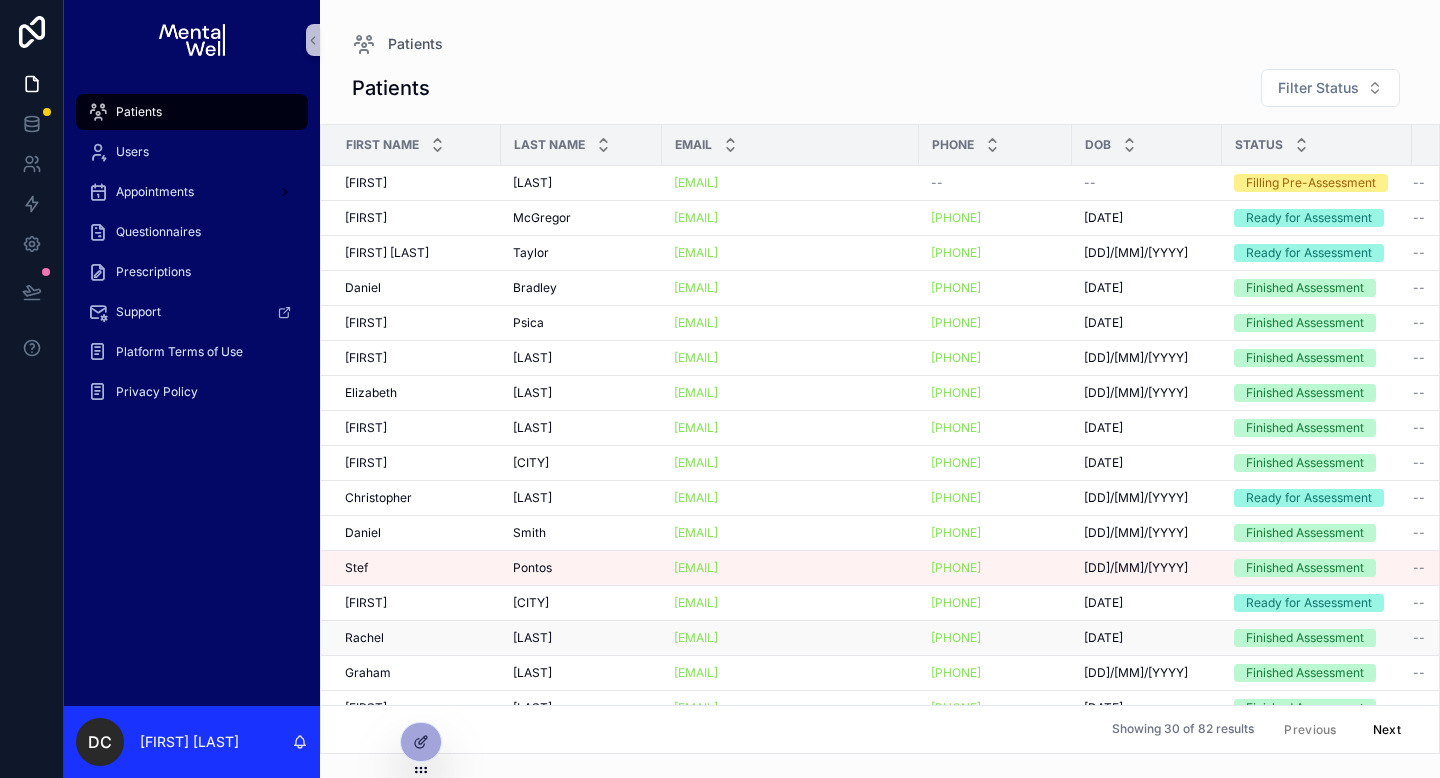 click on "[FIRST] [LAST]" at bounding box center [417, 638] 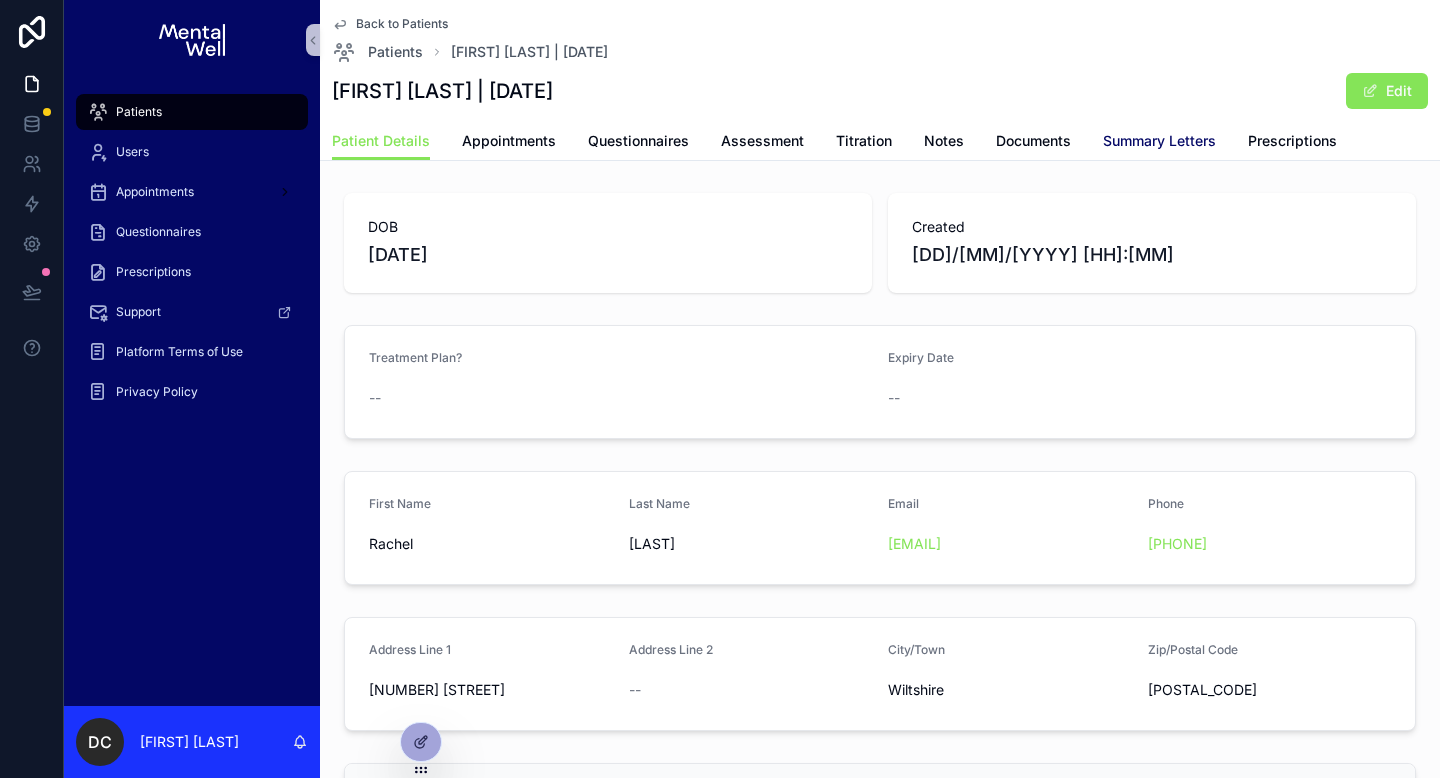click on "Summary Letters" at bounding box center (1159, 141) 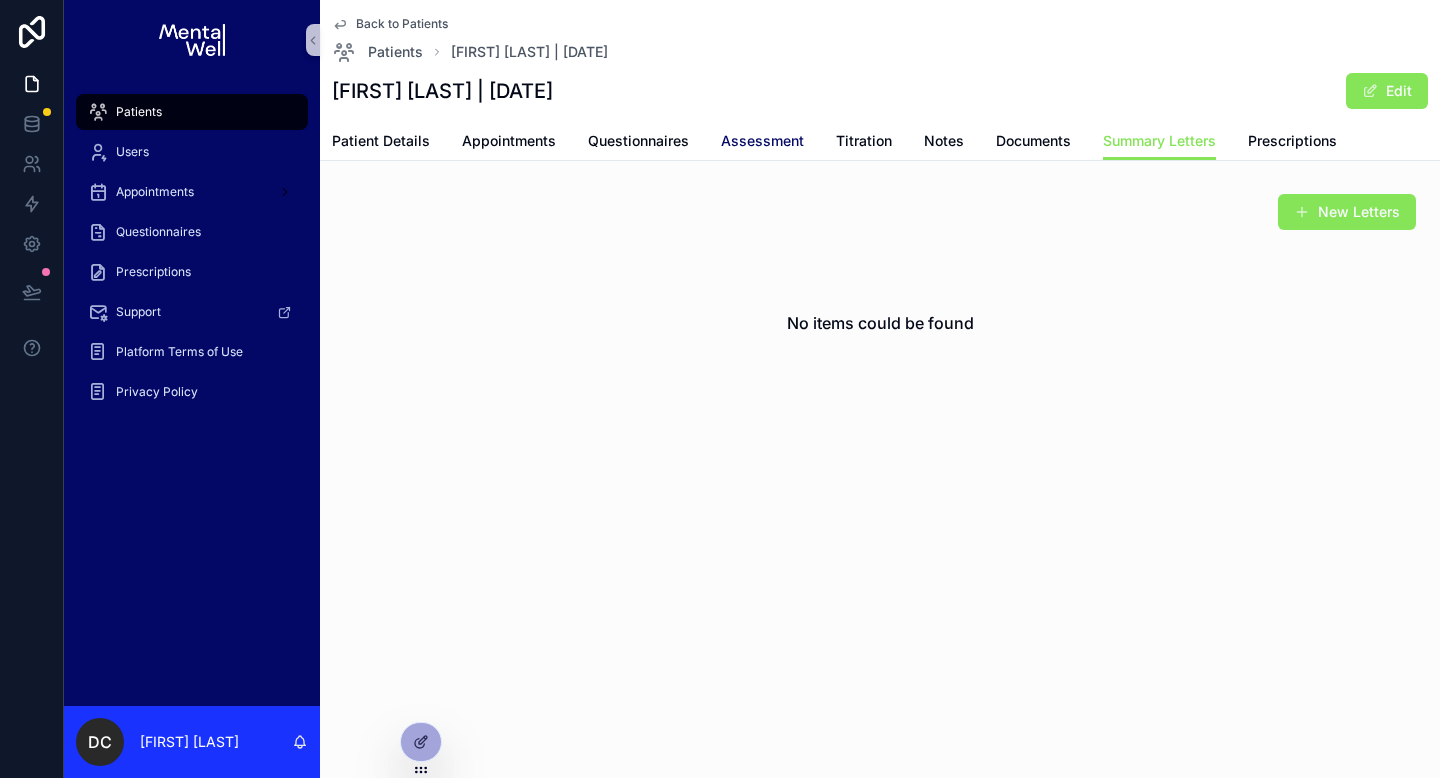 click on "Assessment" at bounding box center (762, 141) 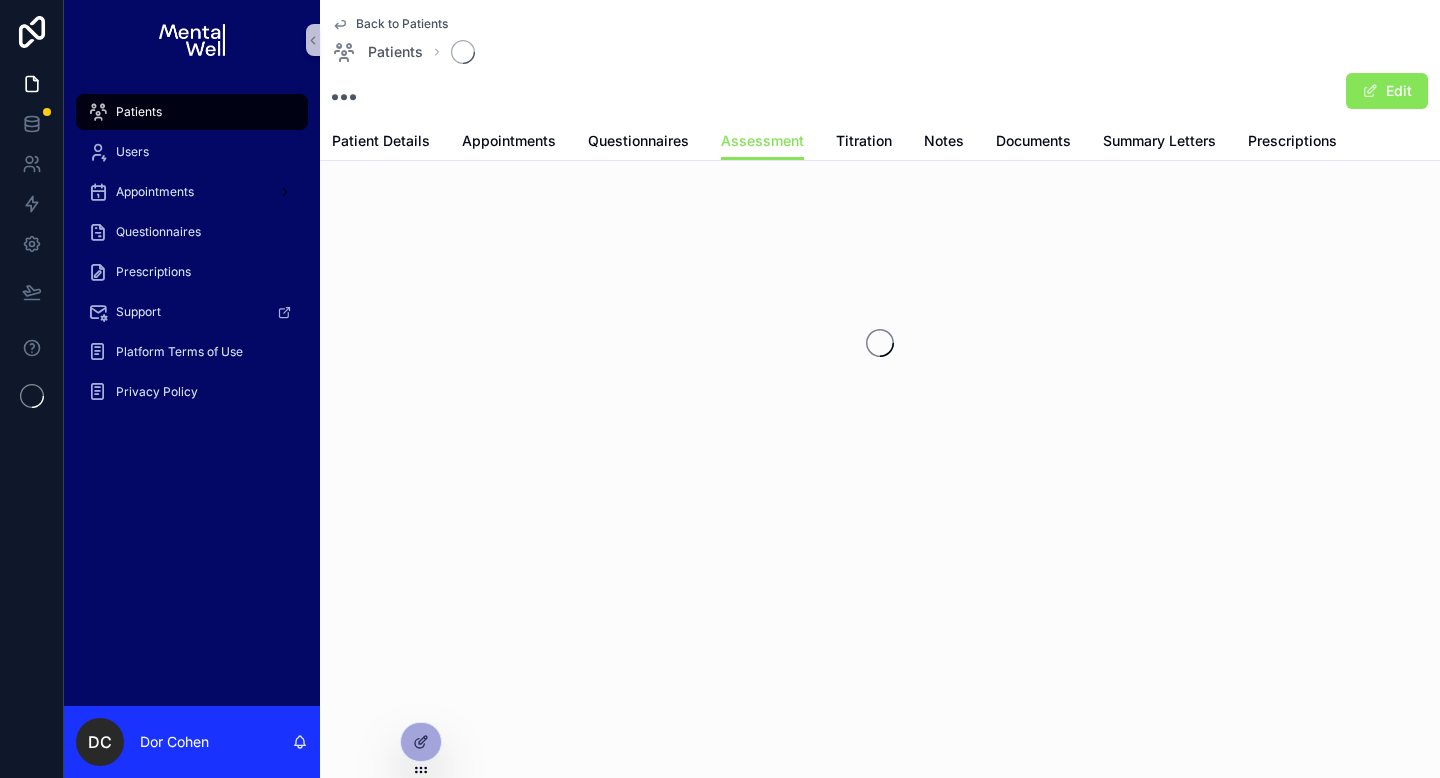 scroll, scrollTop: 0, scrollLeft: 0, axis: both 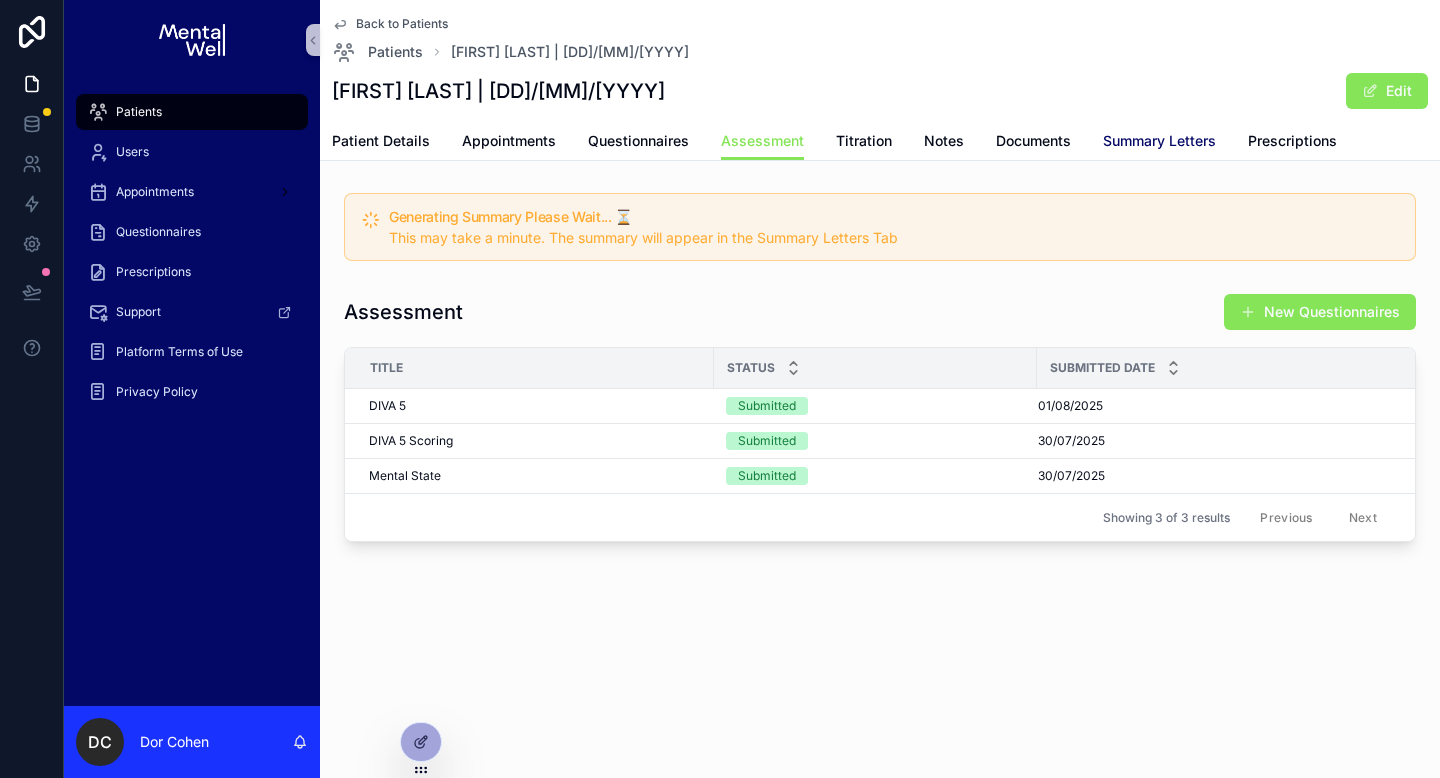 click on "Summary Letters" at bounding box center [1159, 141] 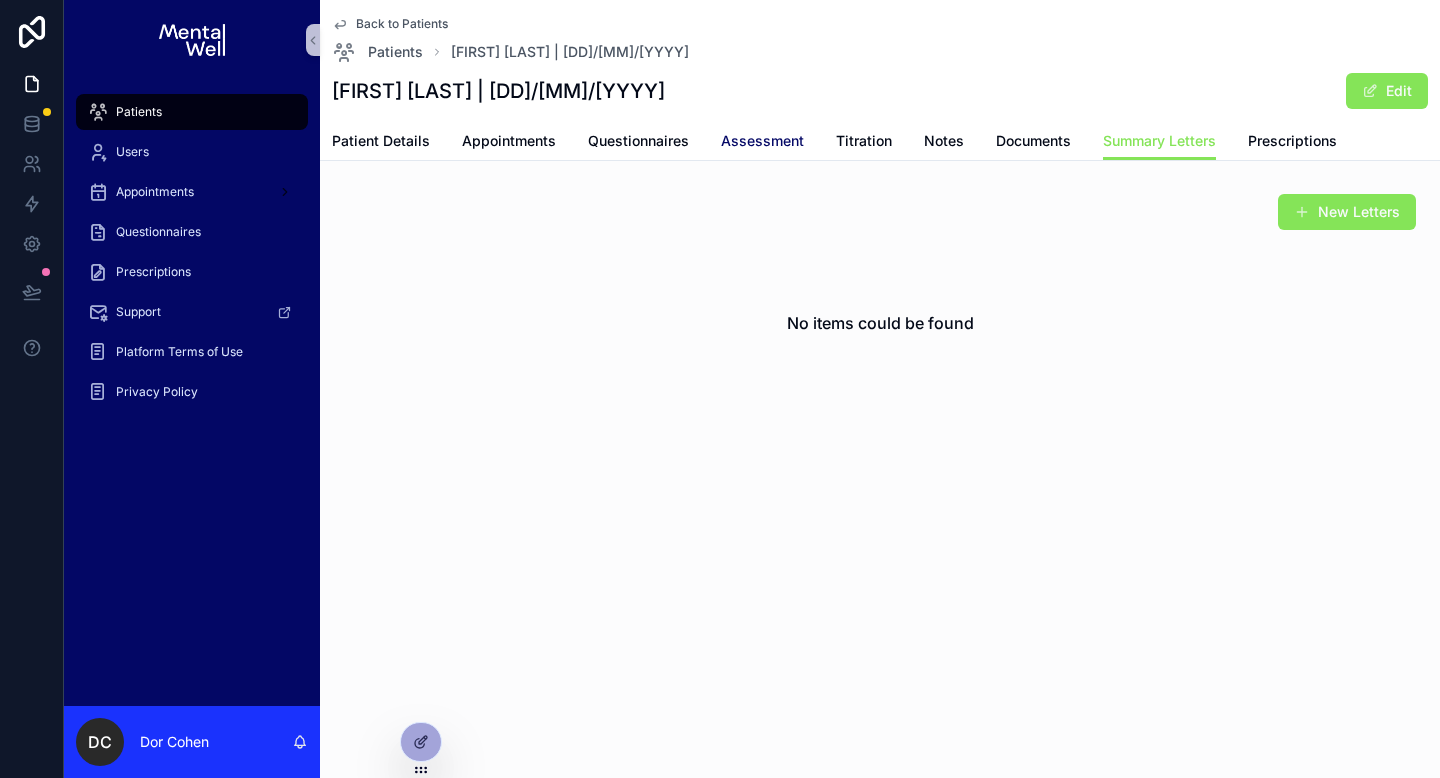 click on "Assessment" at bounding box center (762, 141) 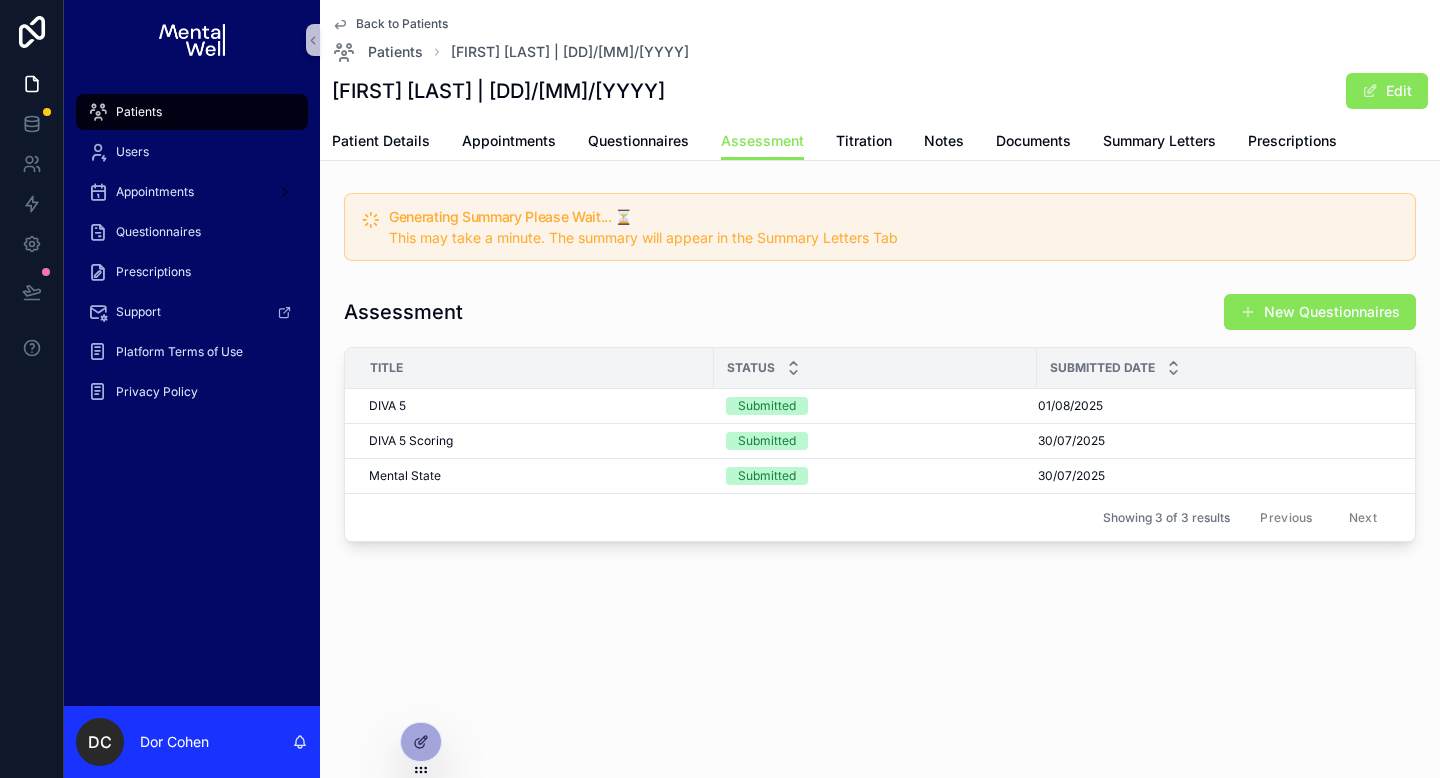 click on "This may take a minute. The summary will appear in the Summary Letters Tab" at bounding box center (894, 238) 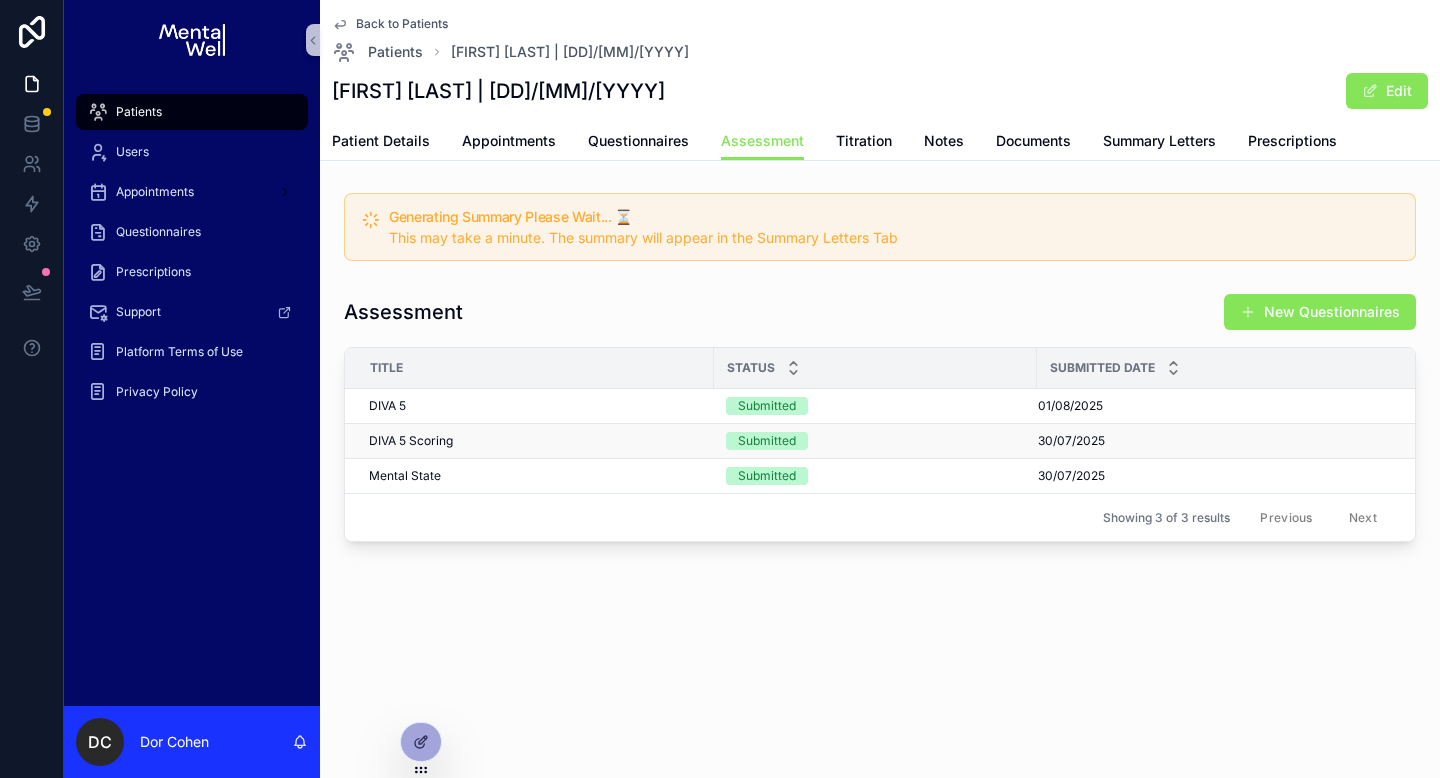 click on "DIVA 5 Scoring" at bounding box center (411, 441) 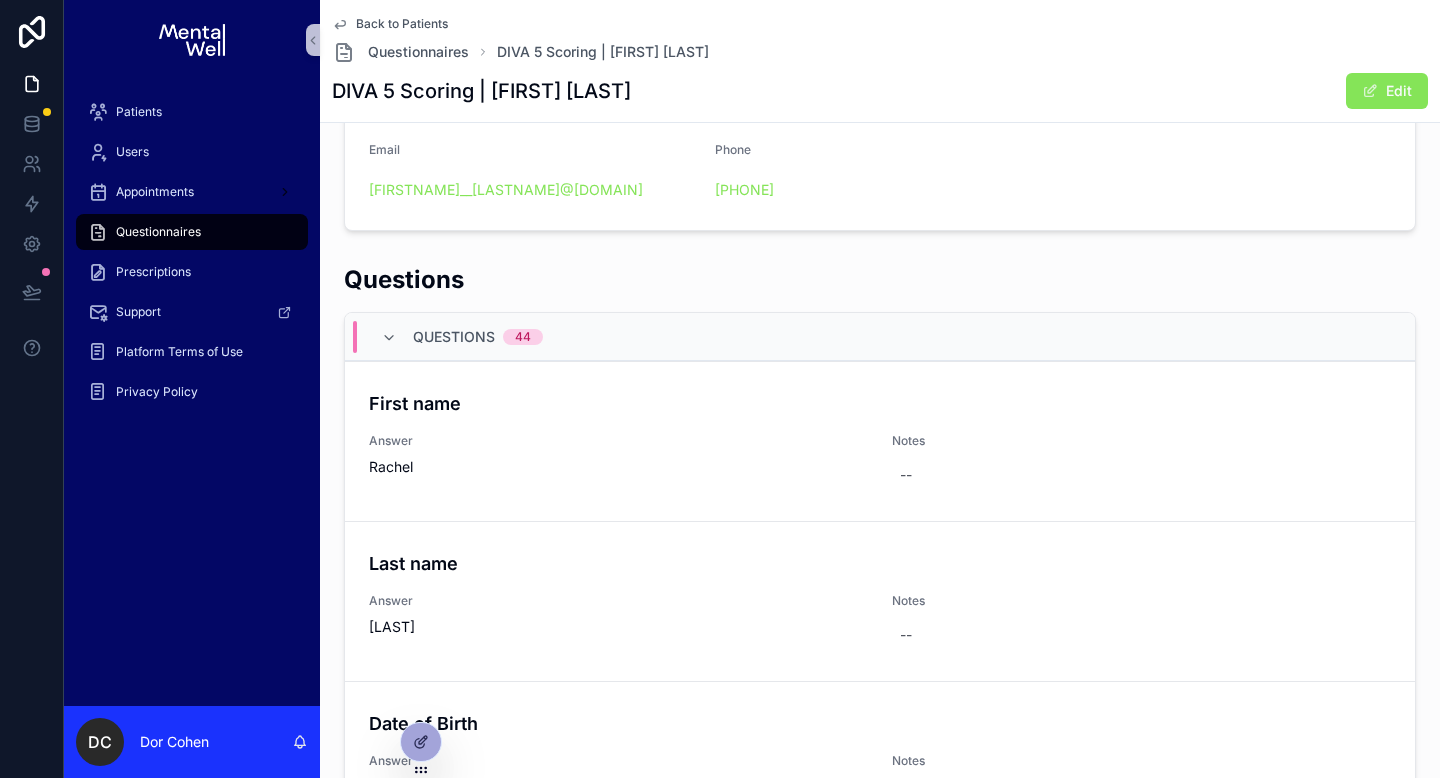 scroll, scrollTop: 608, scrollLeft: 0, axis: vertical 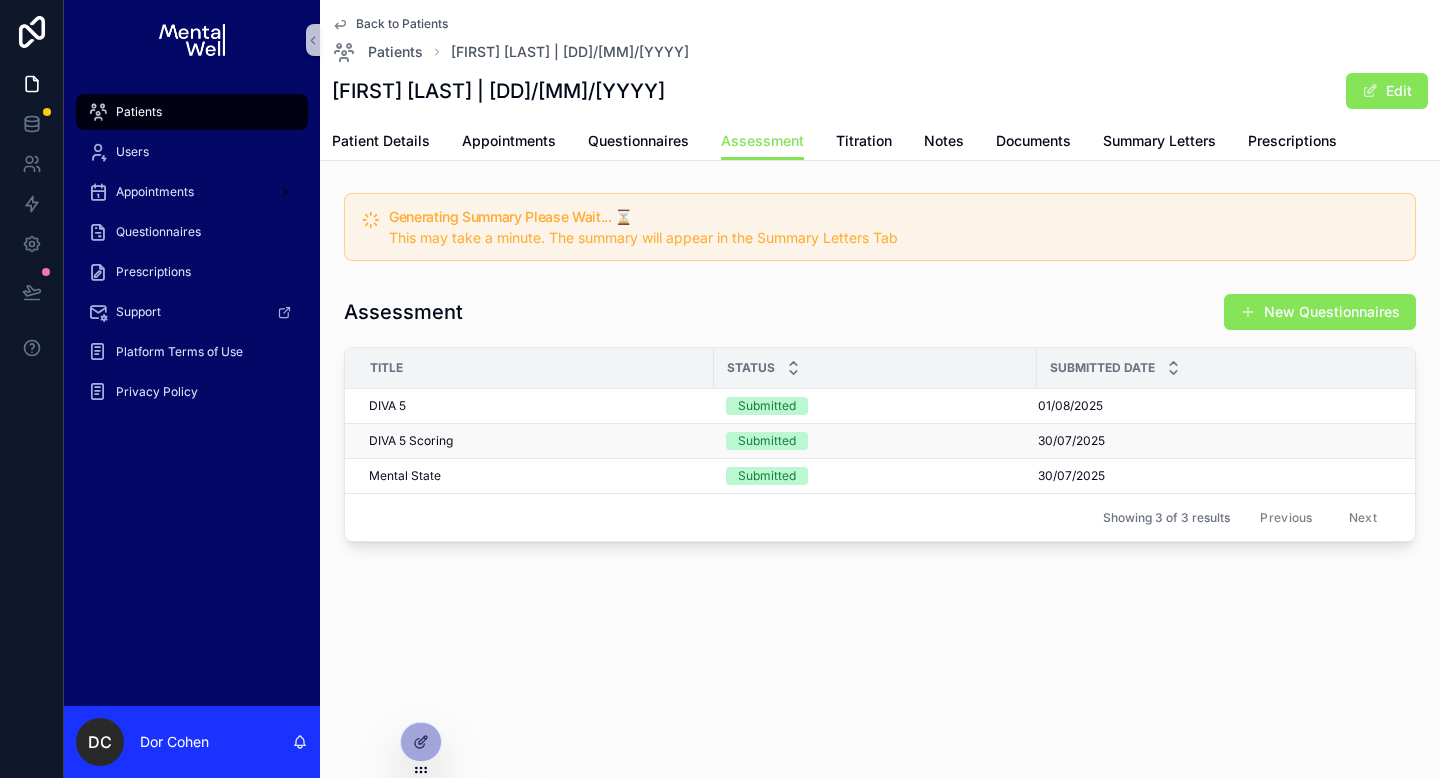 click on "DIVA 5 Scoring DIVA 5 Scoring" at bounding box center (529, 441) 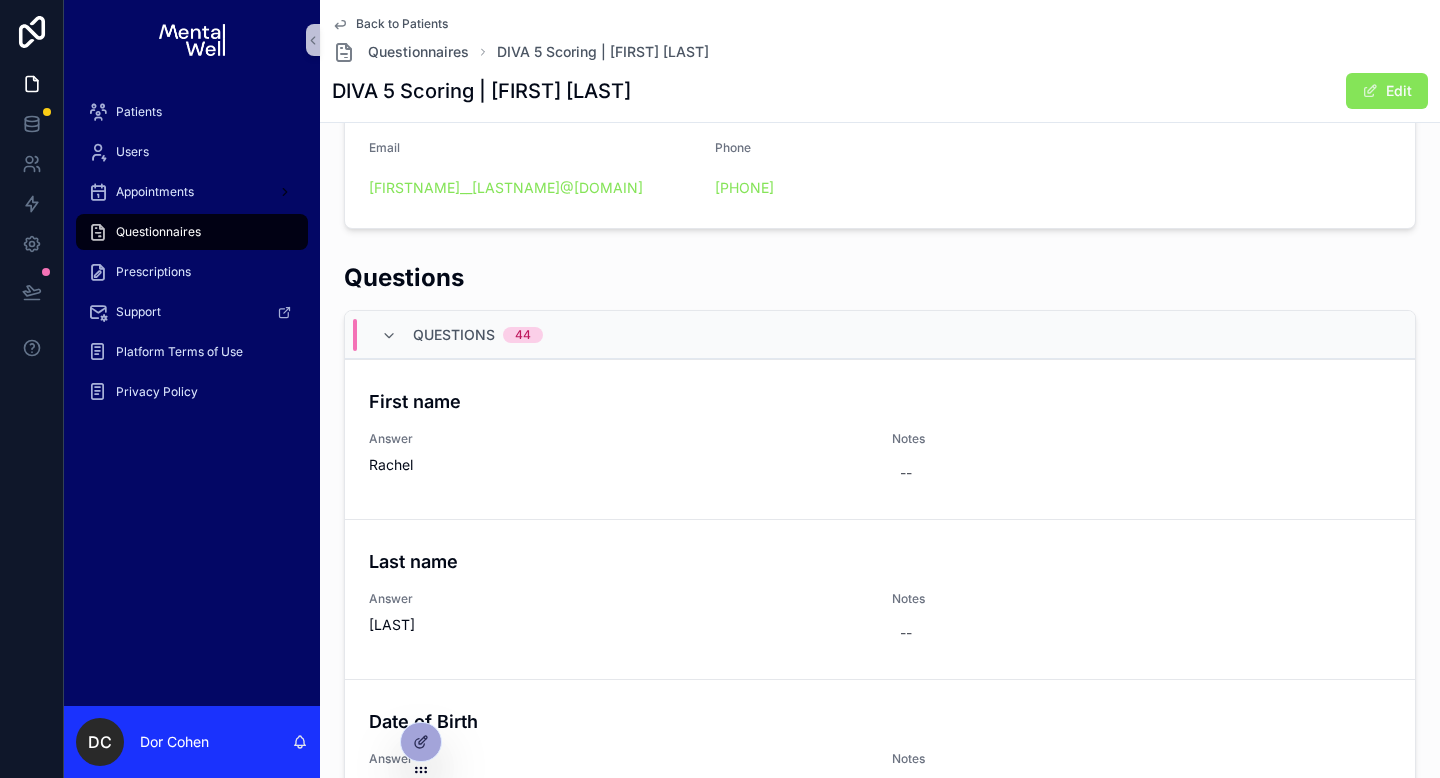 scroll, scrollTop: 608, scrollLeft: 0, axis: vertical 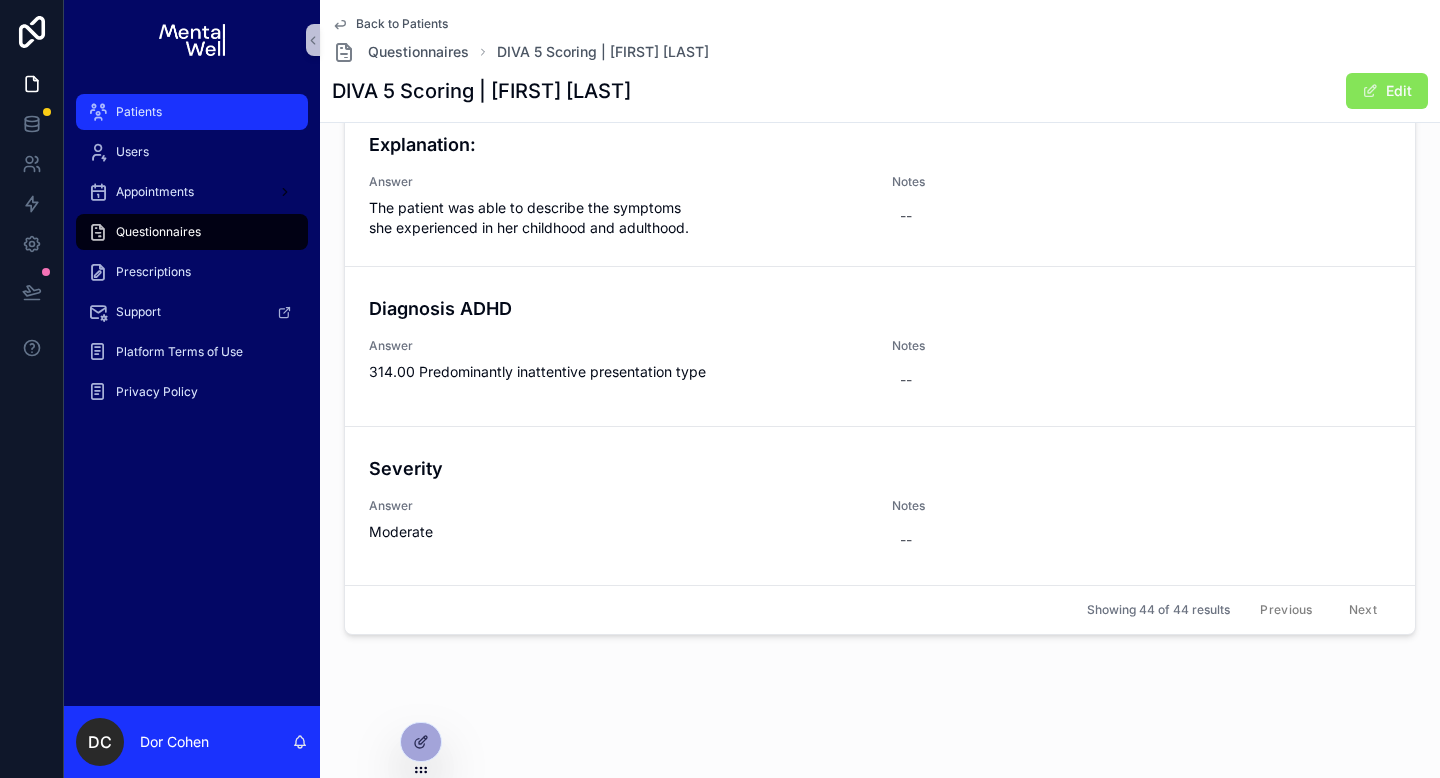 click on "Patients" at bounding box center (192, 112) 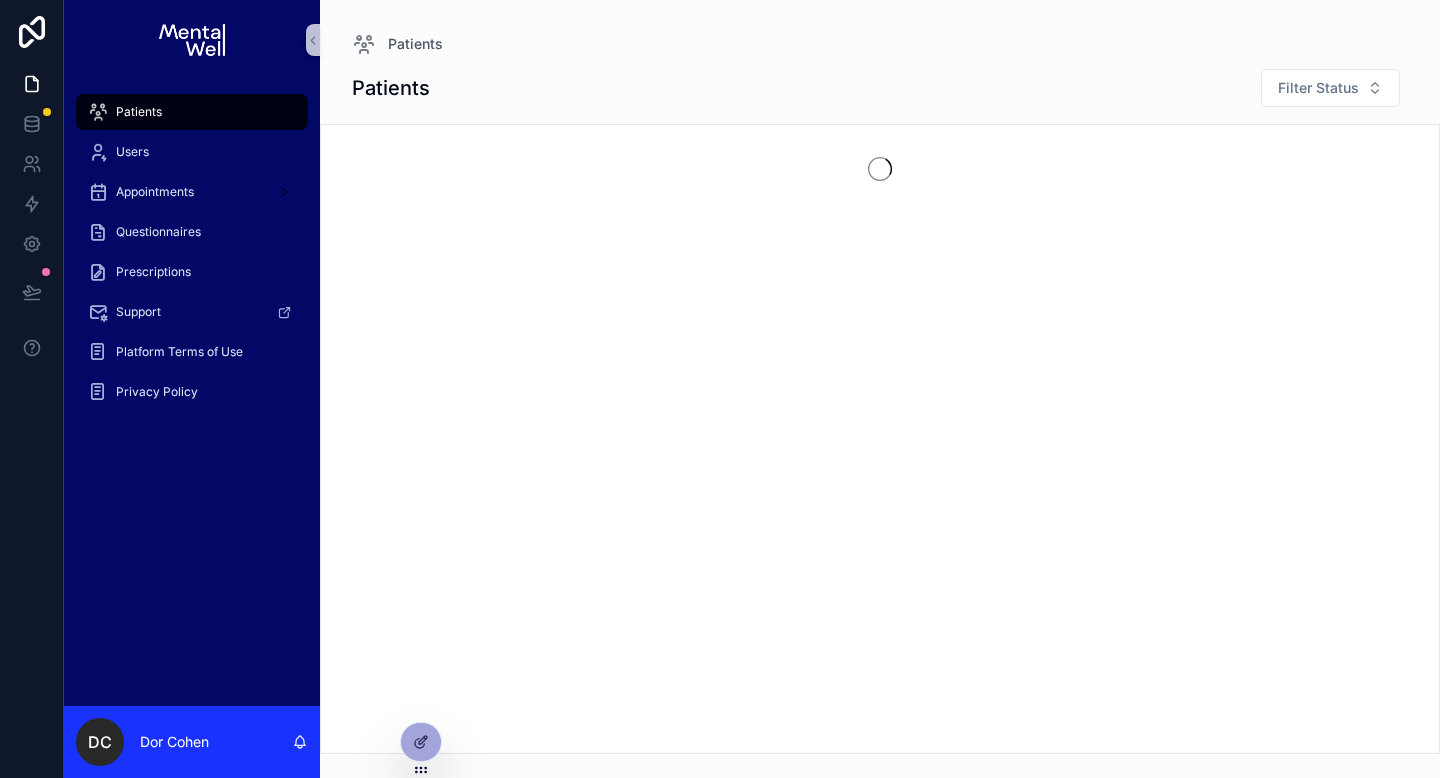 scroll, scrollTop: 0, scrollLeft: 0, axis: both 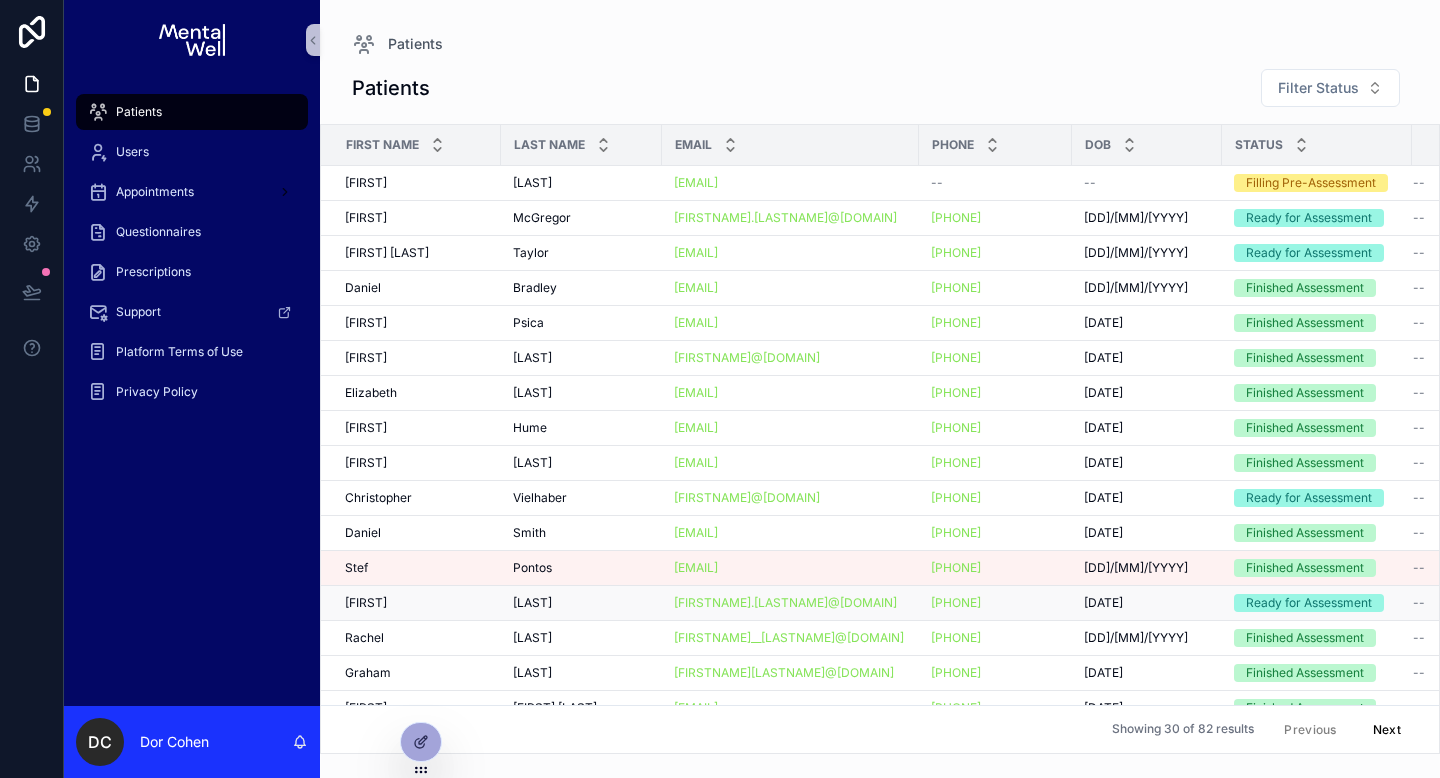 click on "[FIRST] [LAST]" at bounding box center [417, 603] 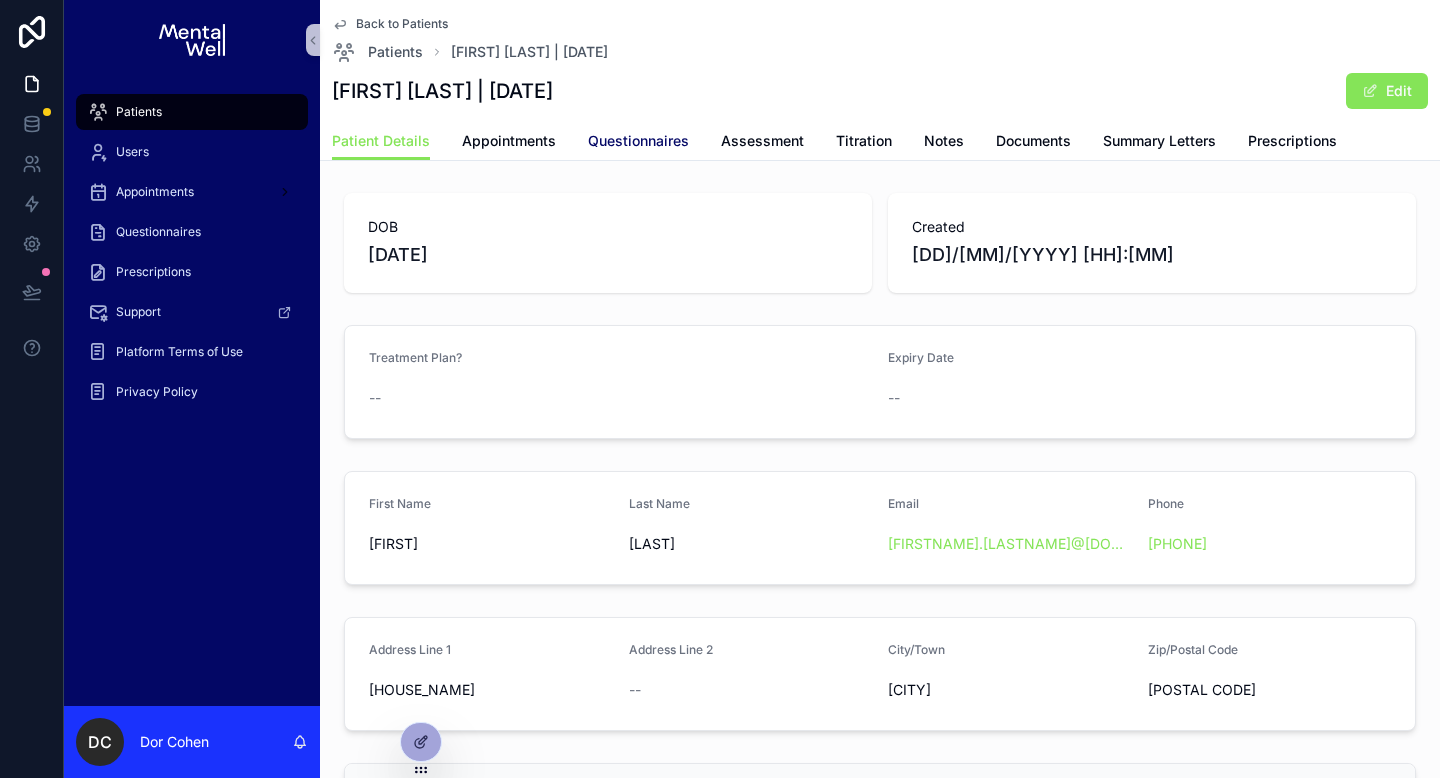 click on "Questionnaires" at bounding box center [638, 141] 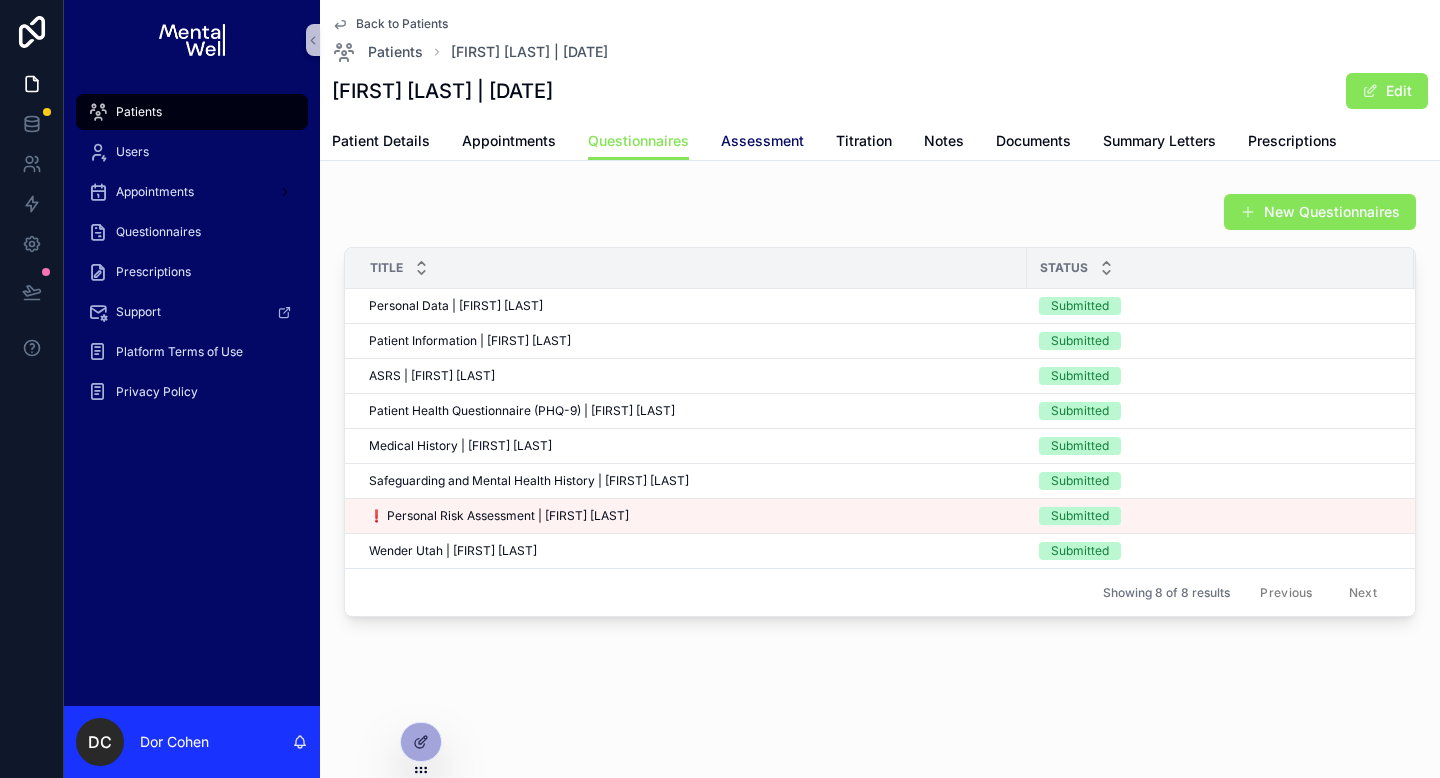 click on "Assessment" at bounding box center [762, 141] 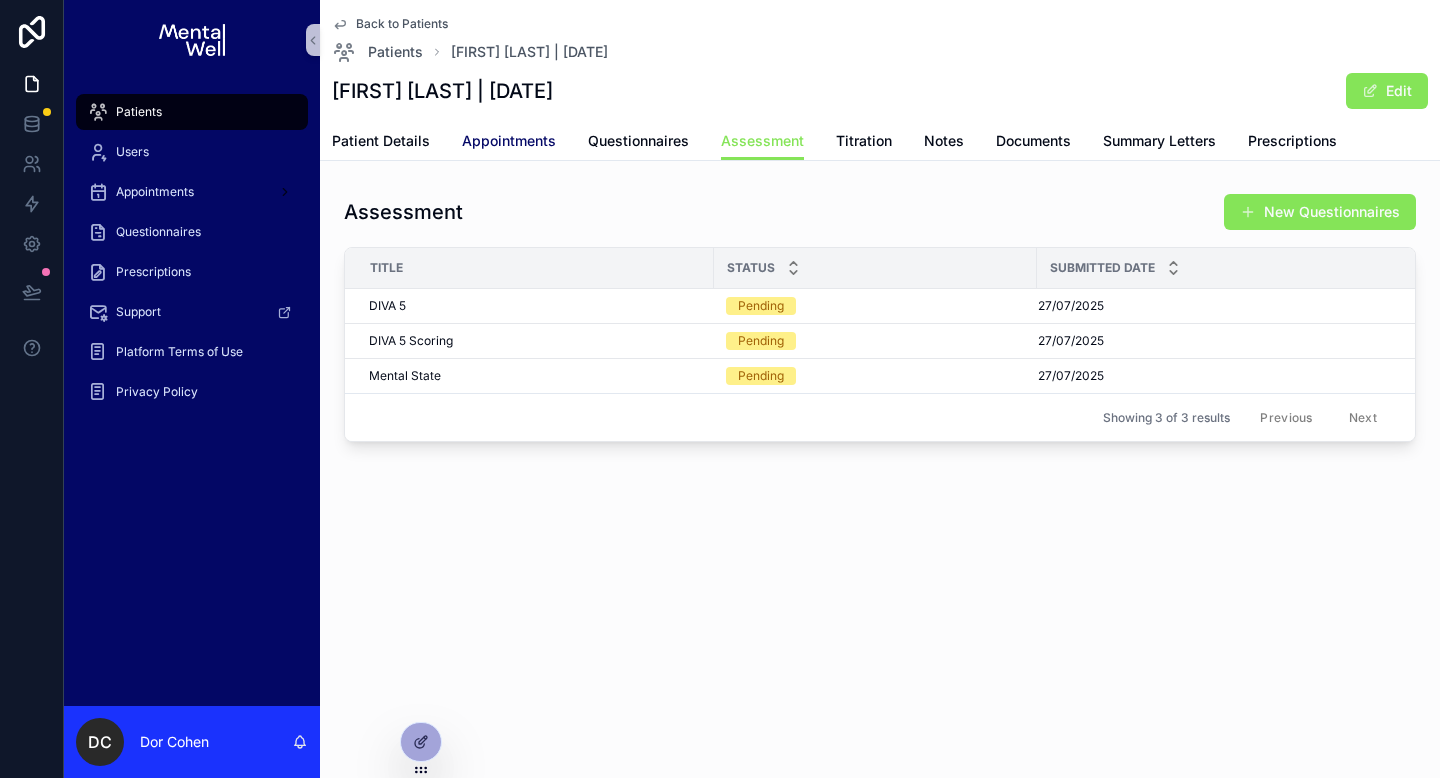 click on "Appointments" at bounding box center (509, 141) 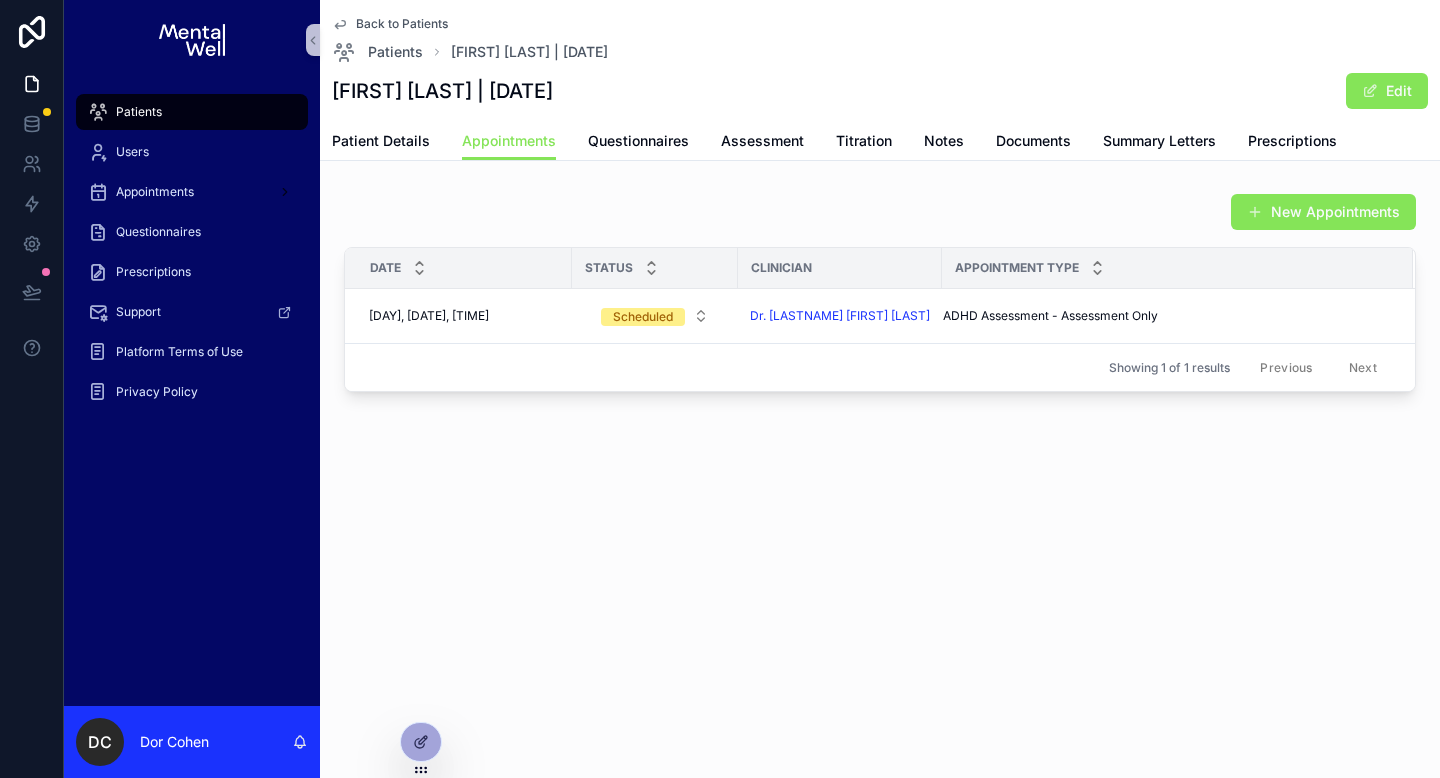 click on "Back to Patients" at bounding box center [402, 24] 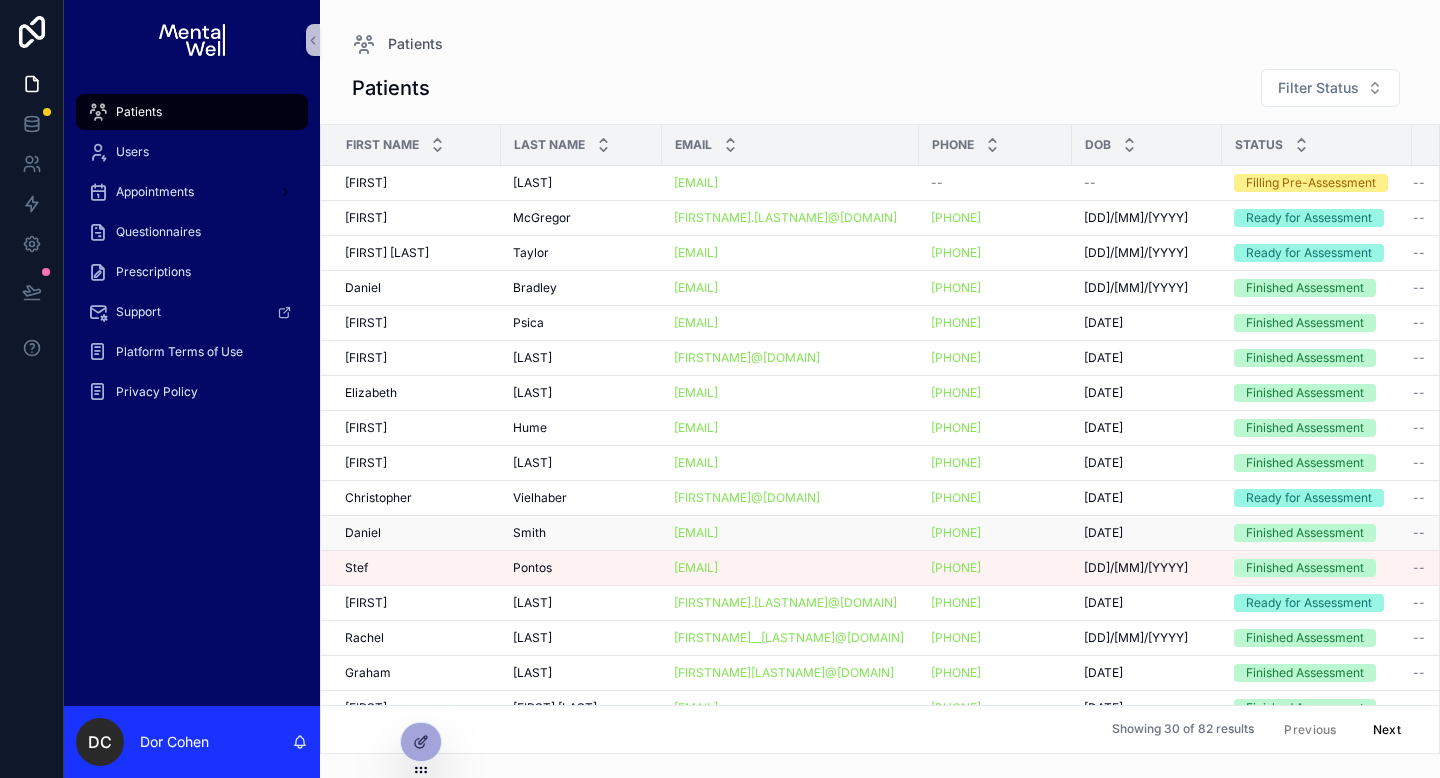 click on "[FIRST] [LAST]" at bounding box center (417, 533) 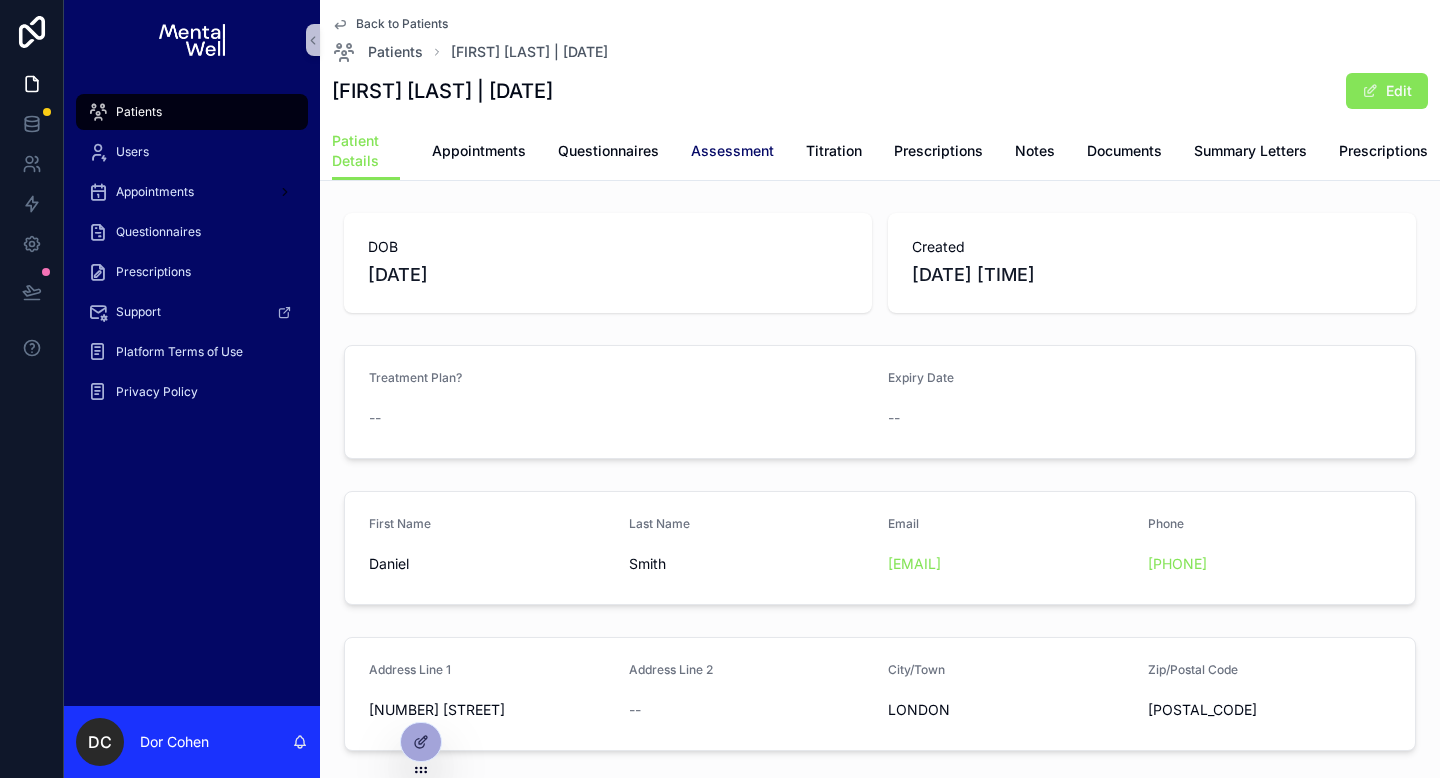click on "Assessment" at bounding box center (732, 151) 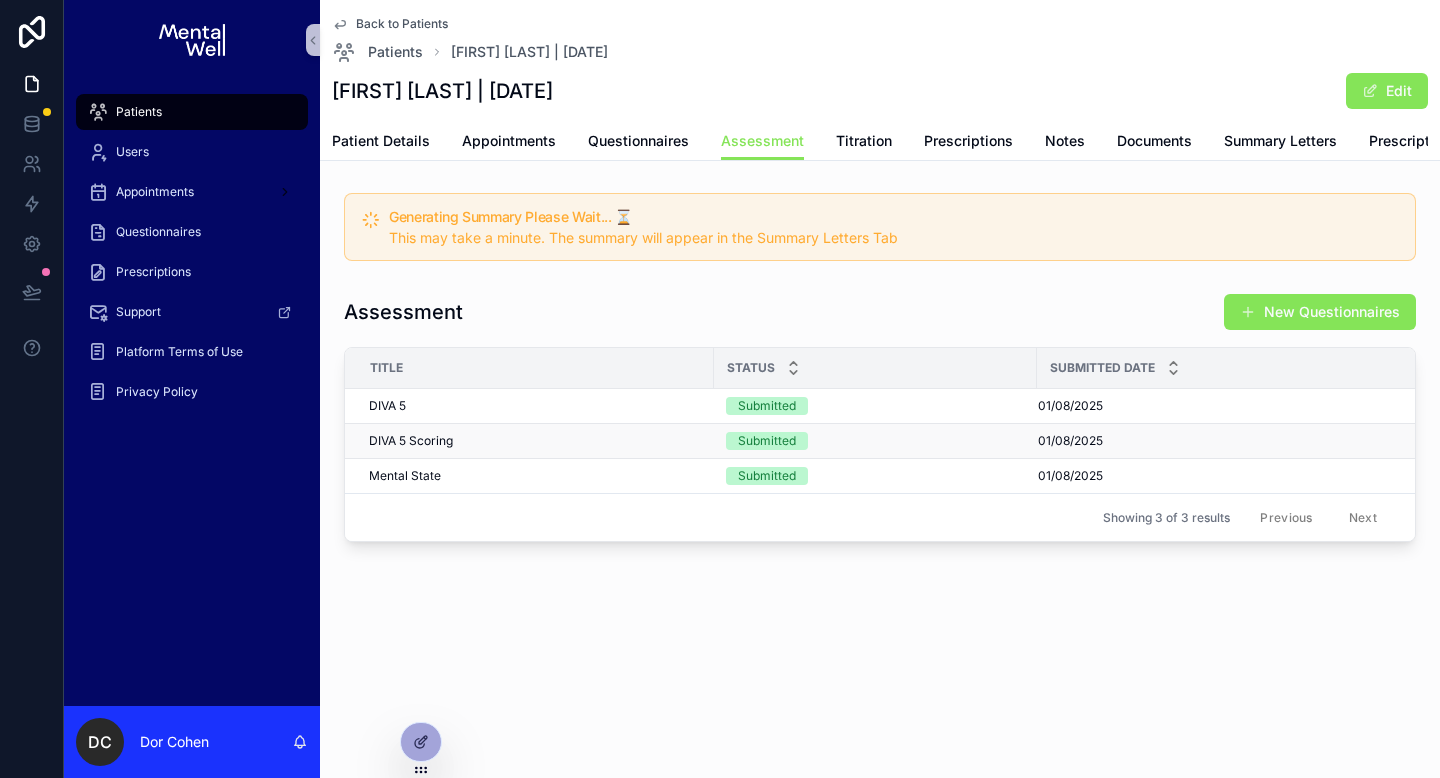 click on "DIVA 5 Scoring DIVA 5 Scoring" at bounding box center (535, 441) 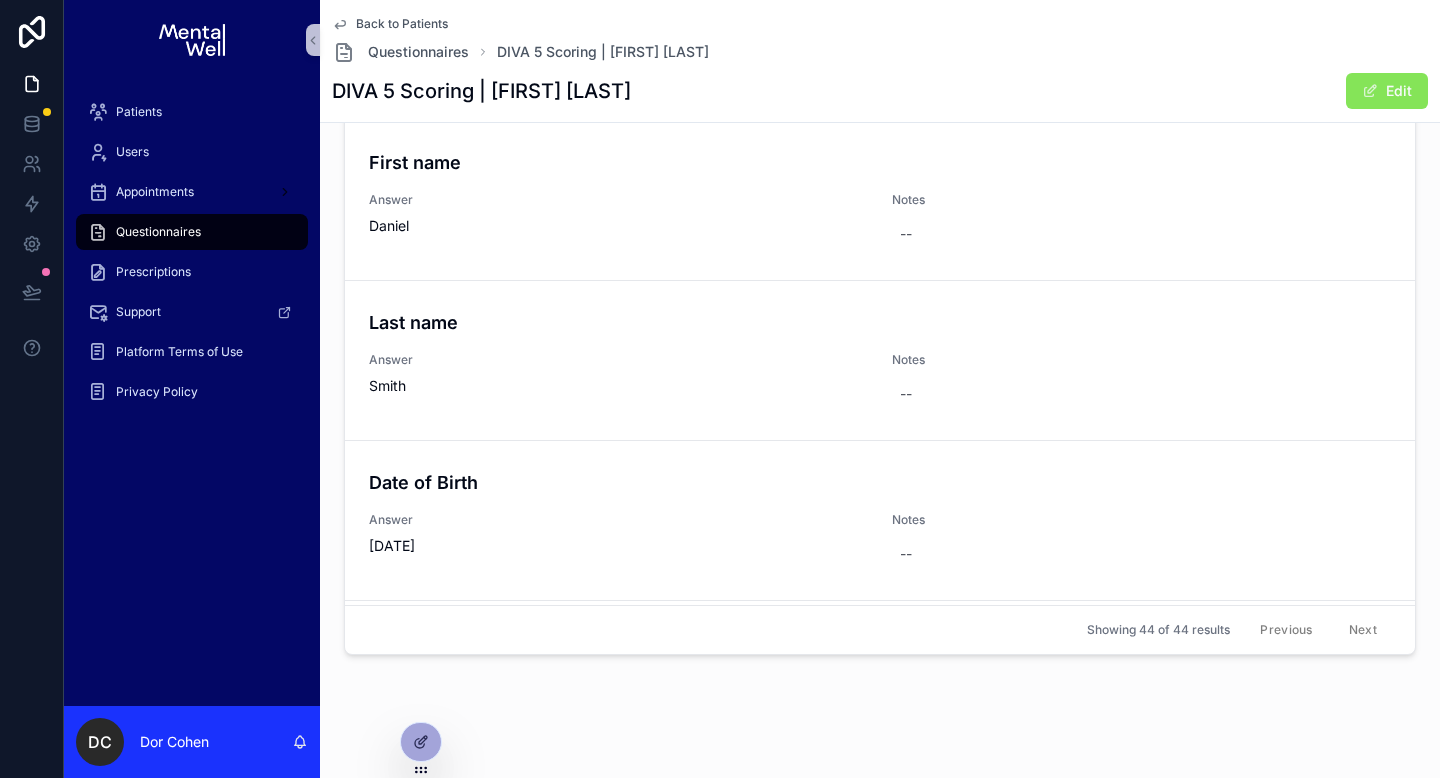 scroll, scrollTop: 594, scrollLeft: 0, axis: vertical 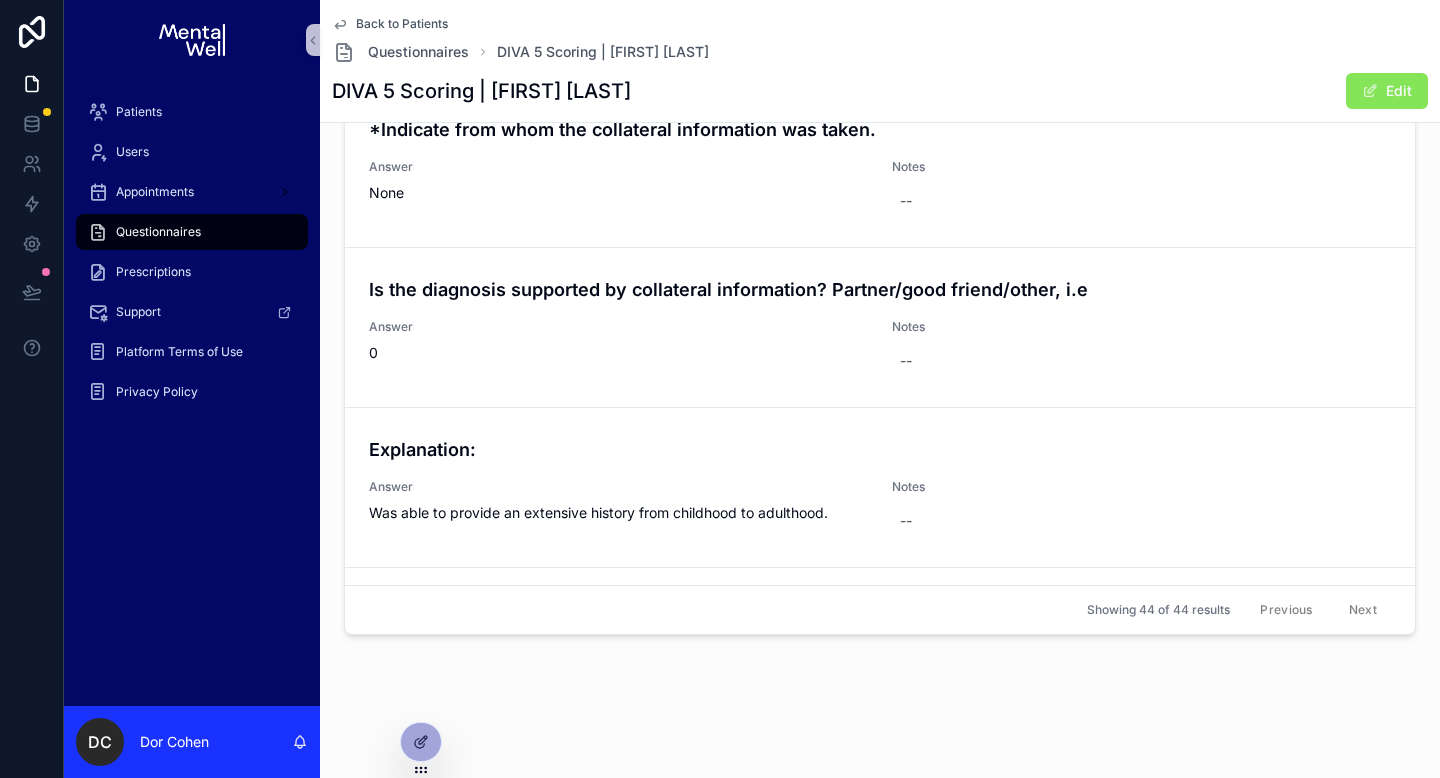 click on "Back to Patients" at bounding box center [402, 24] 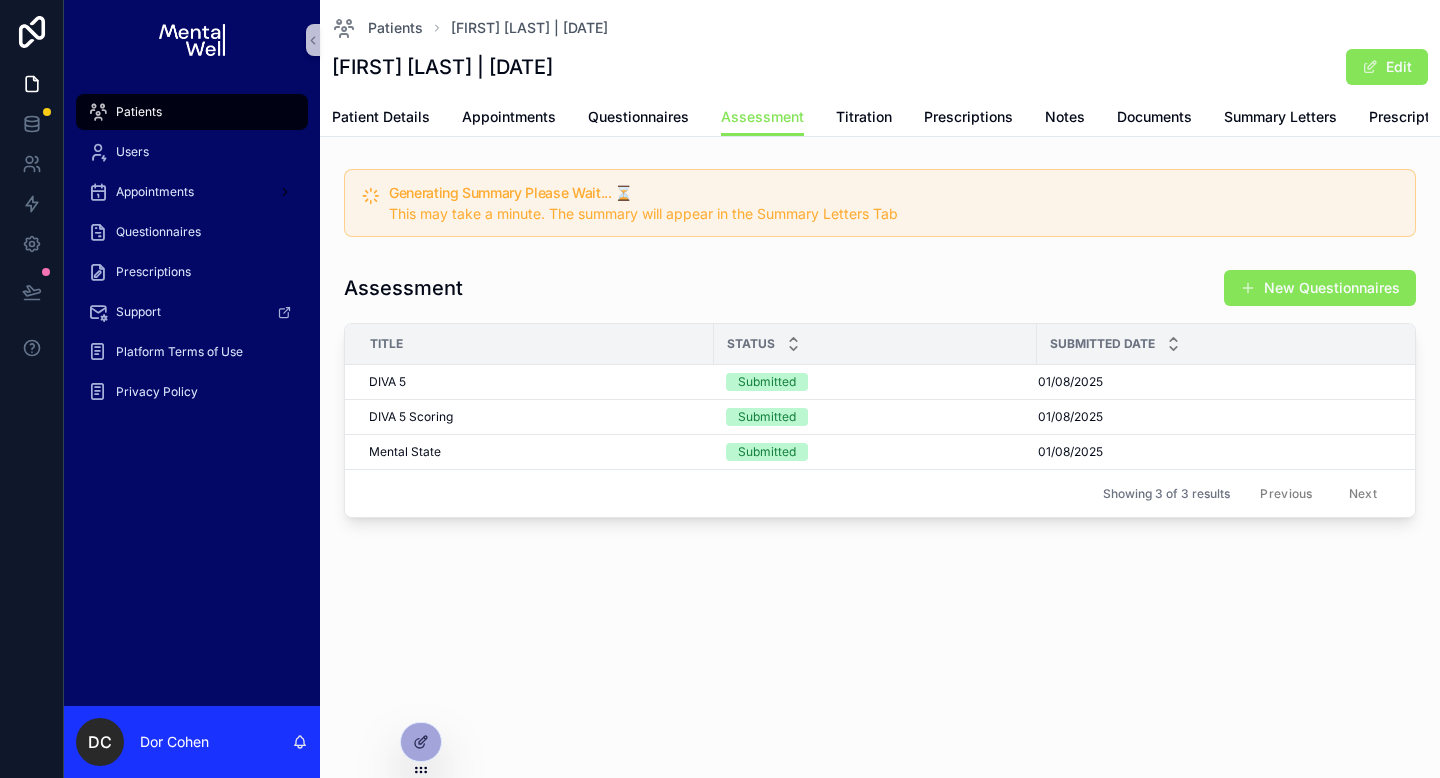 scroll, scrollTop: 0, scrollLeft: 0, axis: both 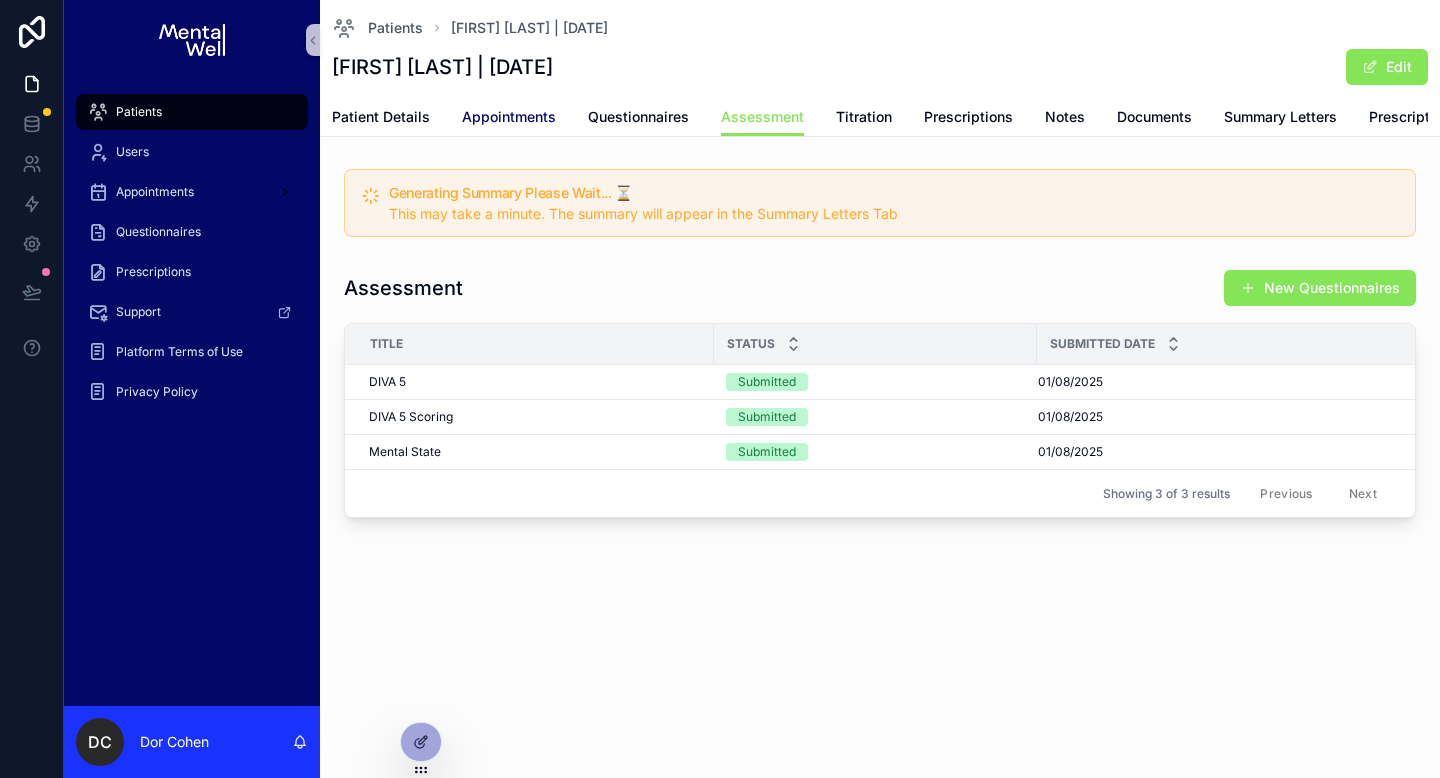 click on "Appointments" at bounding box center [509, 119] 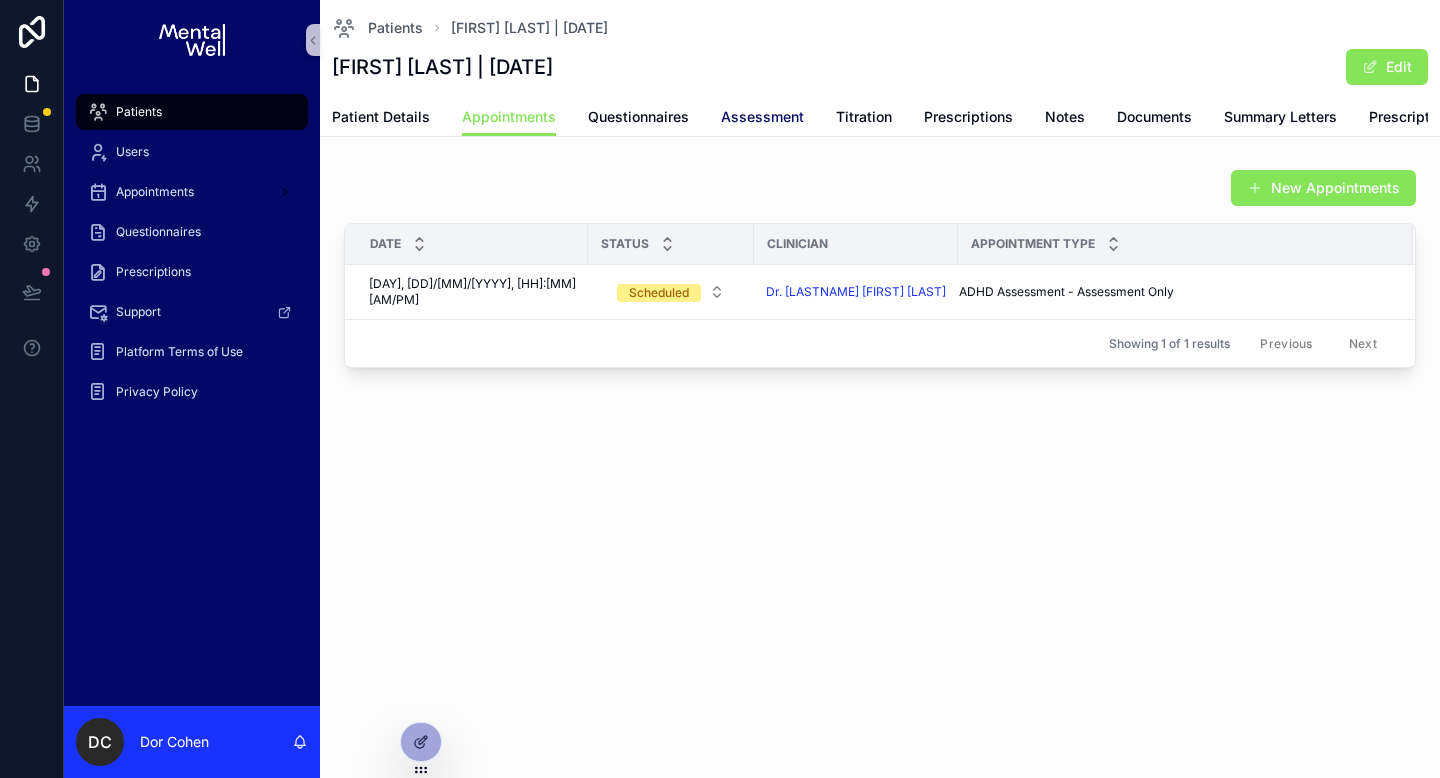 click on "Assessment" at bounding box center [762, 117] 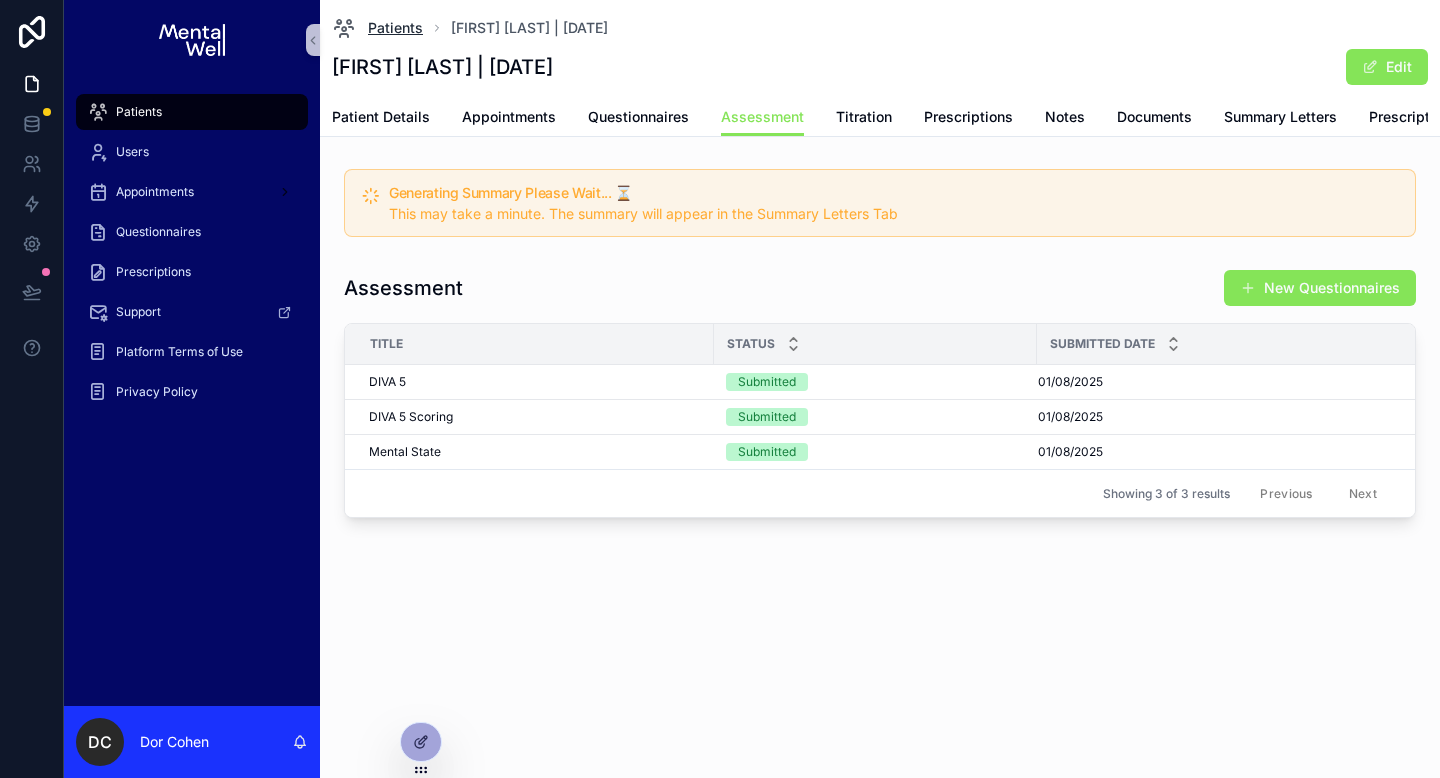 click on "Patients" at bounding box center [395, 28] 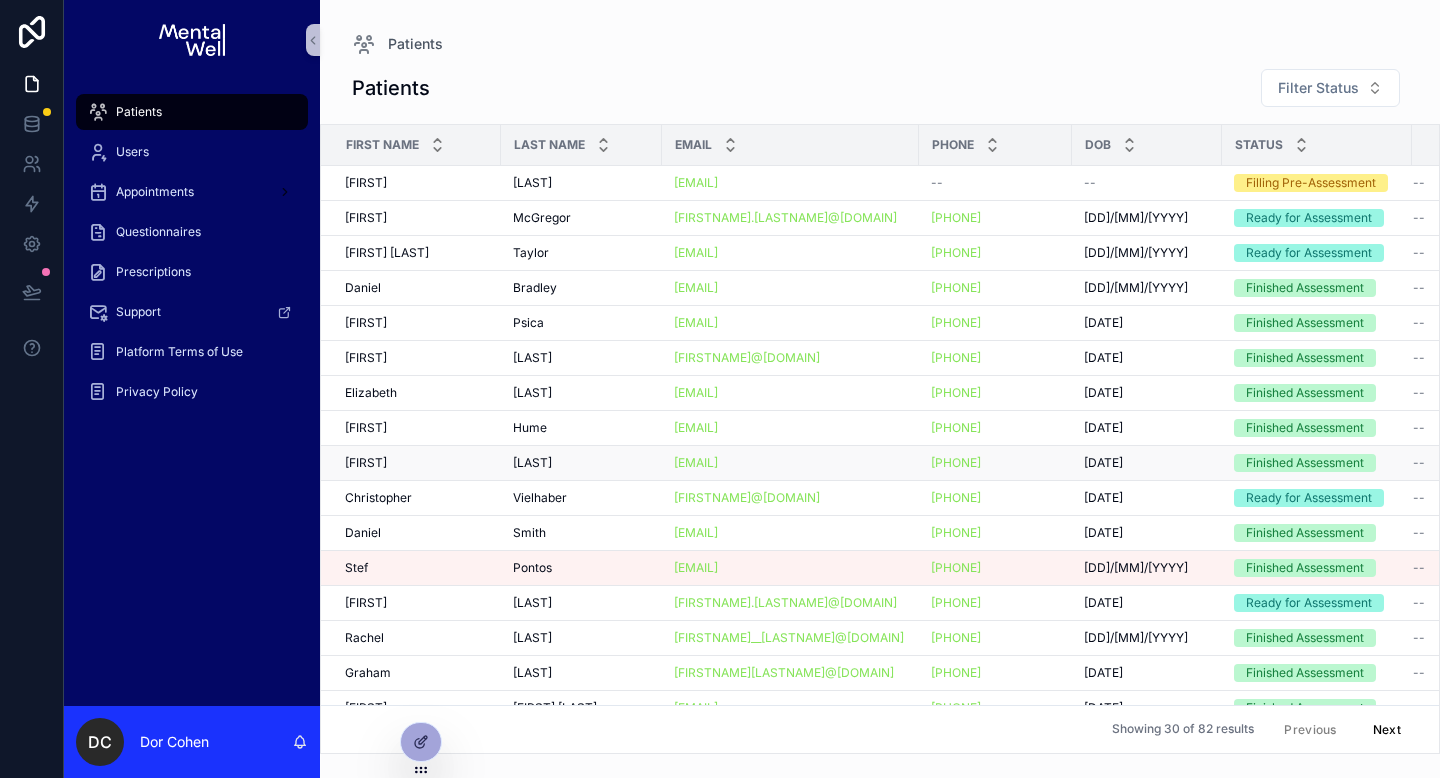 click on "Erwood Erwood" at bounding box center (581, 463) 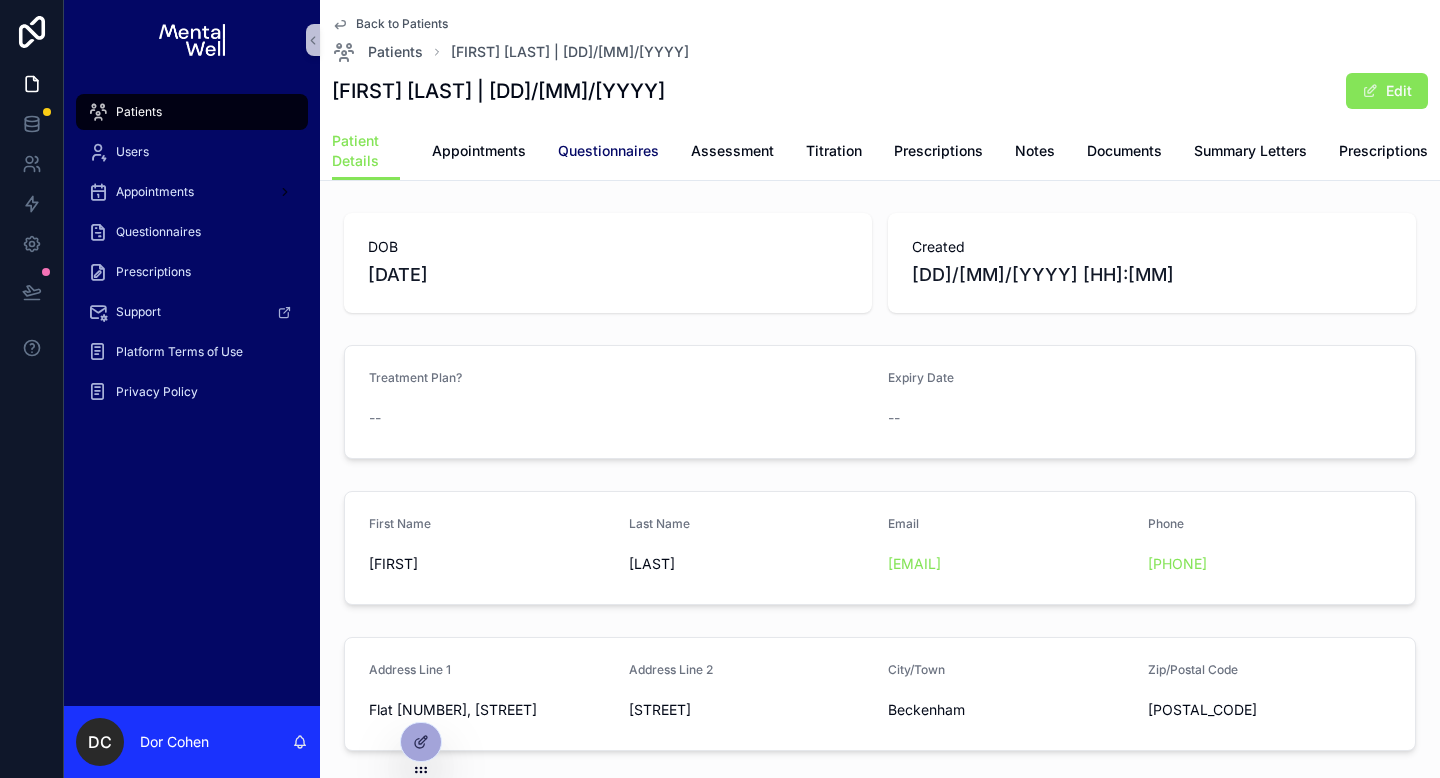 click on "Questionnaires" at bounding box center [608, 151] 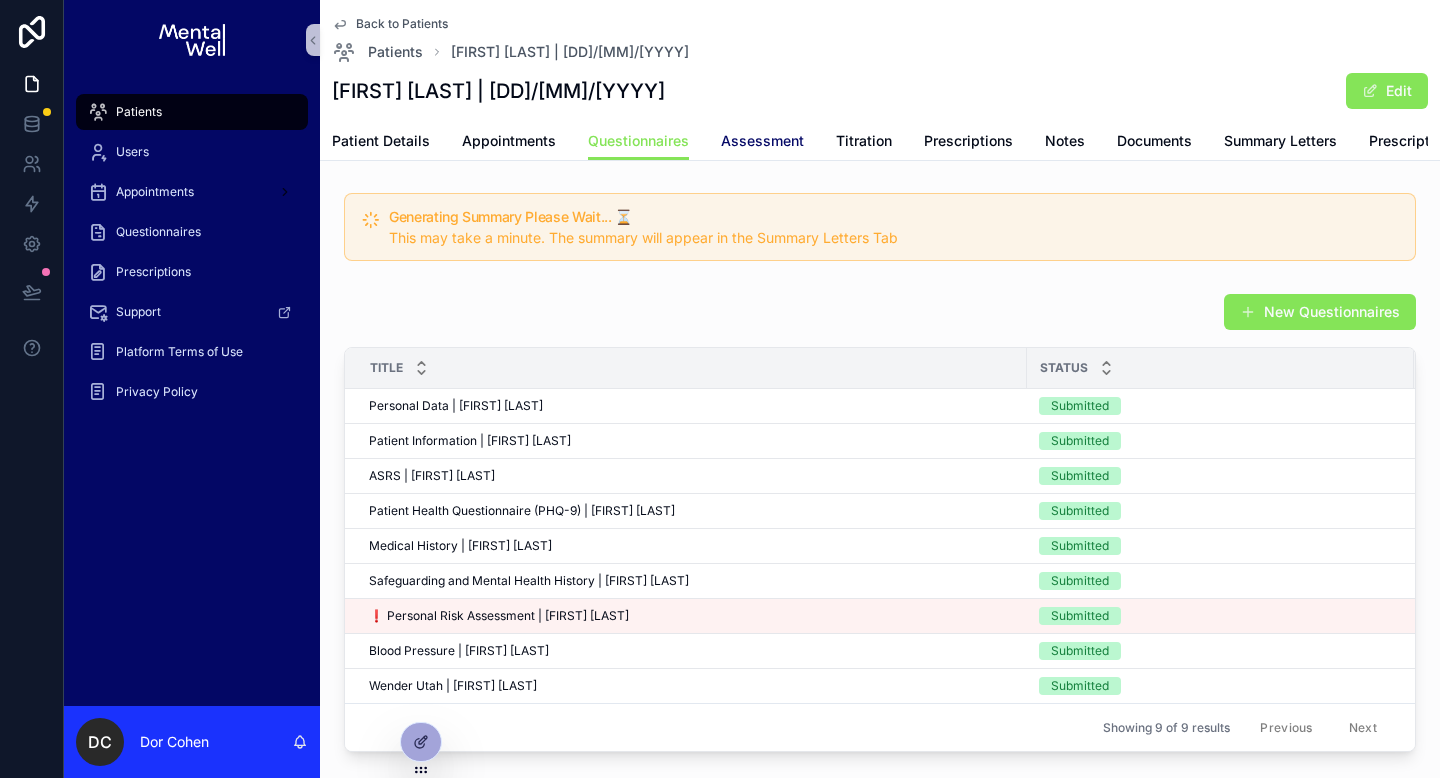 click on "Assessment" at bounding box center [762, 141] 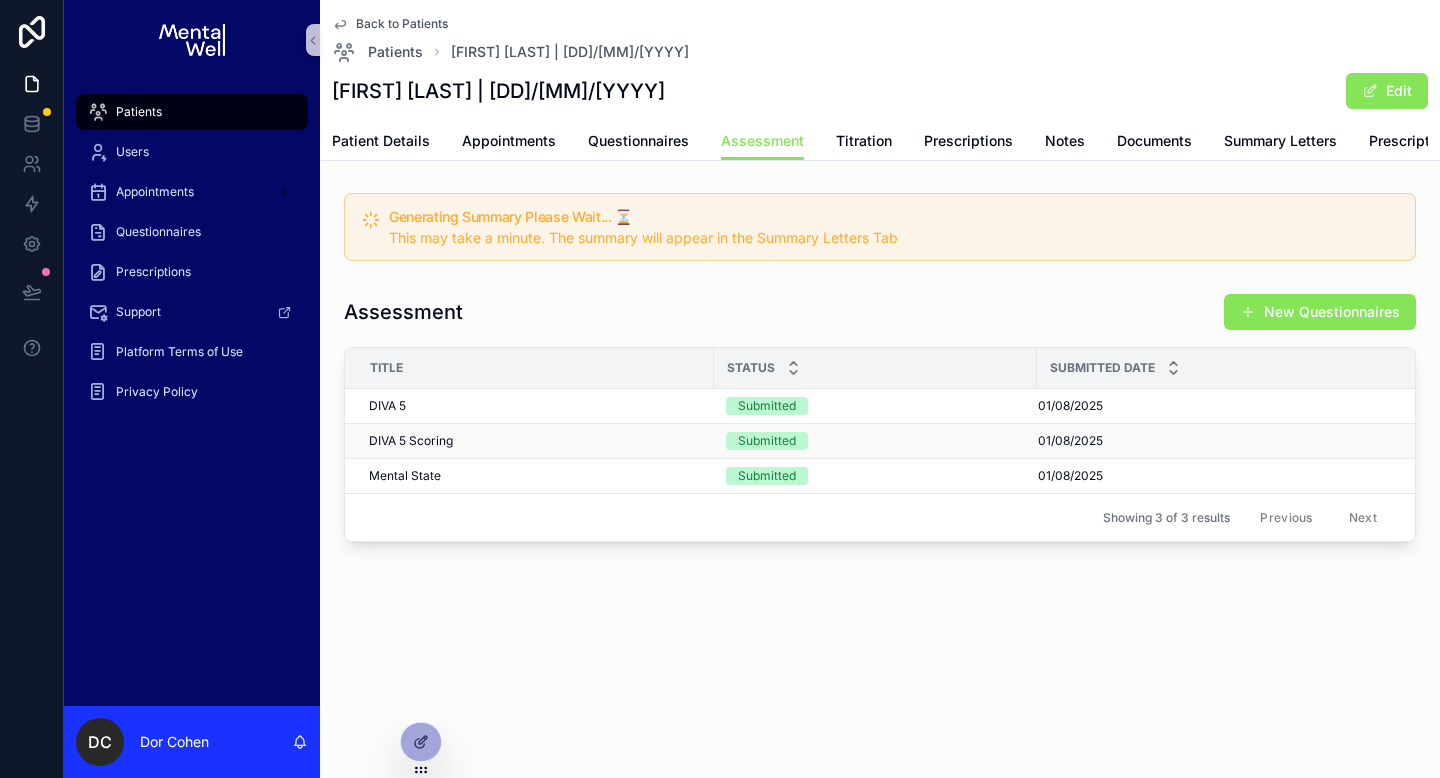 click on "DIVA 5 Scoring" at bounding box center [411, 441] 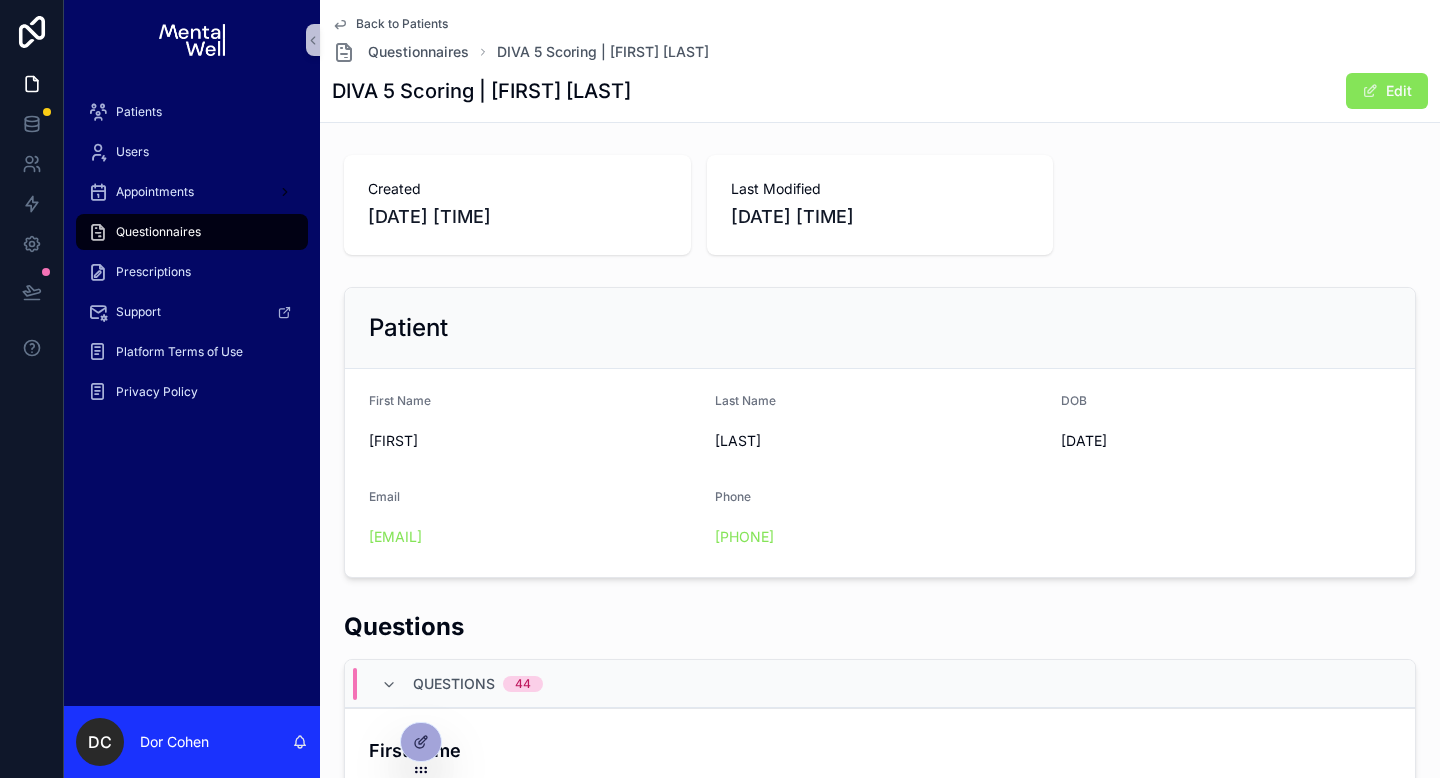 scroll, scrollTop: 496, scrollLeft: 0, axis: vertical 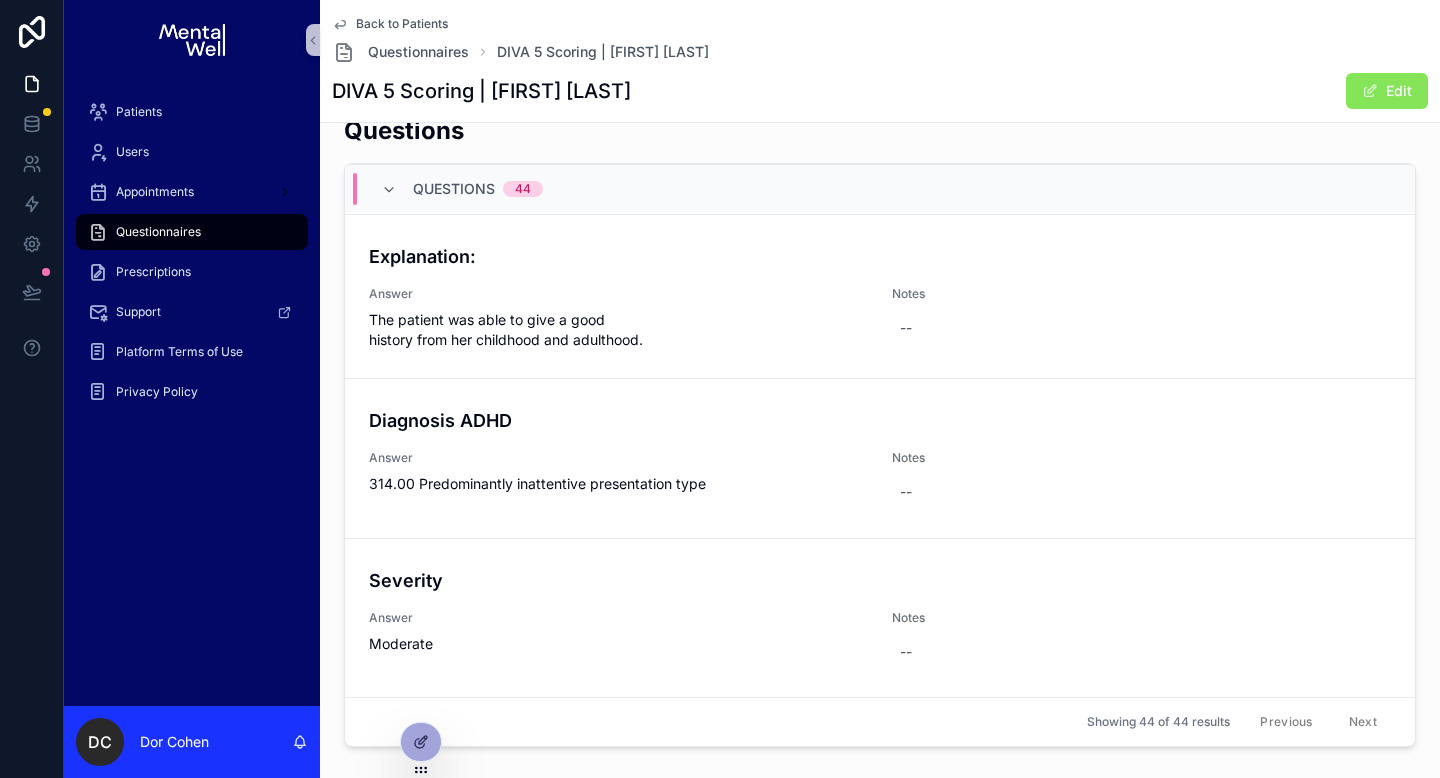click on "Back to Patients" at bounding box center (402, 24) 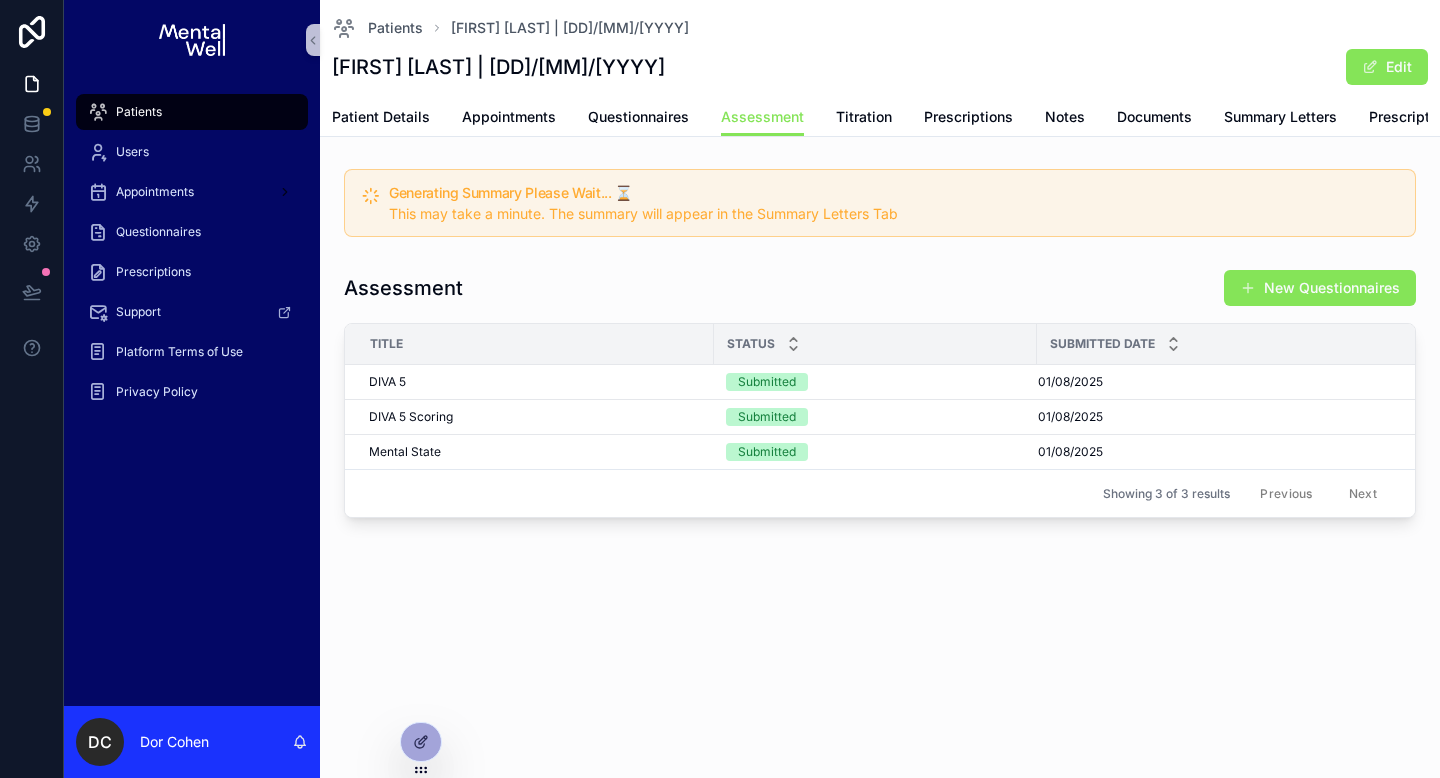scroll, scrollTop: 0, scrollLeft: 0, axis: both 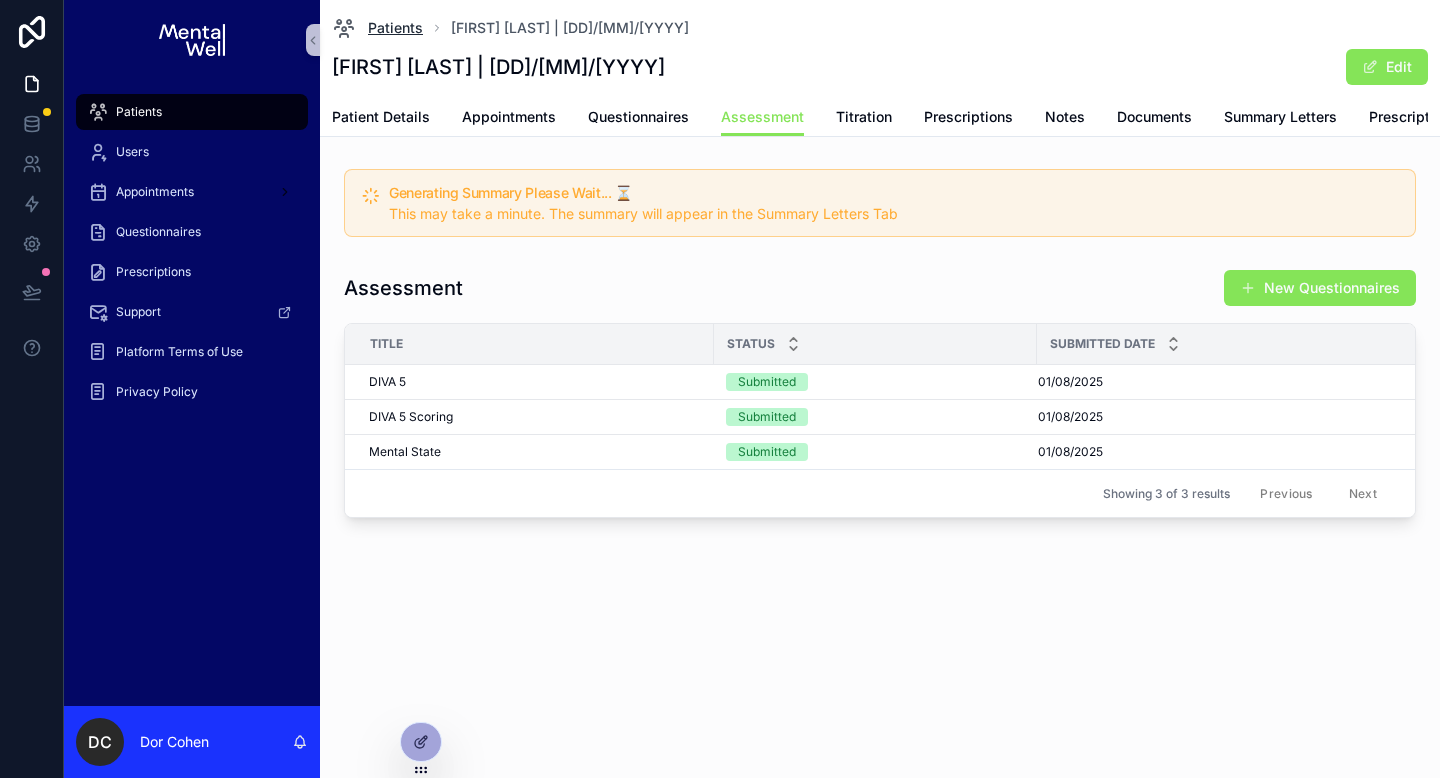 click on "Patients" at bounding box center (395, 28) 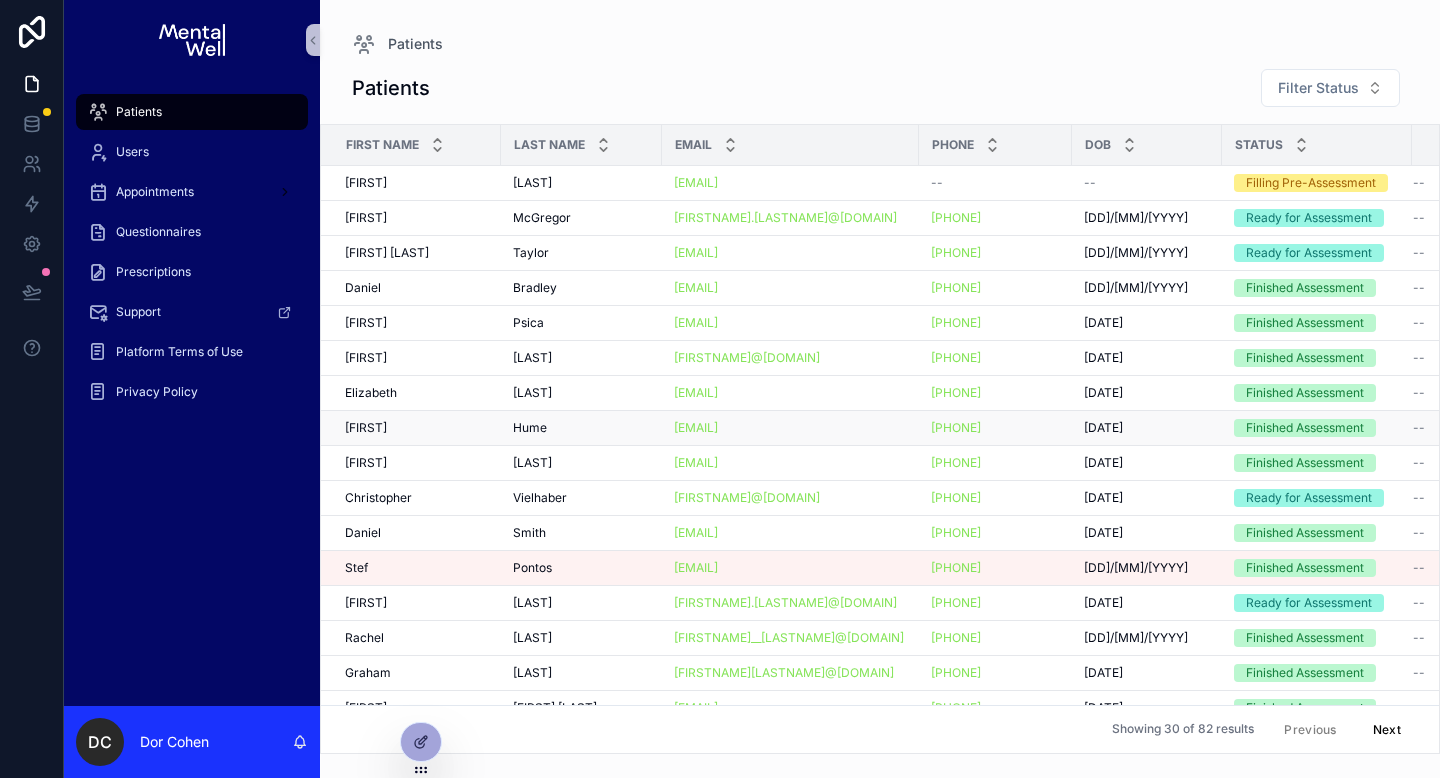 click on "[FIRST] [LAST]" at bounding box center [417, 428] 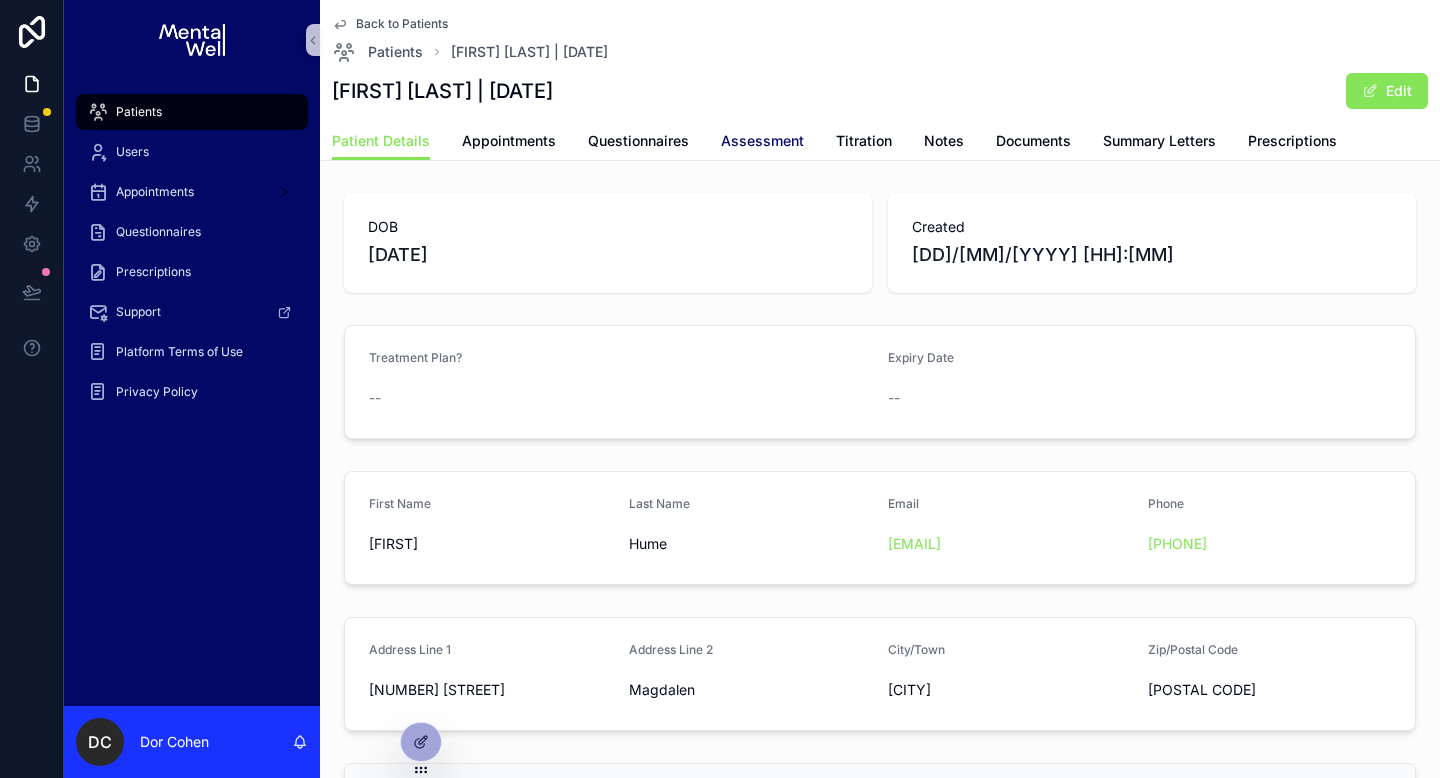 click on "Assessment" at bounding box center (762, 141) 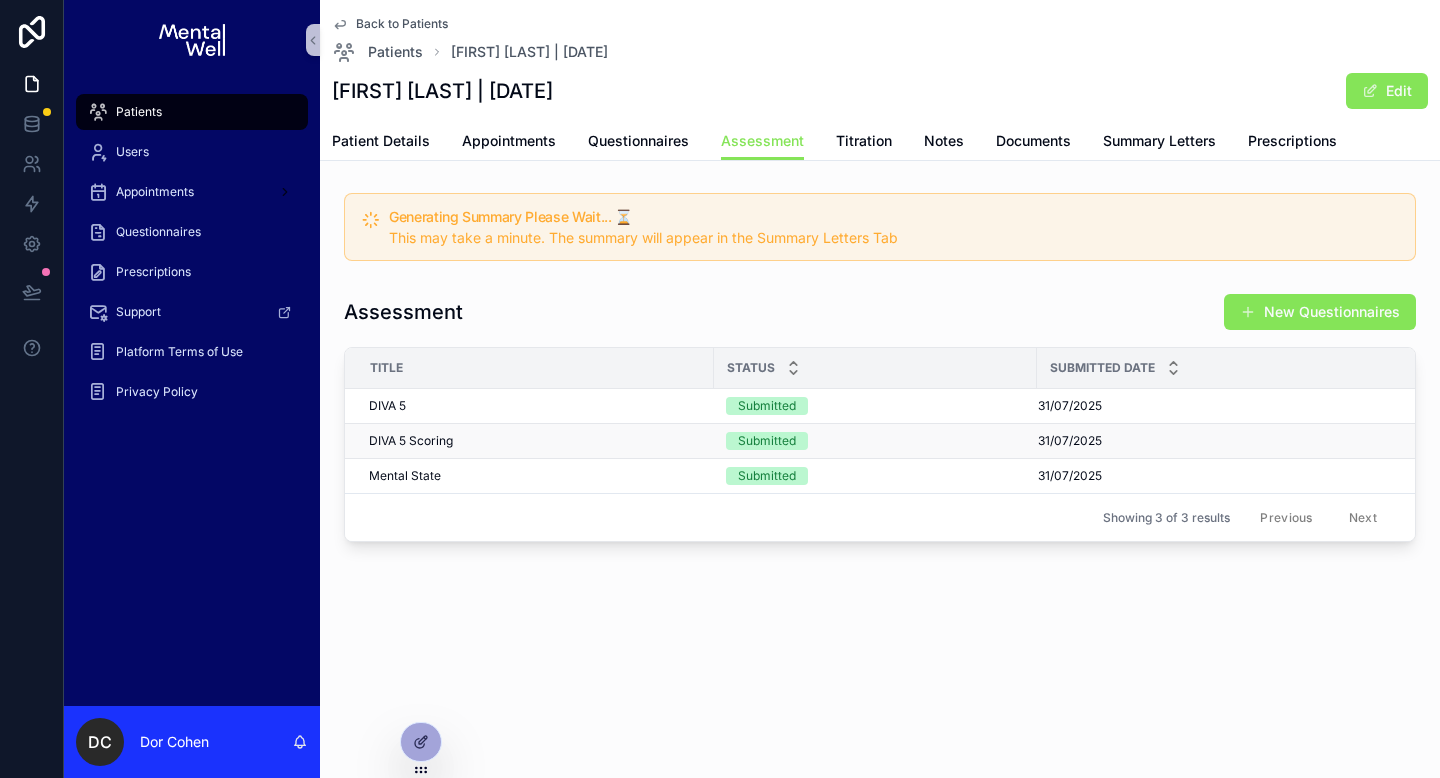 click on "DIVA 5 Scoring DIVA 5 Scoring" at bounding box center (535, 441) 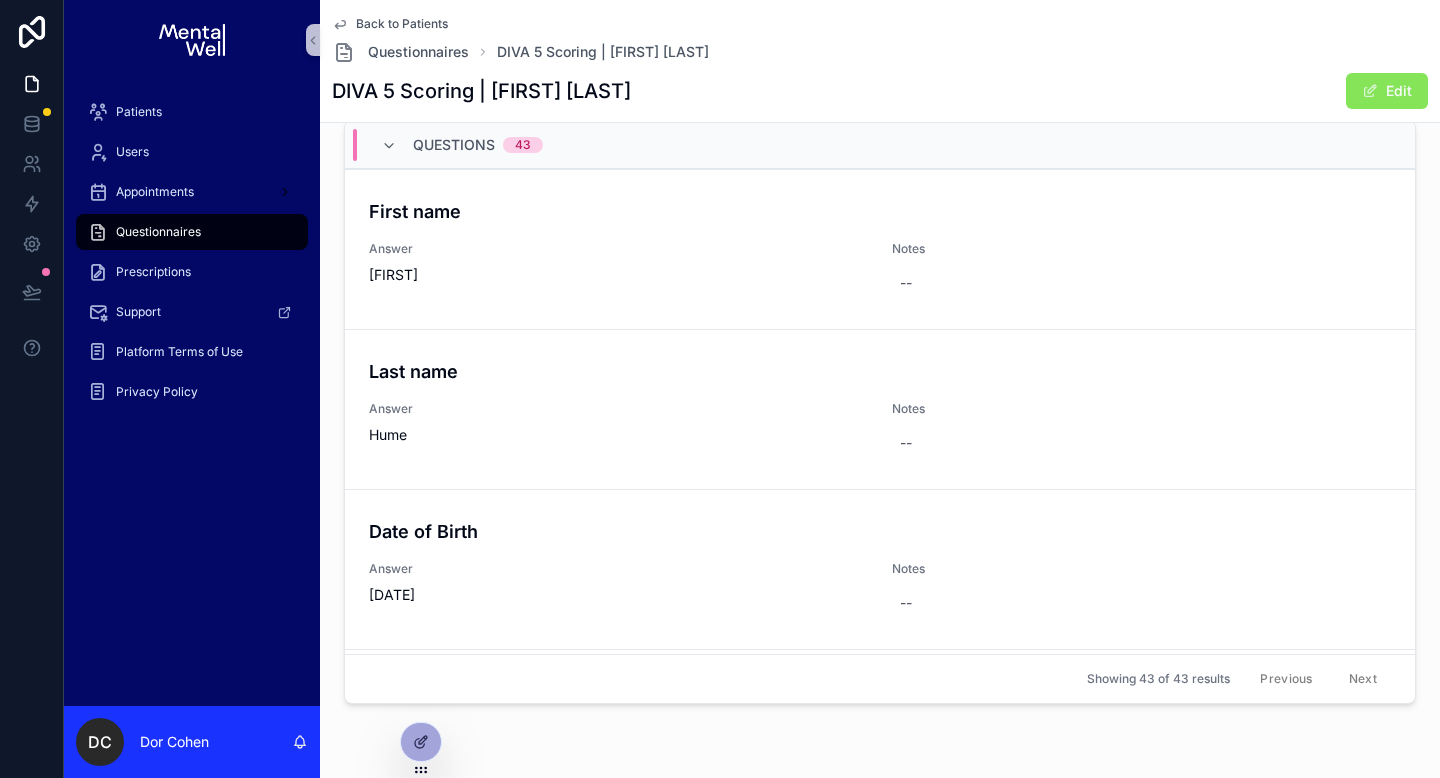 scroll, scrollTop: 608, scrollLeft: 0, axis: vertical 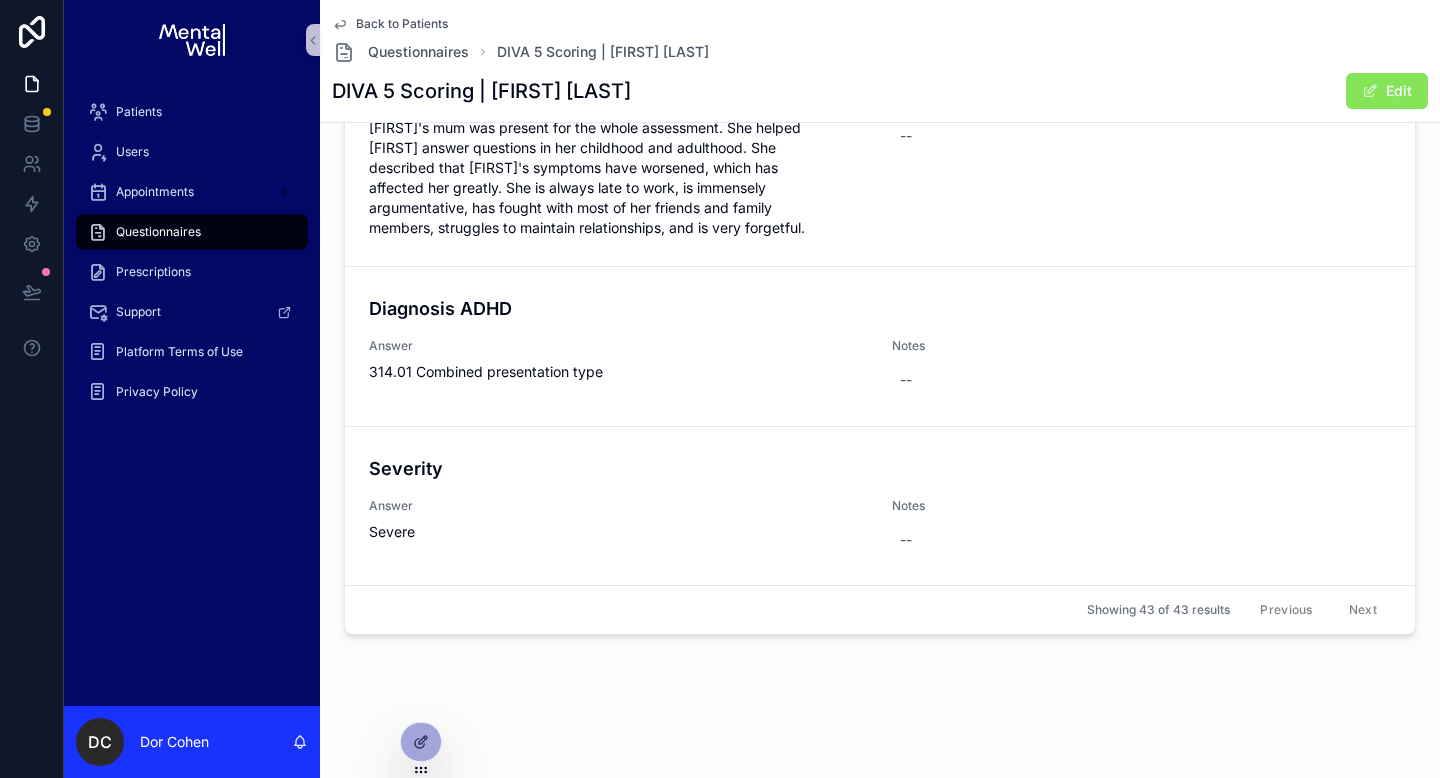click on "Back to Patients" at bounding box center [402, 24] 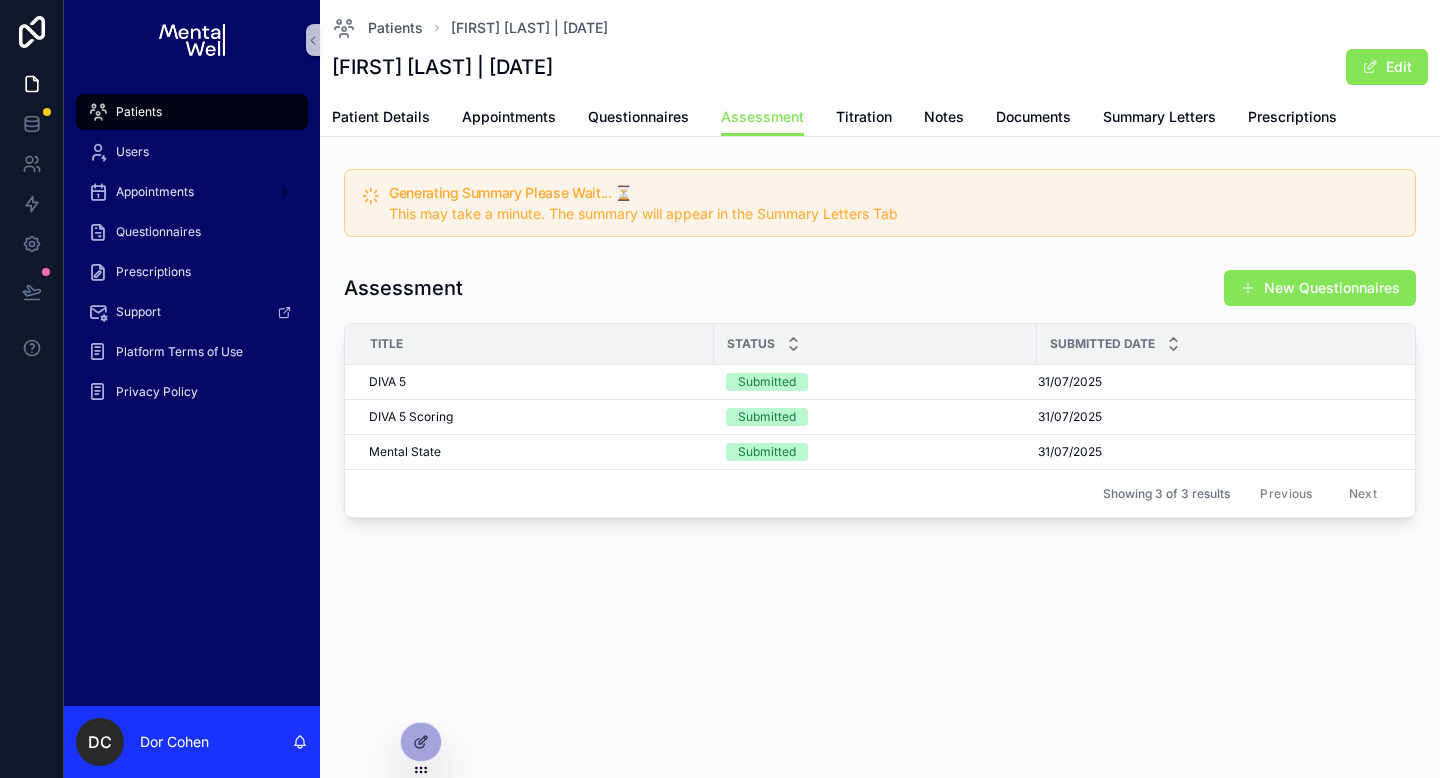 scroll, scrollTop: 0, scrollLeft: 0, axis: both 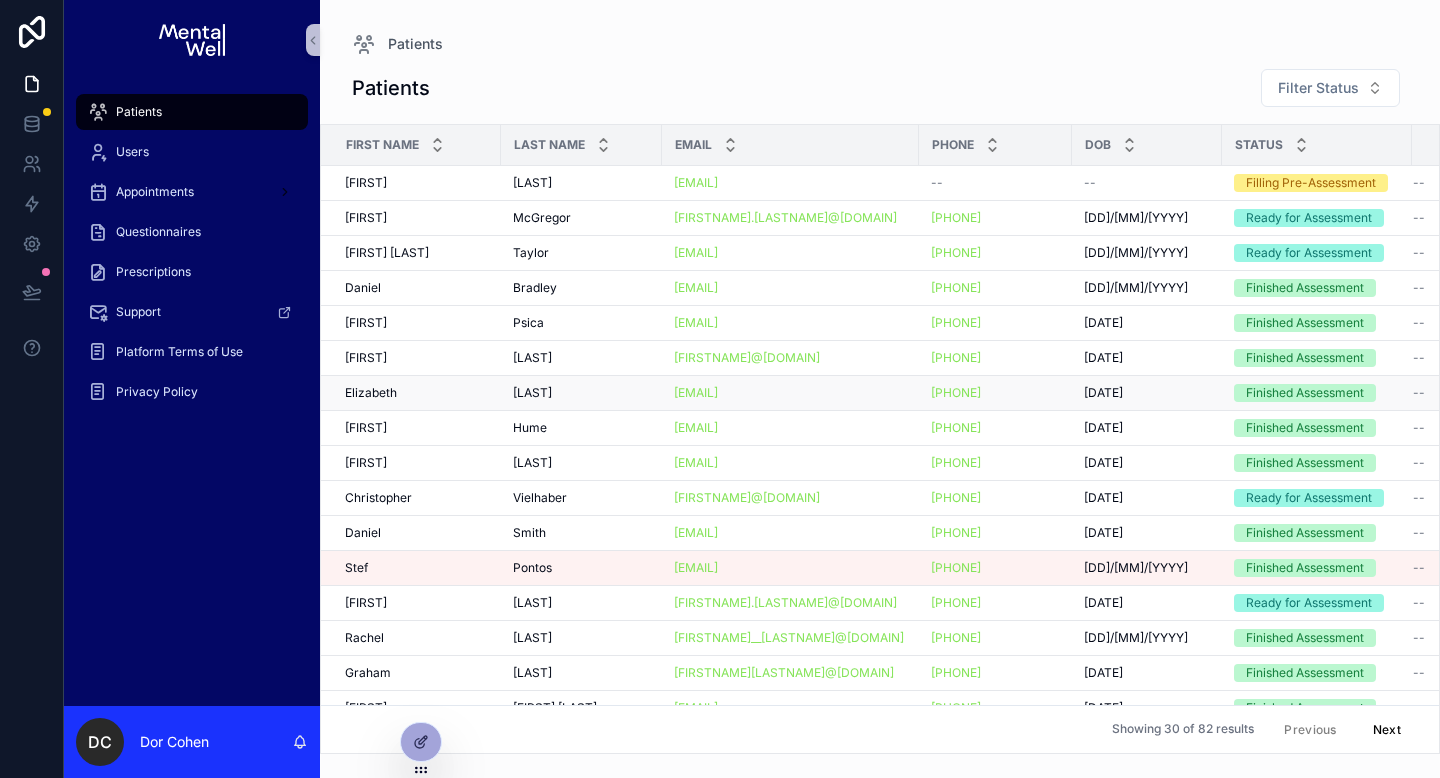 click on "[FIRST] [LAST]" at bounding box center (411, 393) 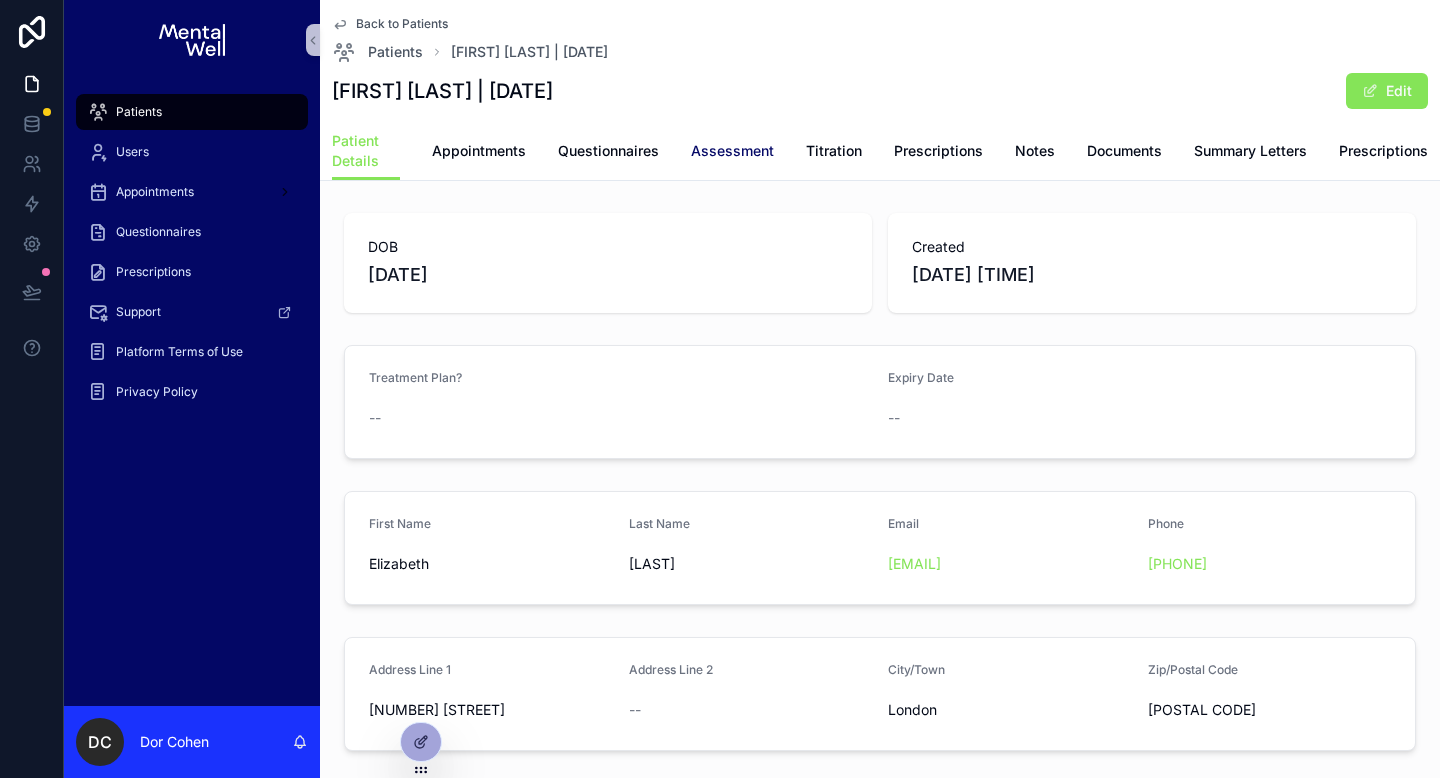 click on "Assessment" at bounding box center (732, 151) 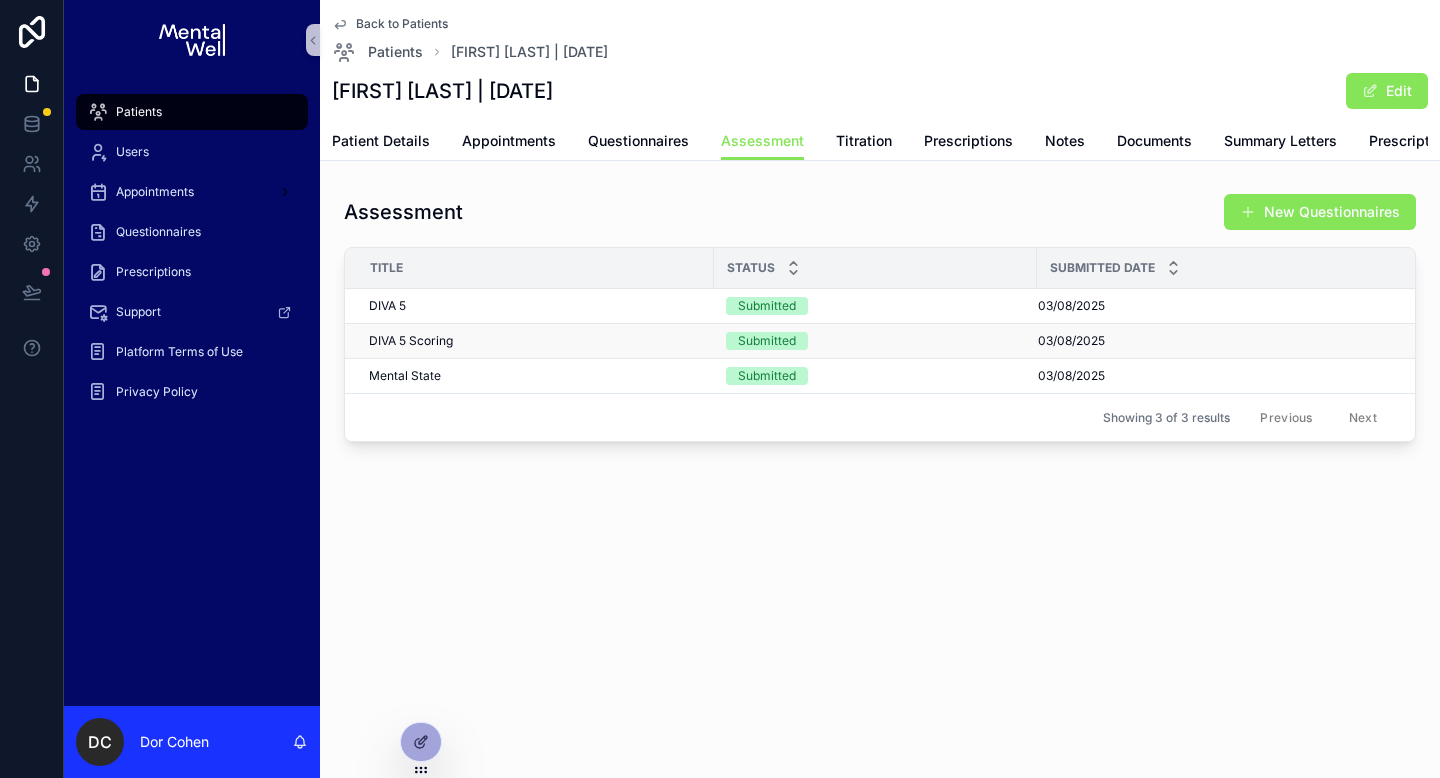 click on "DIVA 5 Scoring DIVA 5 Scoring" at bounding box center [529, 341] 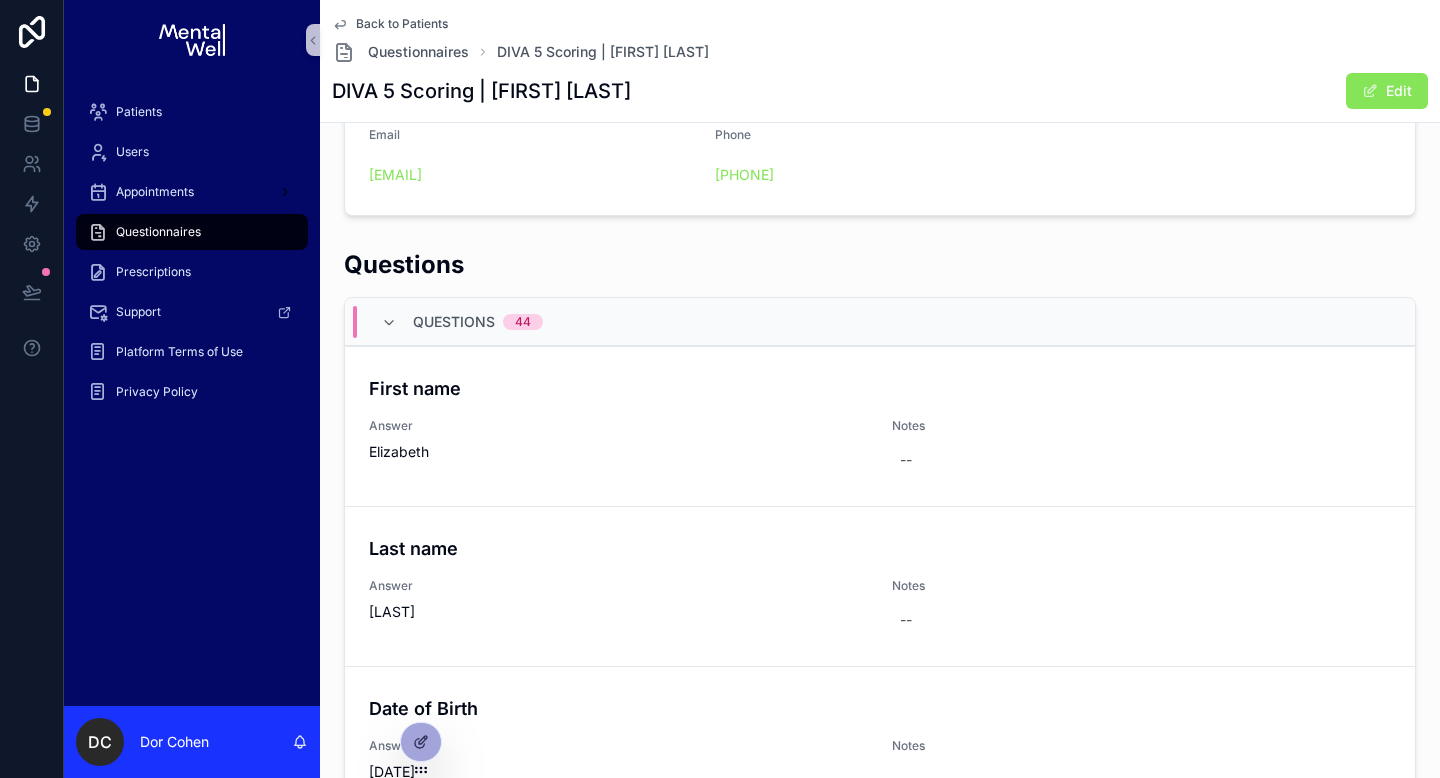 scroll, scrollTop: 608, scrollLeft: 0, axis: vertical 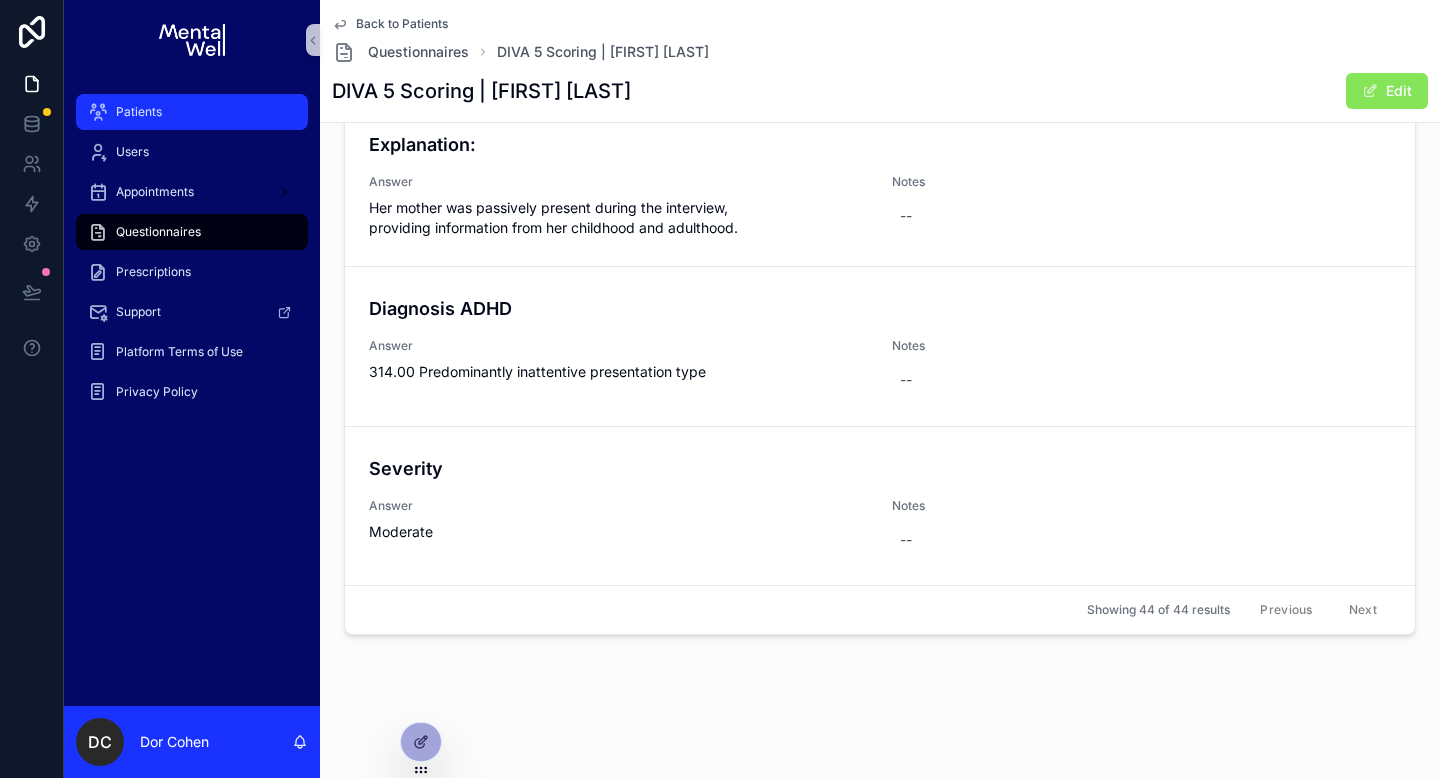 click on "Patients" at bounding box center [139, 112] 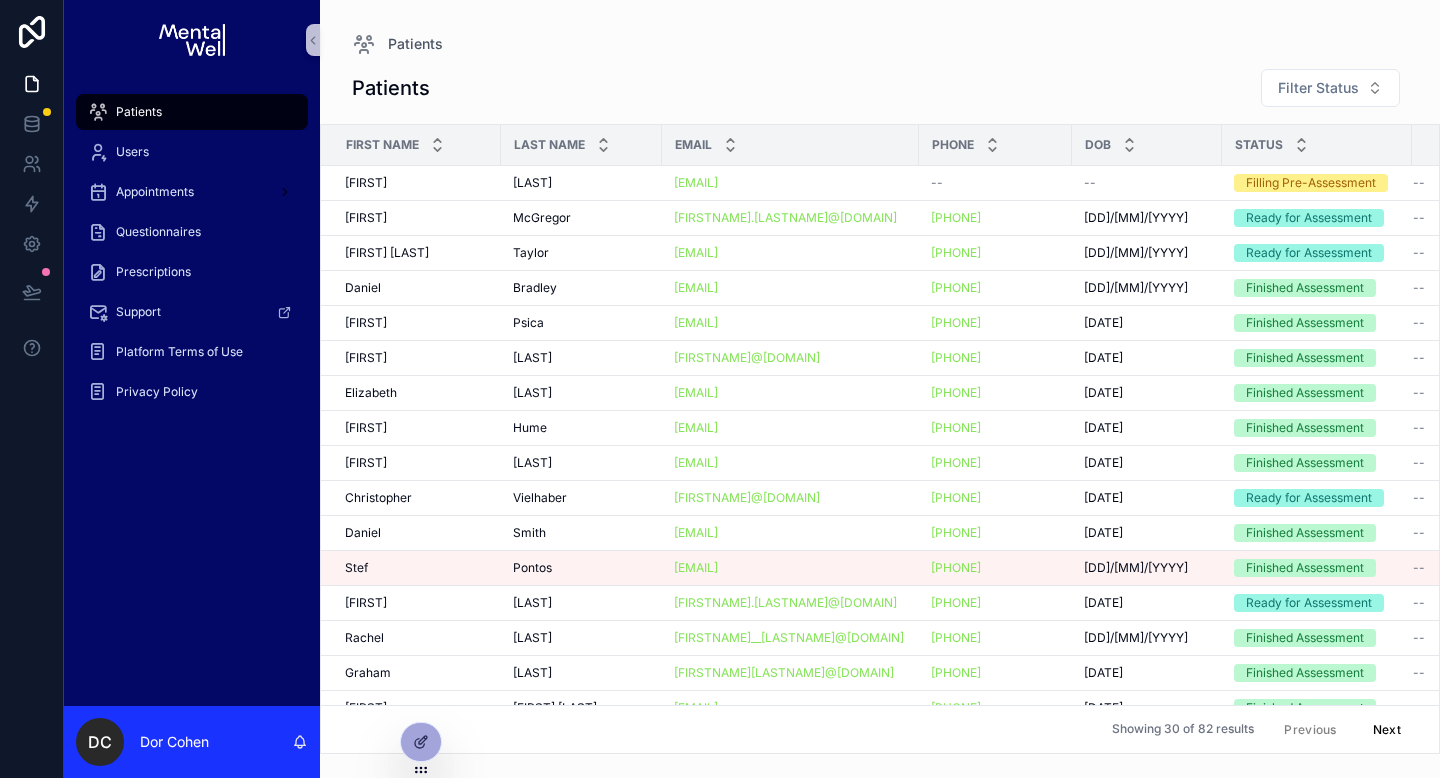 scroll, scrollTop: 0, scrollLeft: 0, axis: both 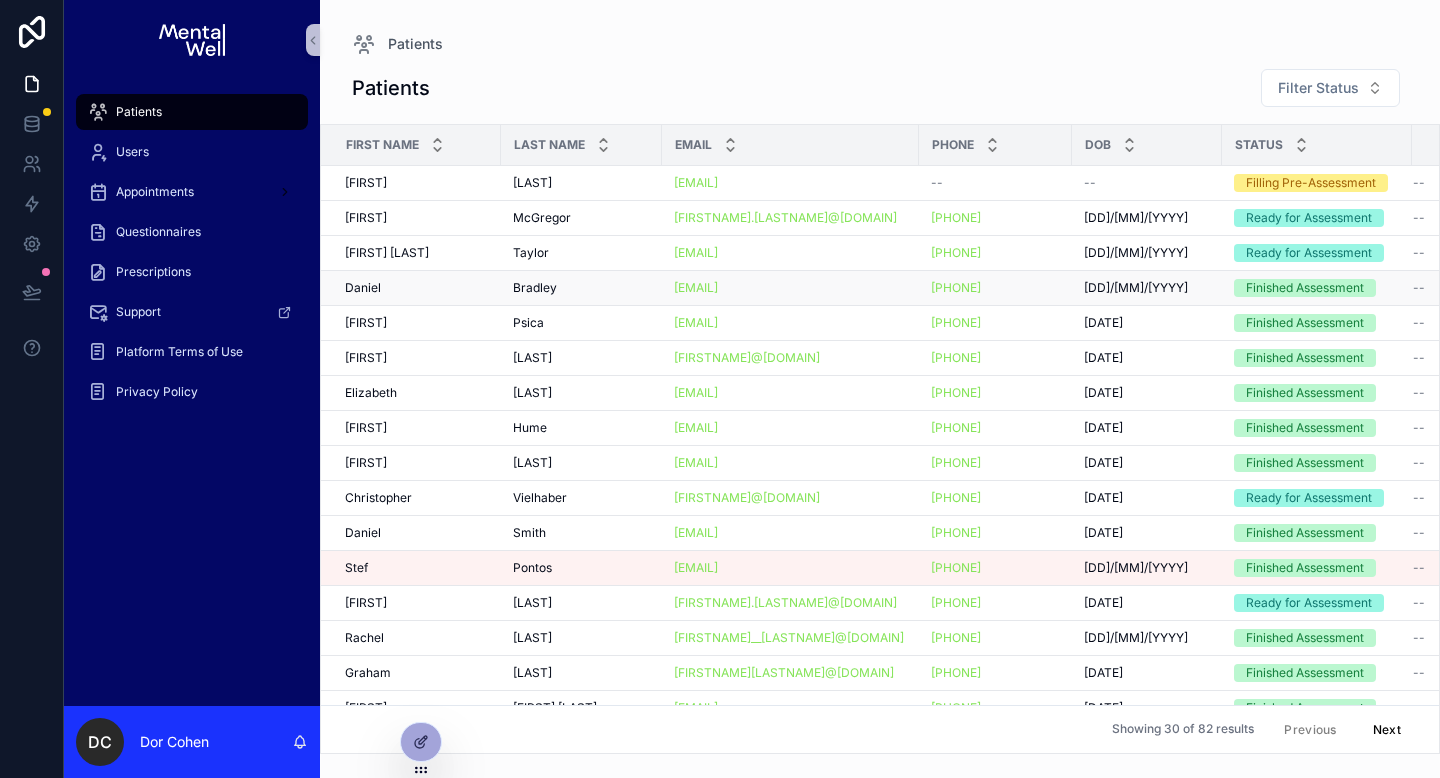 click on "[FIRST] [LAST]" at bounding box center [417, 288] 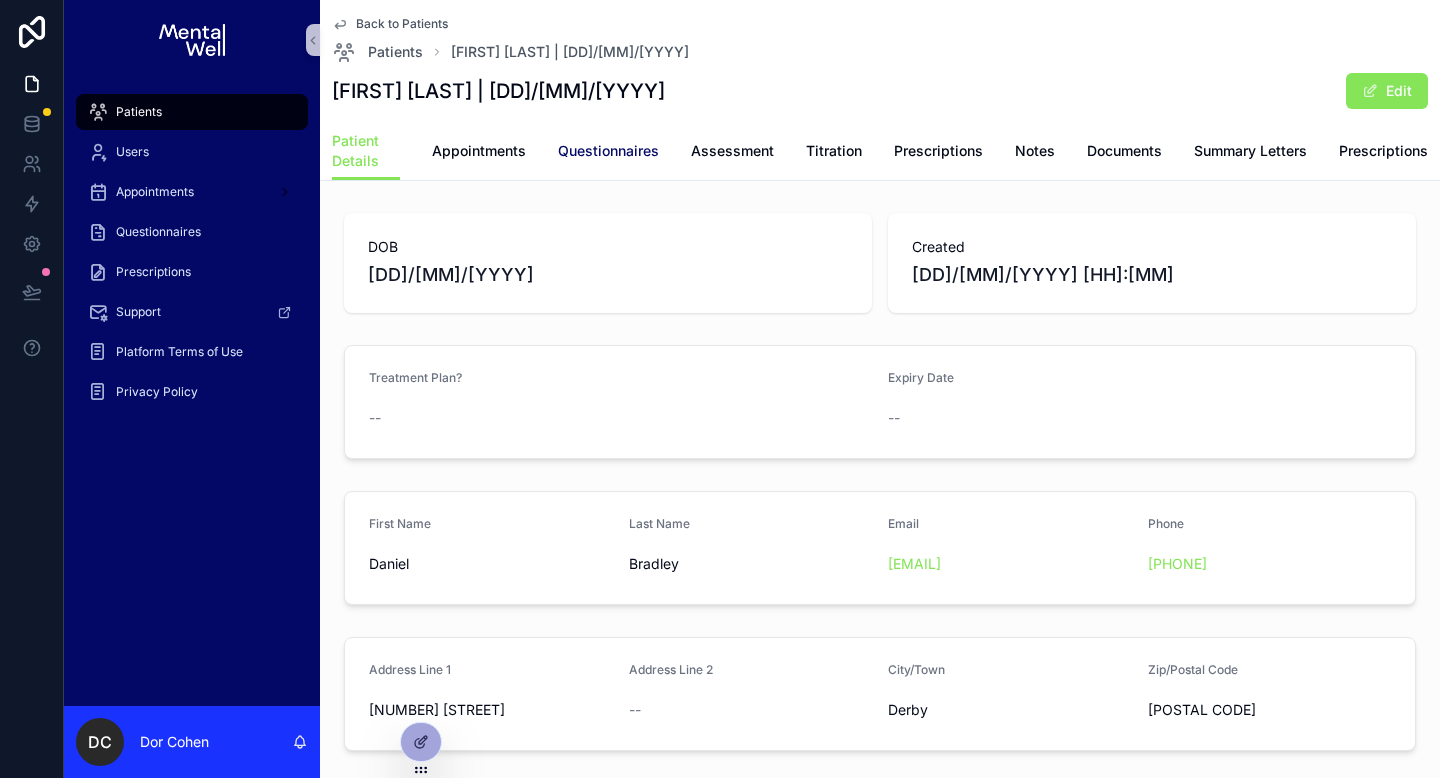 click on "Questionnaires" at bounding box center (608, 151) 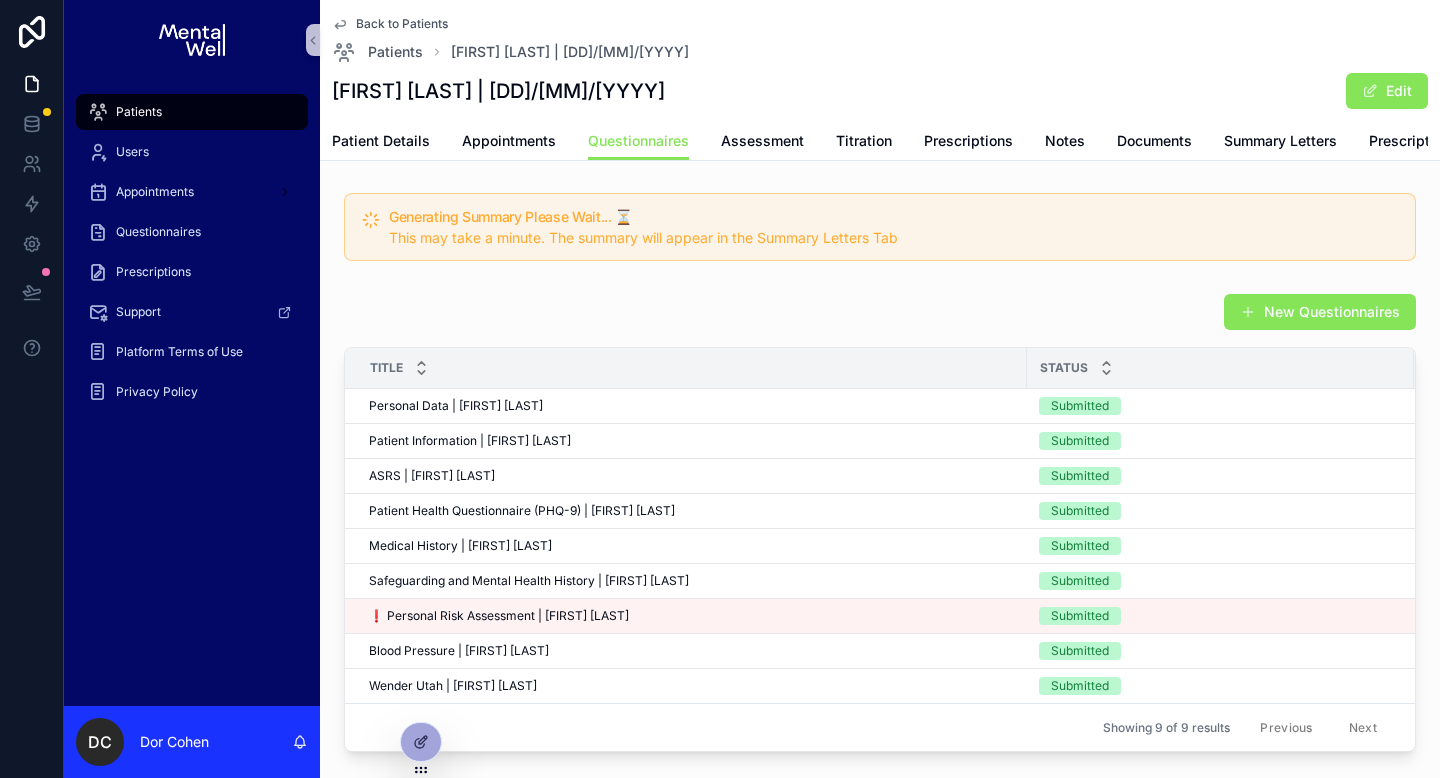click on "Patient Details Appointments Questionnaires  Assessment Titration Prescriptions Notes Documents Summary Letters Prescriptions" at bounding box center (880, 141) 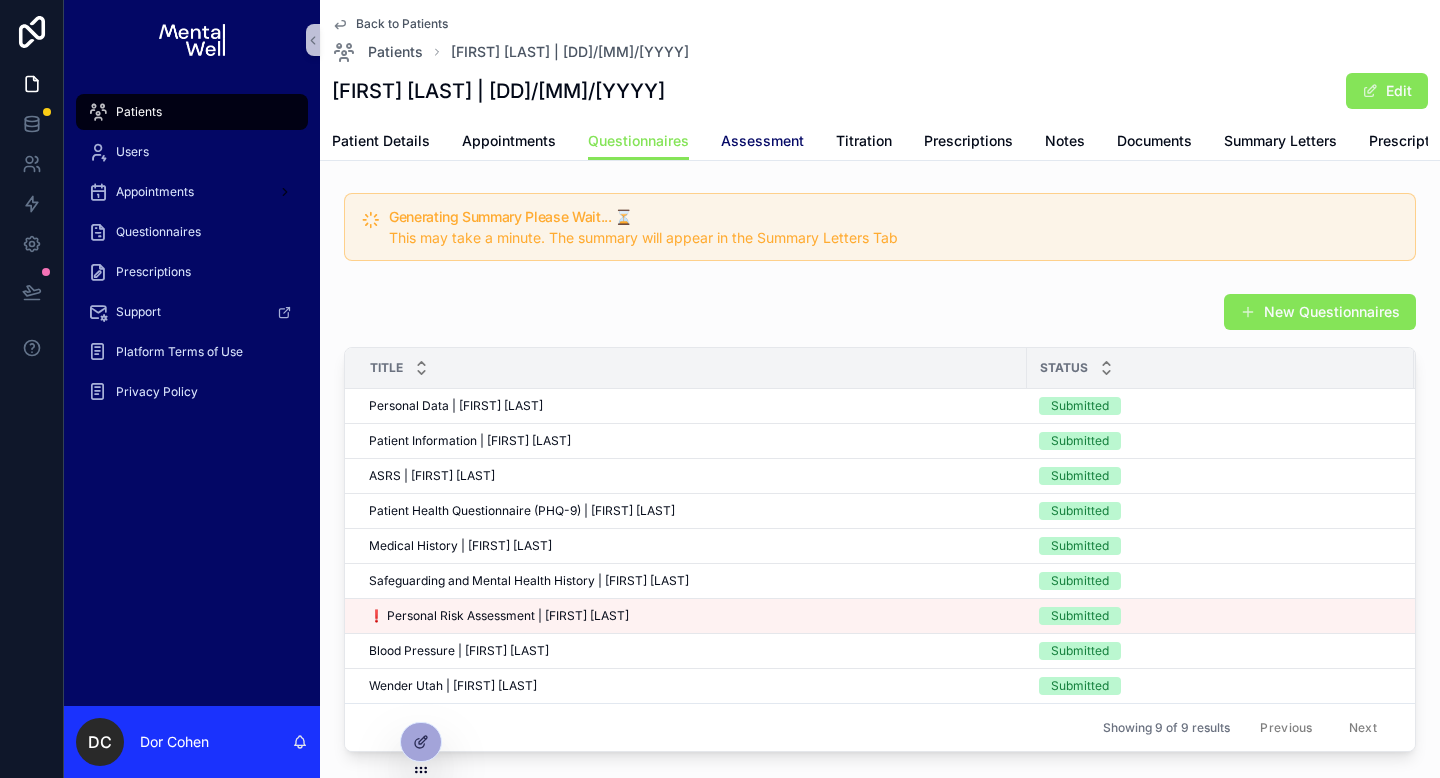 click on "Assessment" at bounding box center (762, 141) 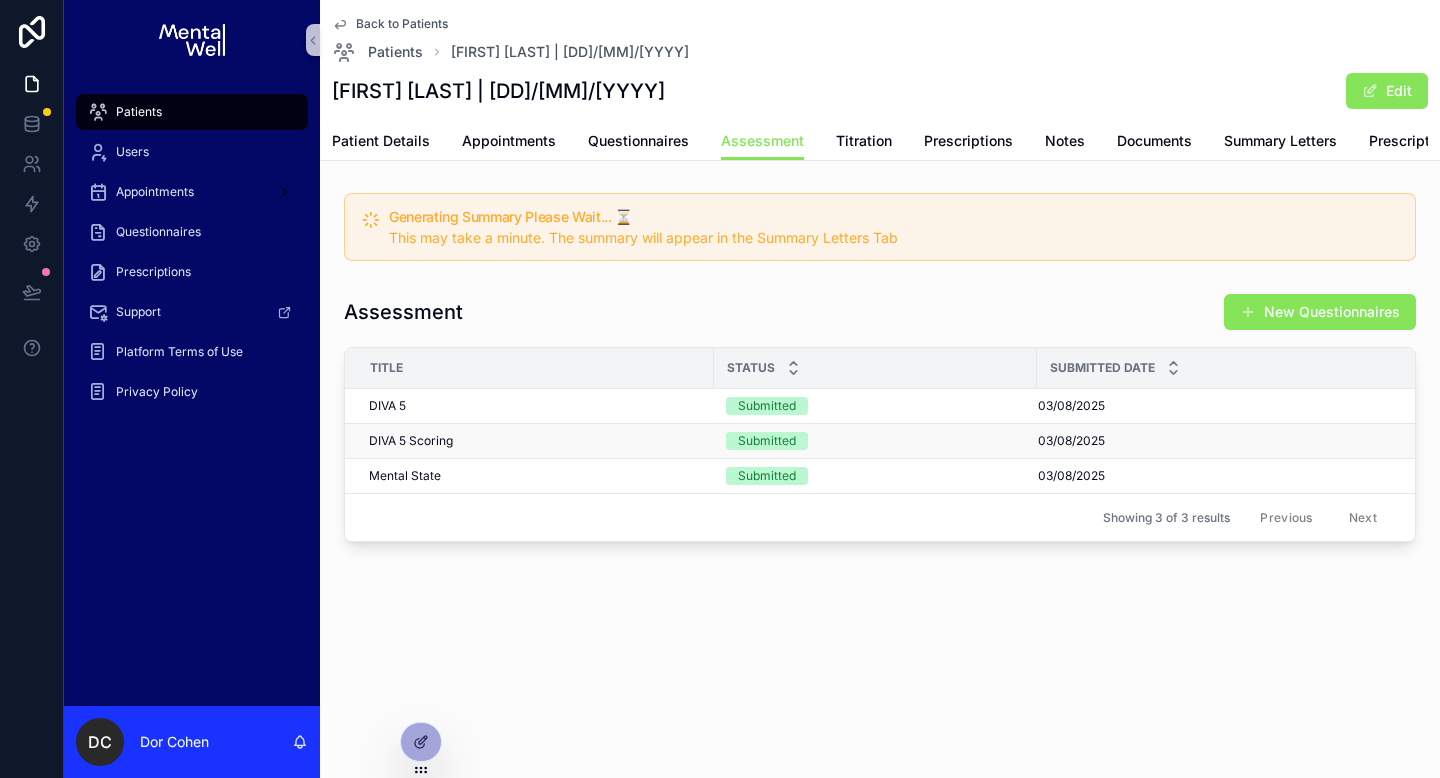 click on "DIVA 5 Scoring" at bounding box center [411, 441] 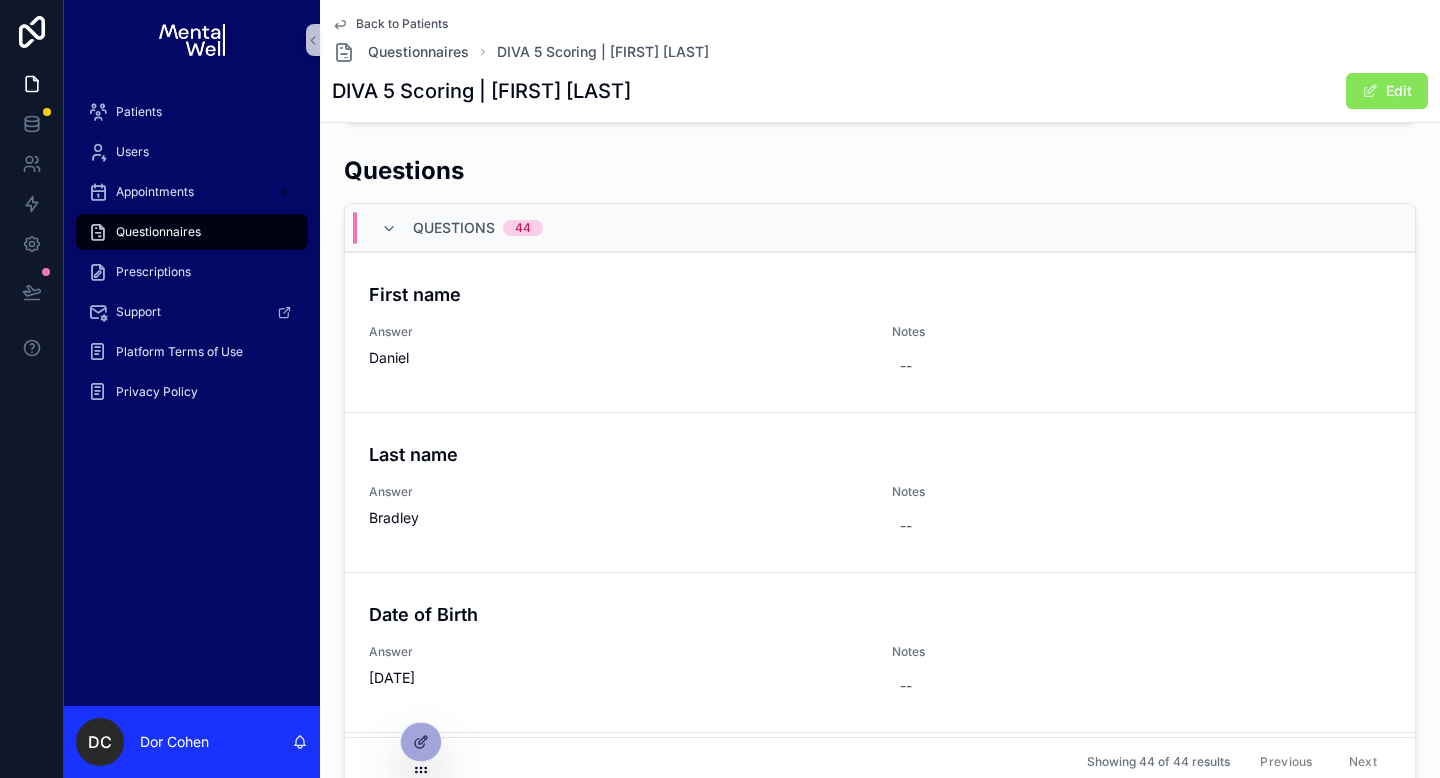 scroll, scrollTop: 532, scrollLeft: 0, axis: vertical 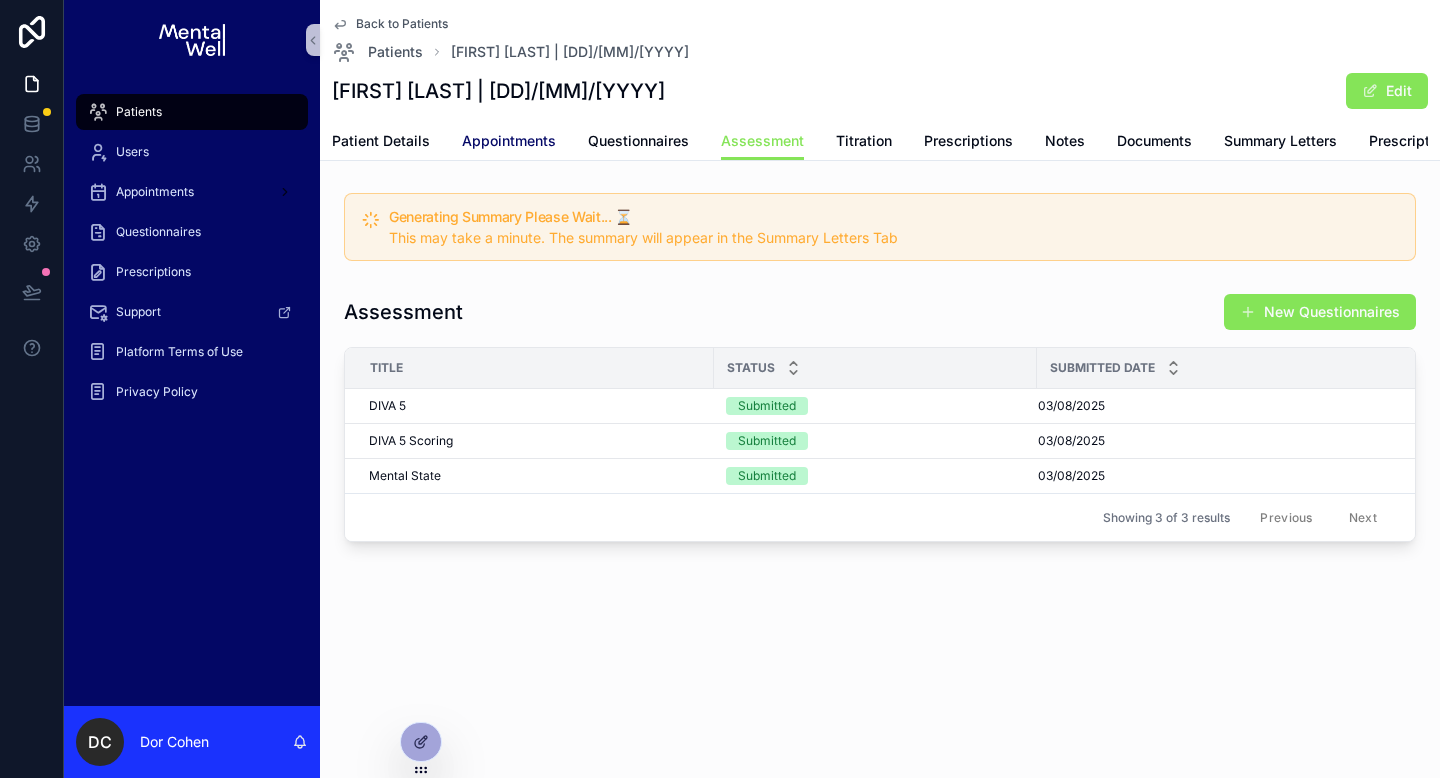 click on "Appointments" at bounding box center (509, 141) 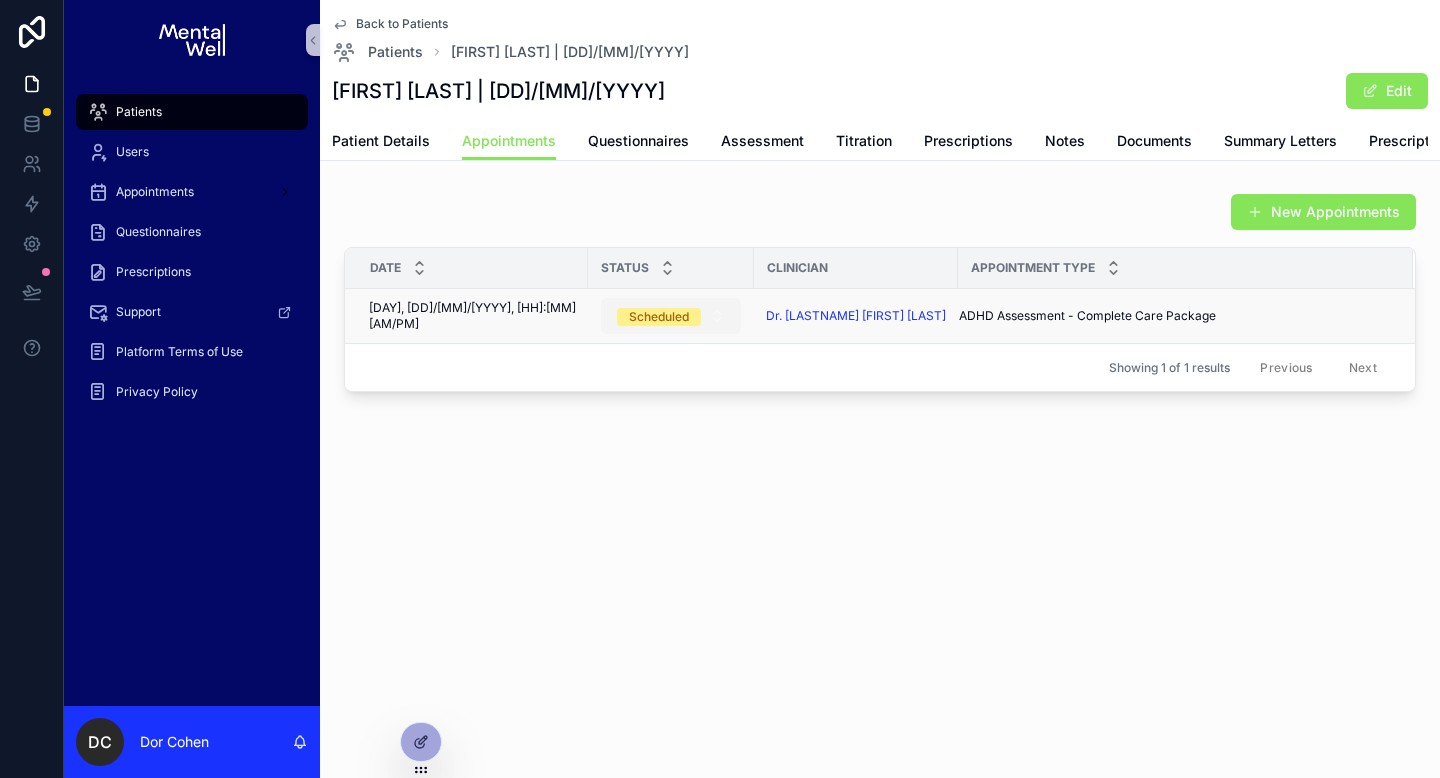 click on "Scheduled" at bounding box center [671, 316] 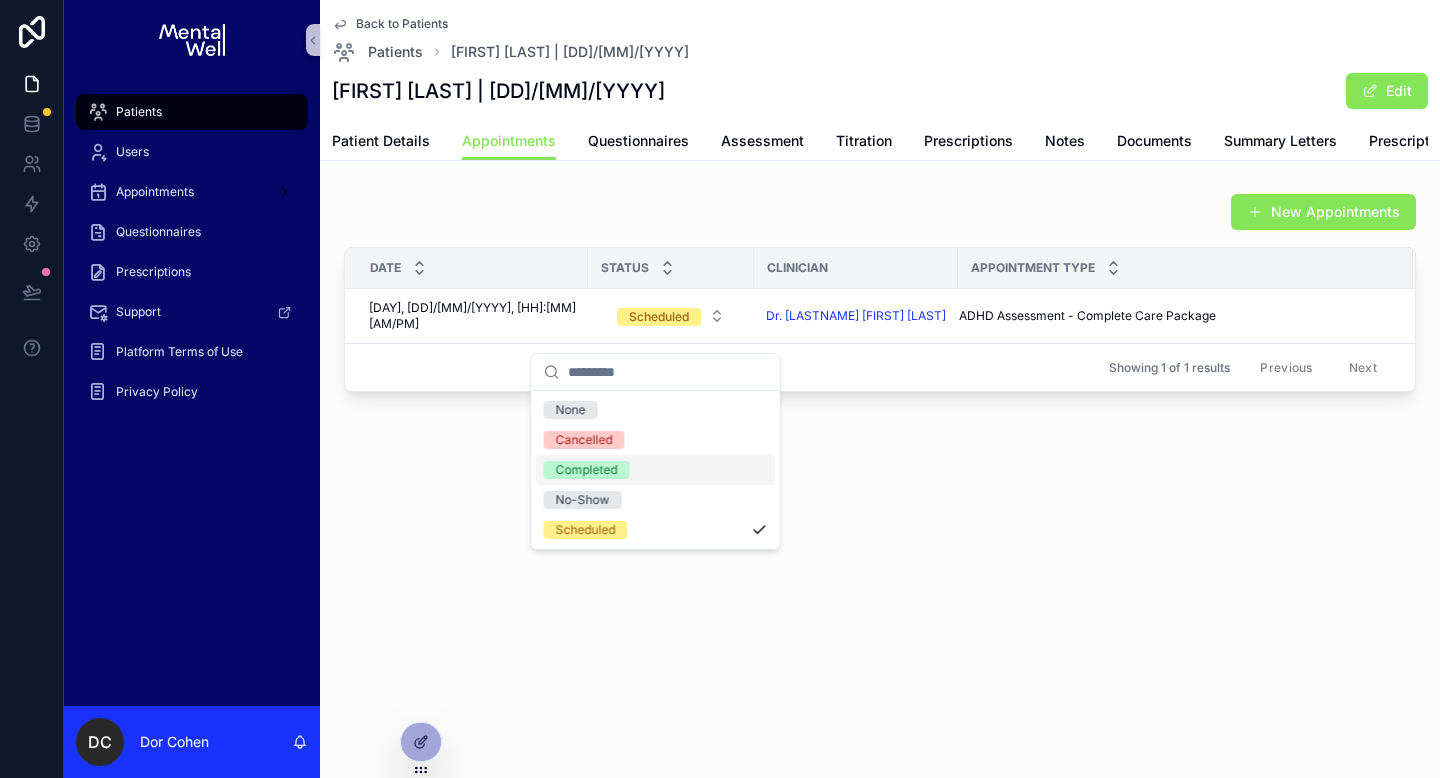click on "Completed" at bounding box center (656, 470) 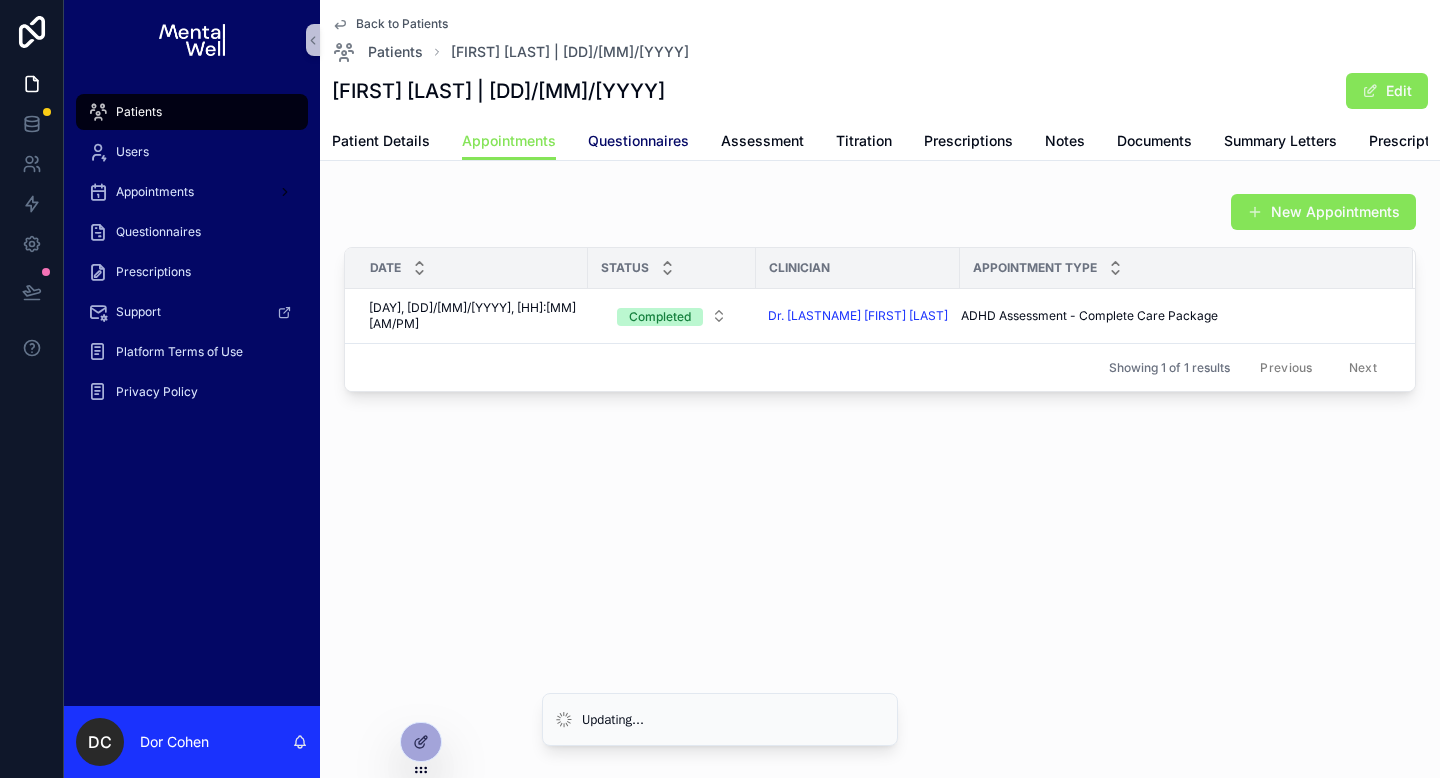 click on "Questionnaires" at bounding box center [638, 141] 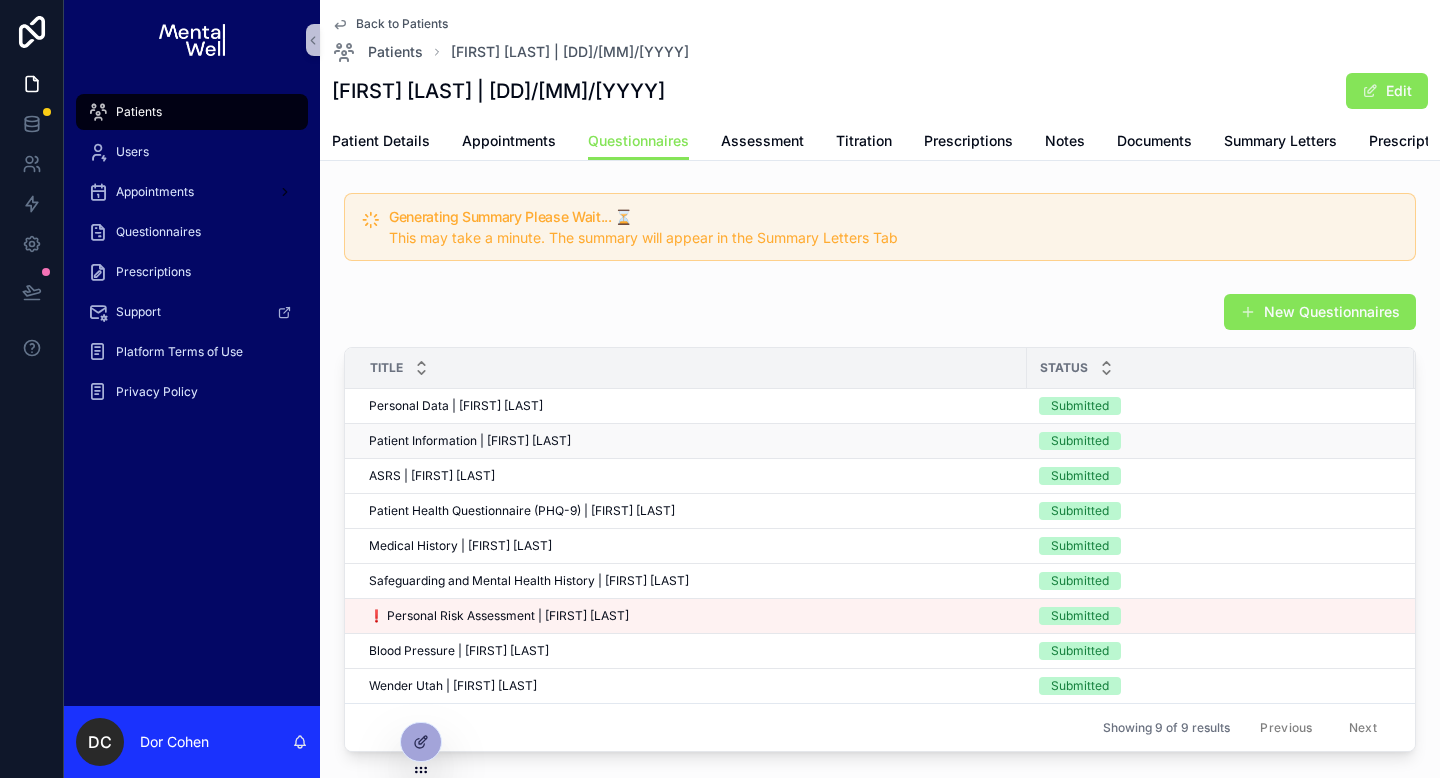 click on "Patient Information | [FIRST] [LAST]" at bounding box center [470, 441] 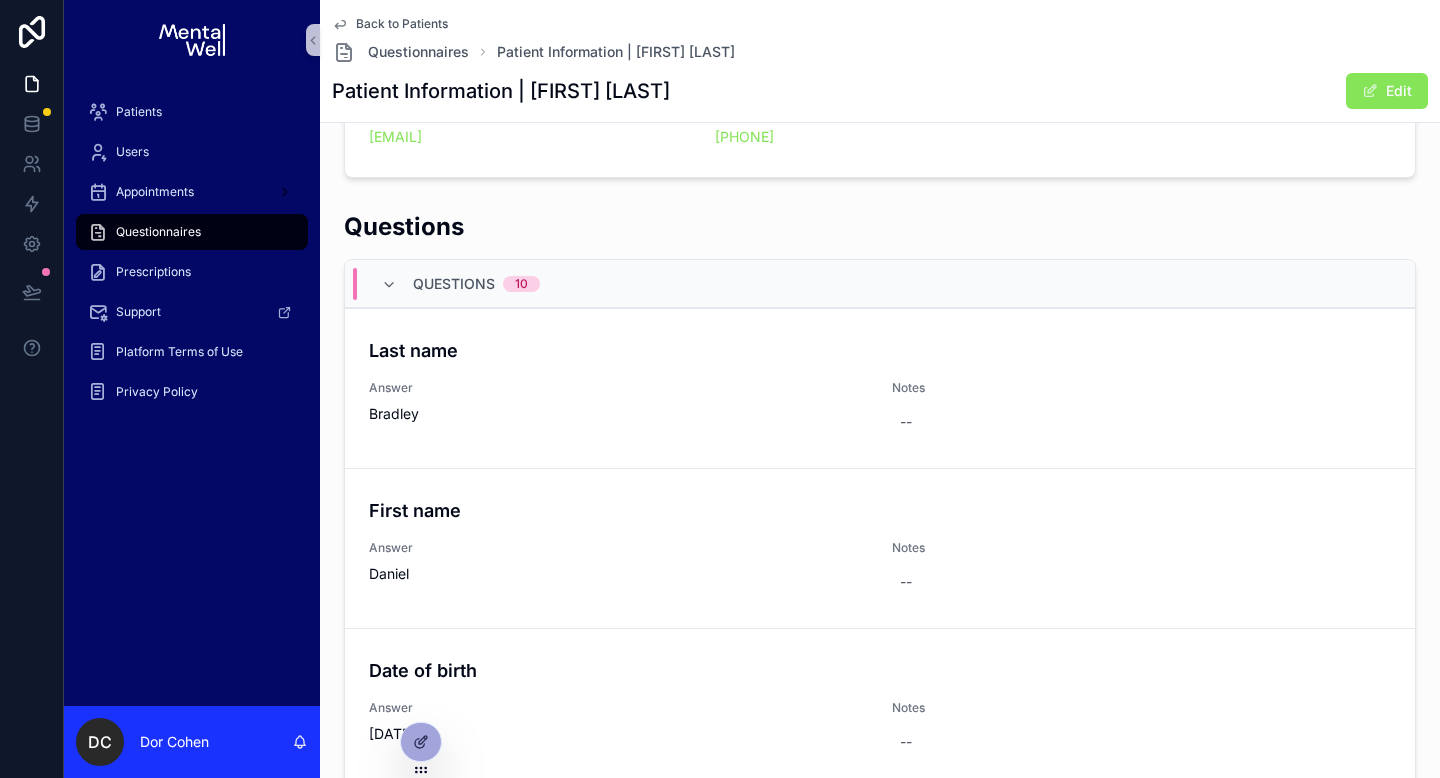 scroll, scrollTop: 452, scrollLeft: 0, axis: vertical 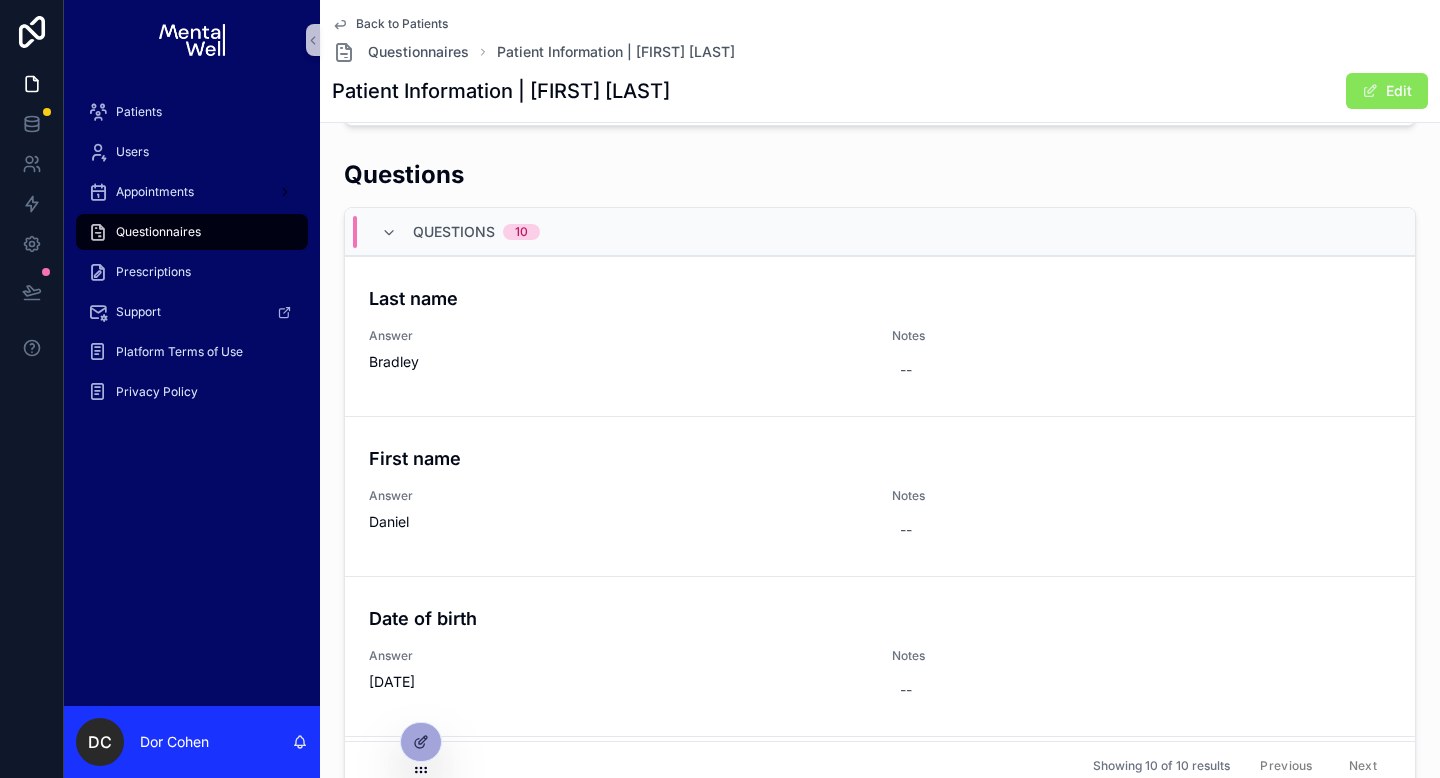 click on "Back to Patients" at bounding box center [402, 24] 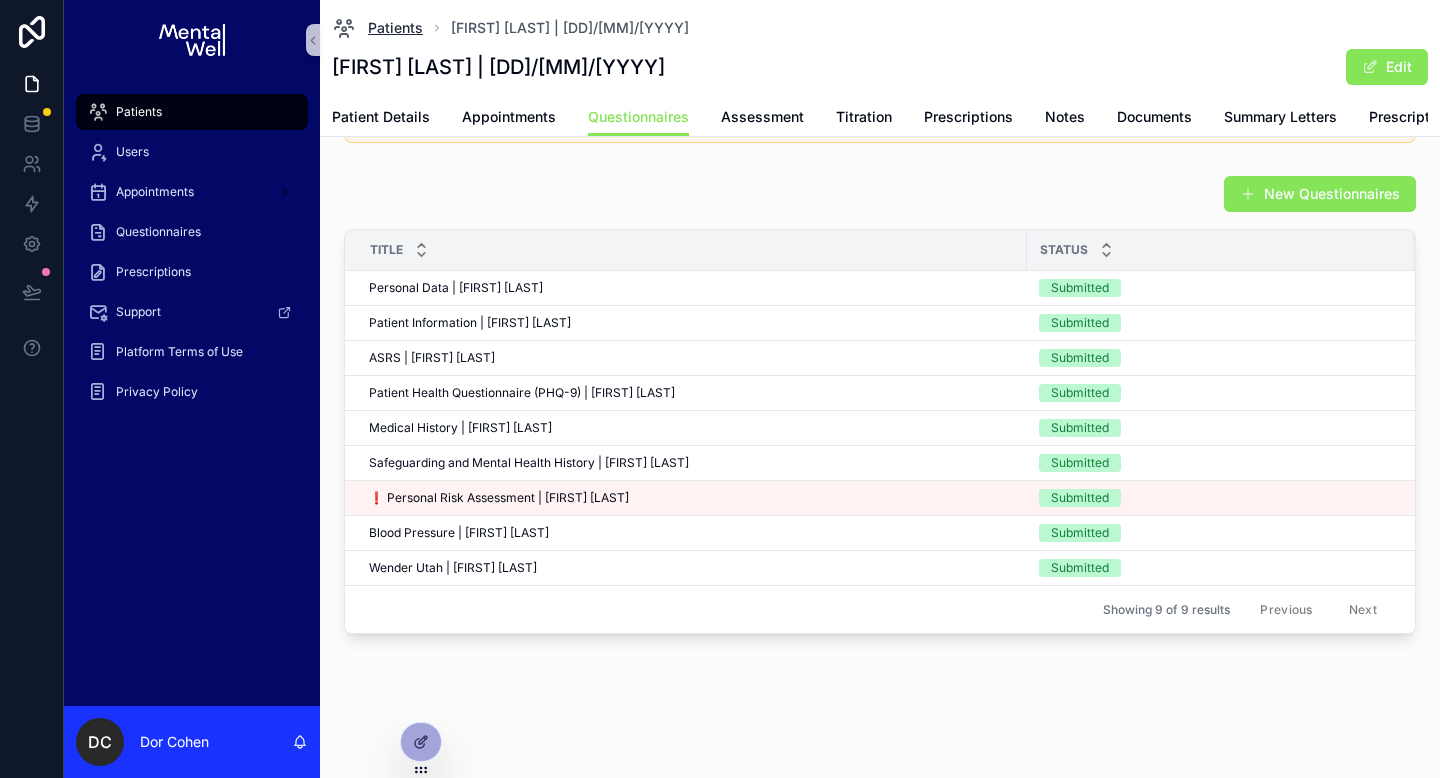 scroll, scrollTop: 124, scrollLeft: 0, axis: vertical 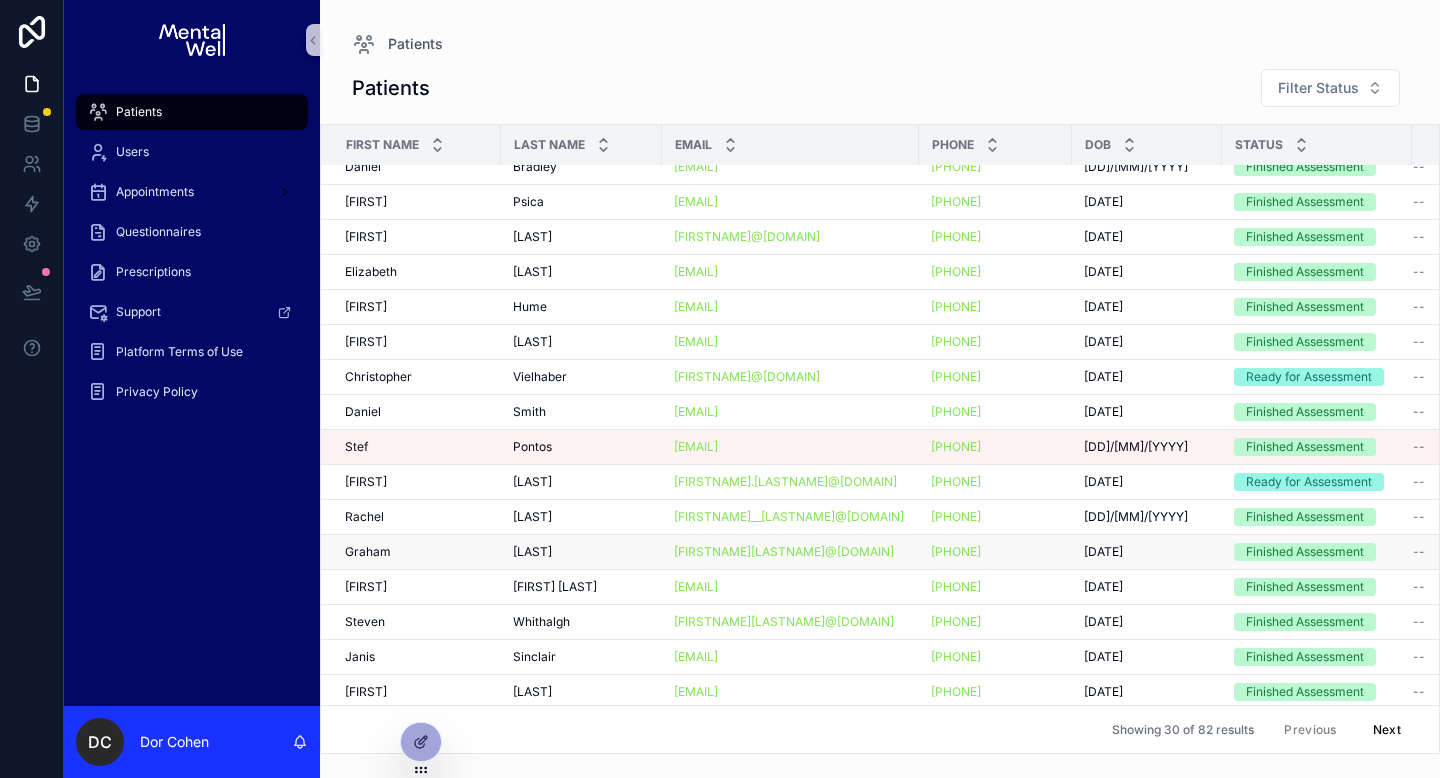 click on "[FIRST] [LAST]" at bounding box center [417, 552] 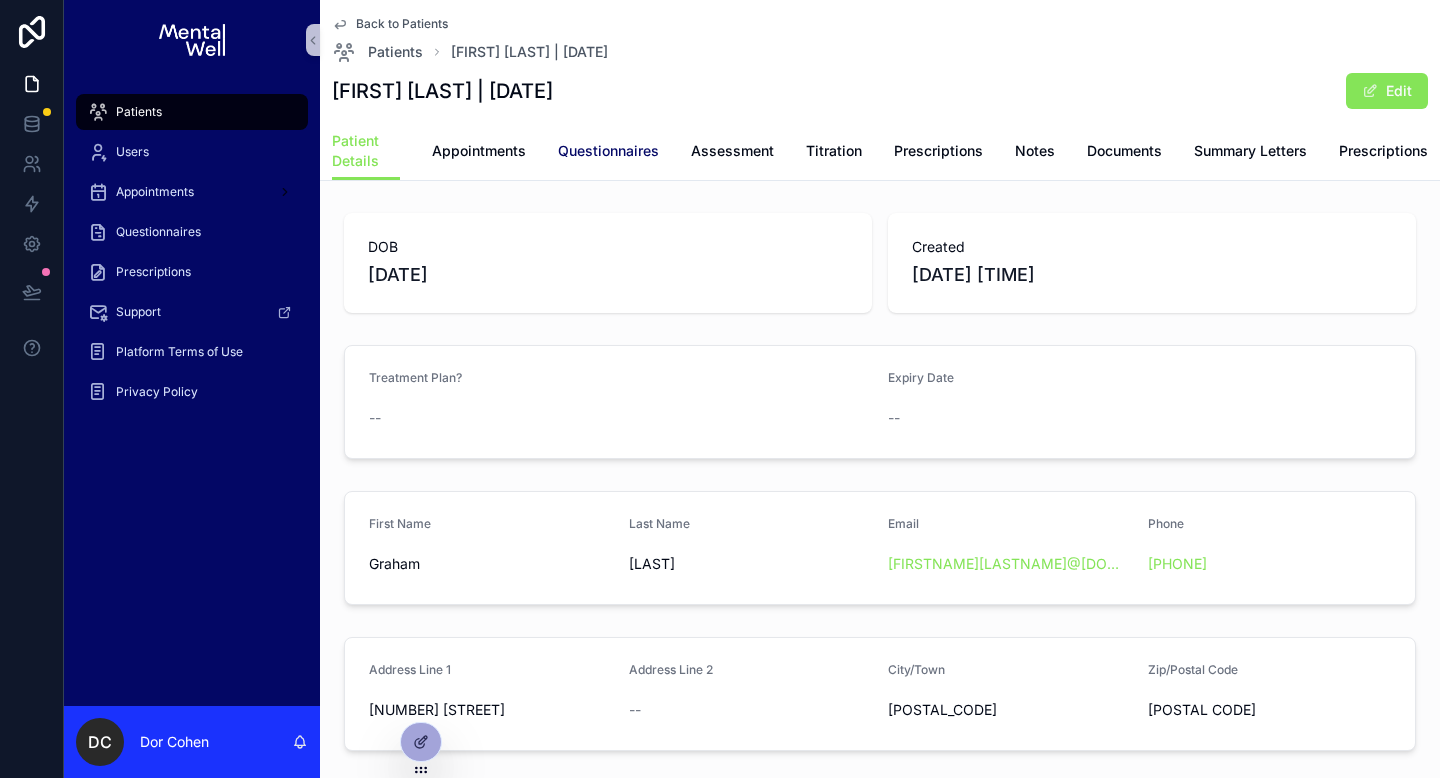 click on "Questionnaires" at bounding box center (608, 151) 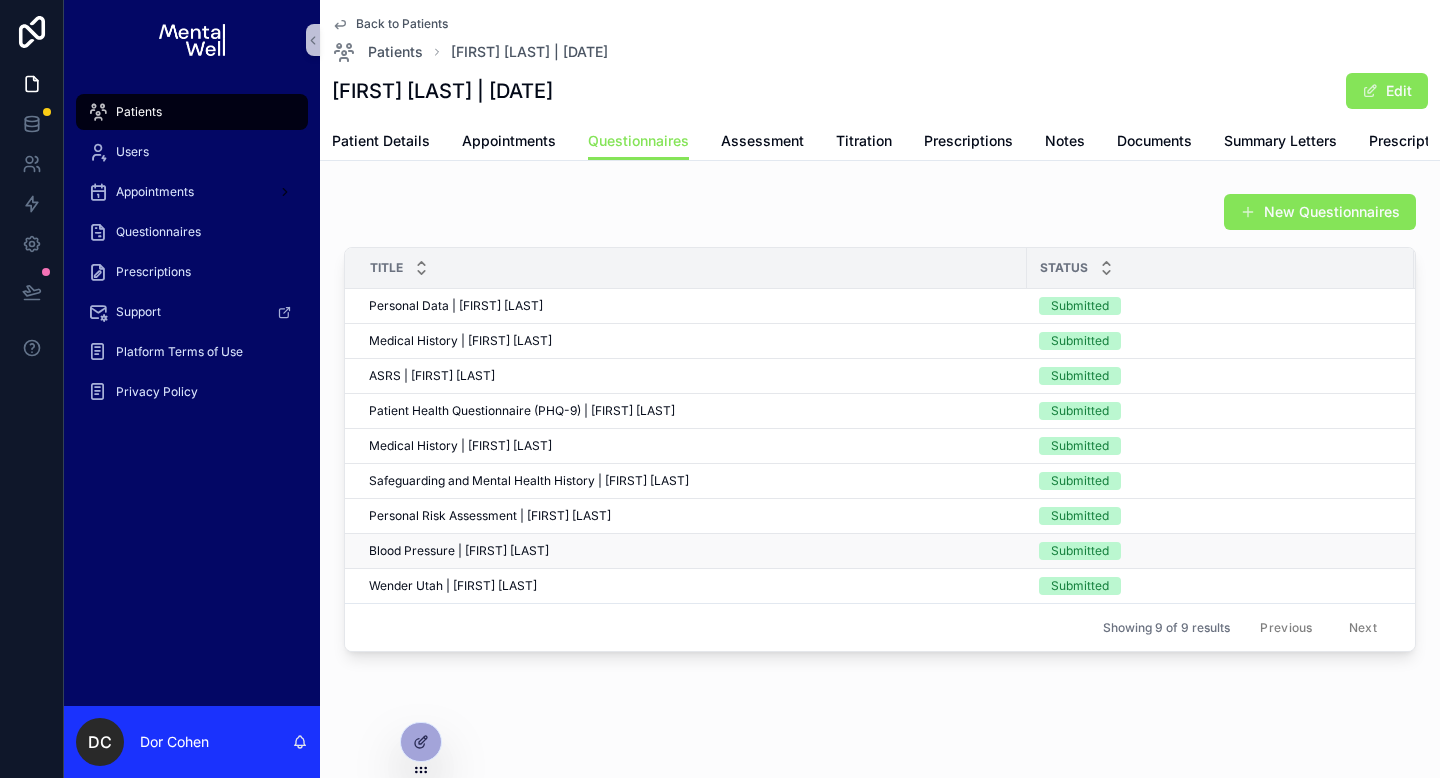 click on "Blood Pressure | [FIRST] [LAST] Blood Pressure | [FIRST] [LAST]" at bounding box center (686, 551) 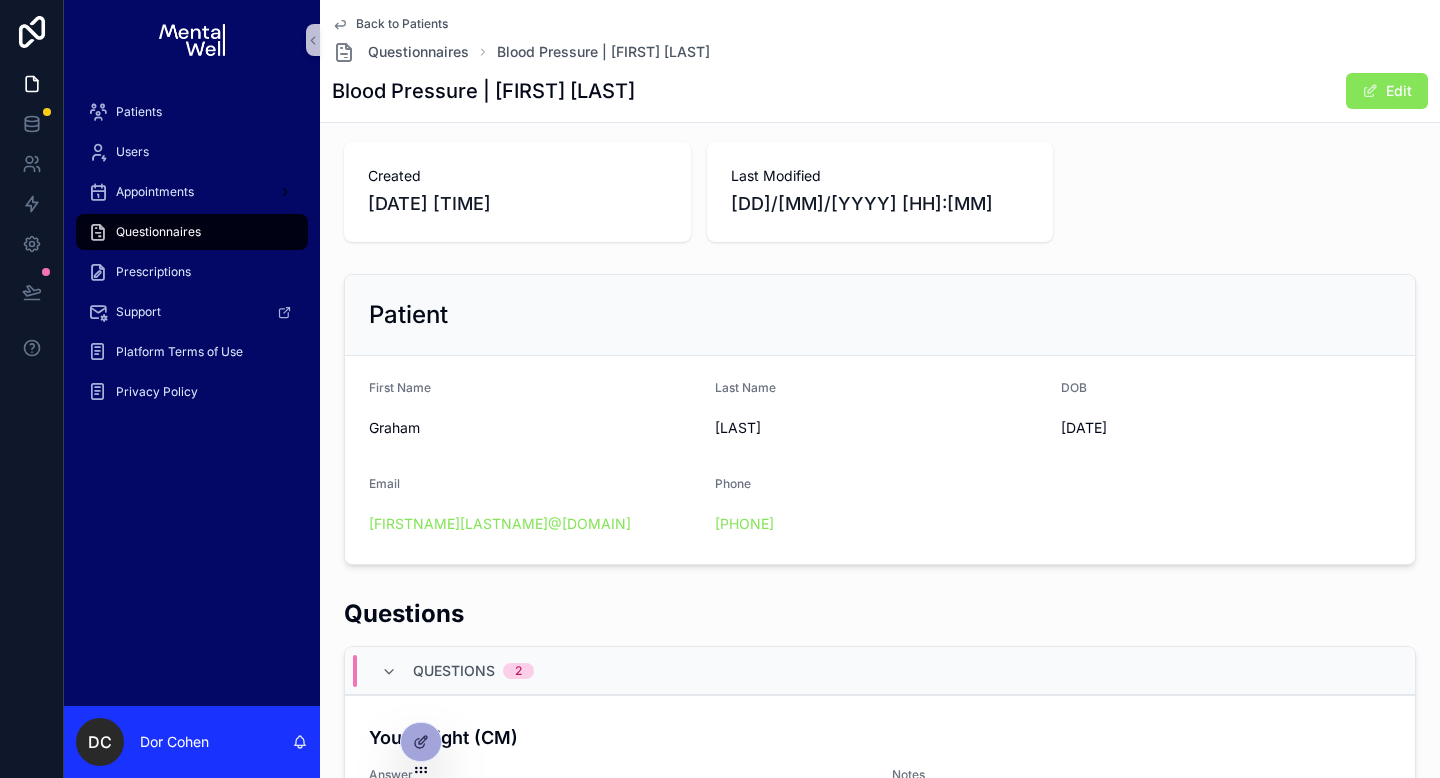 scroll, scrollTop: 0, scrollLeft: 0, axis: both 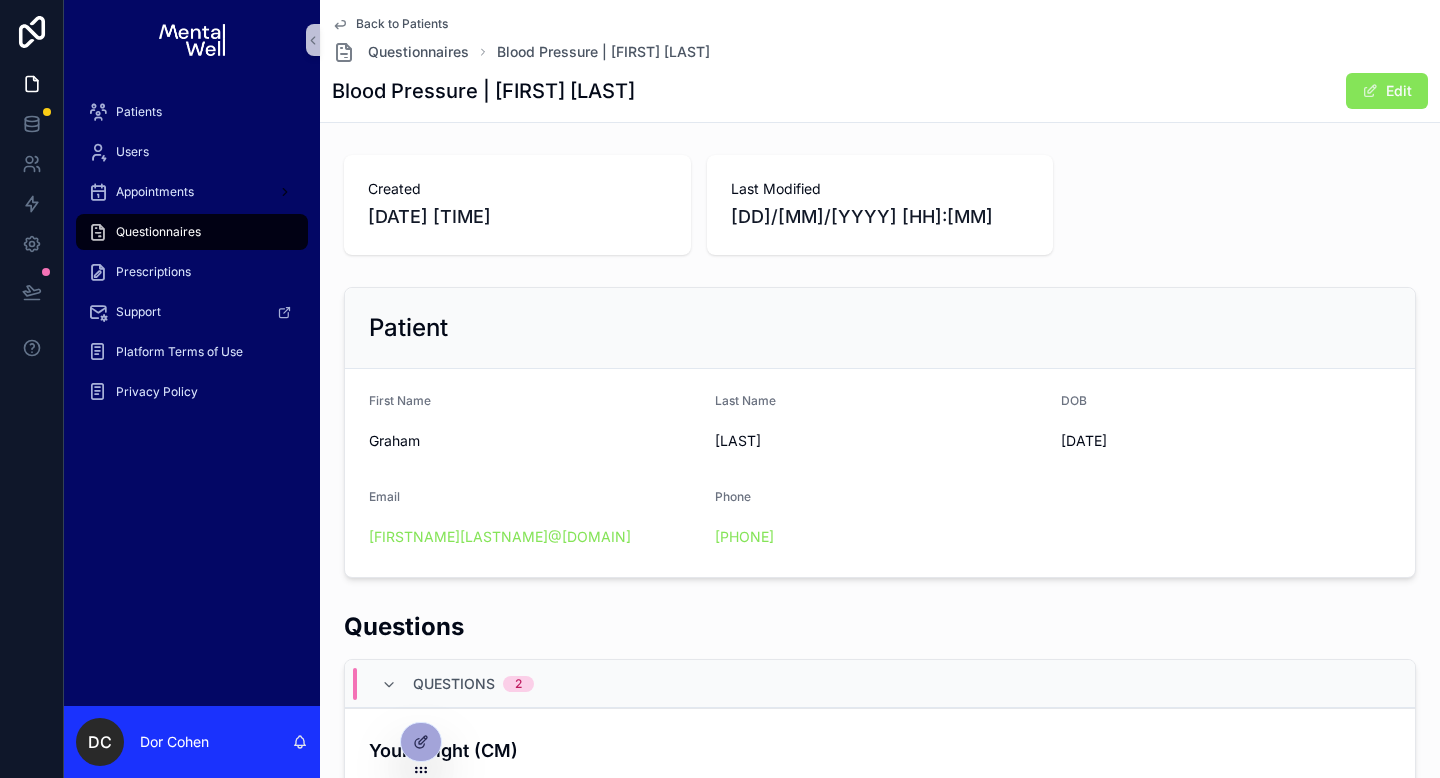 click on "Created [DATE] [TIME]" at bounding box center [517, 205] 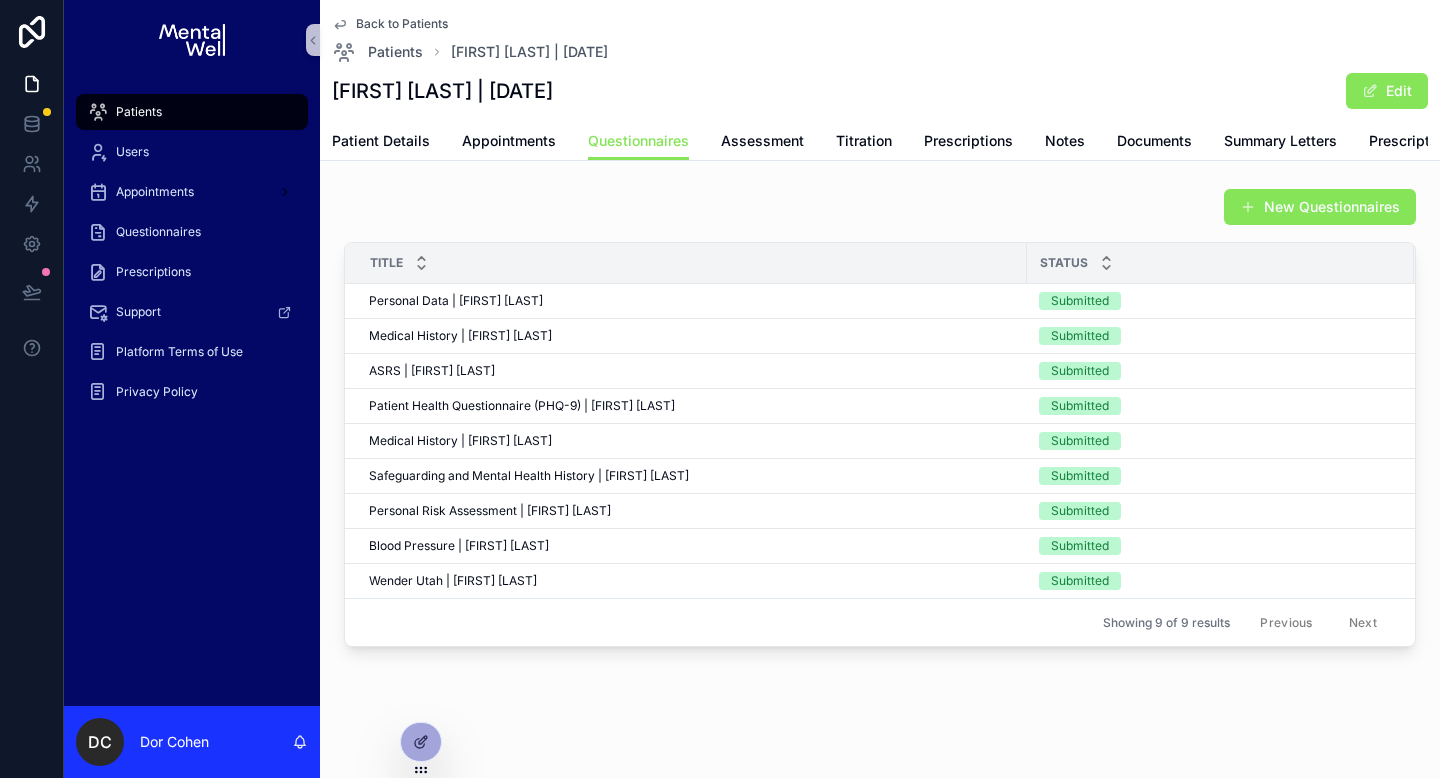 scroll, scrollTop: 0, scrollLeft: 0, axis: both 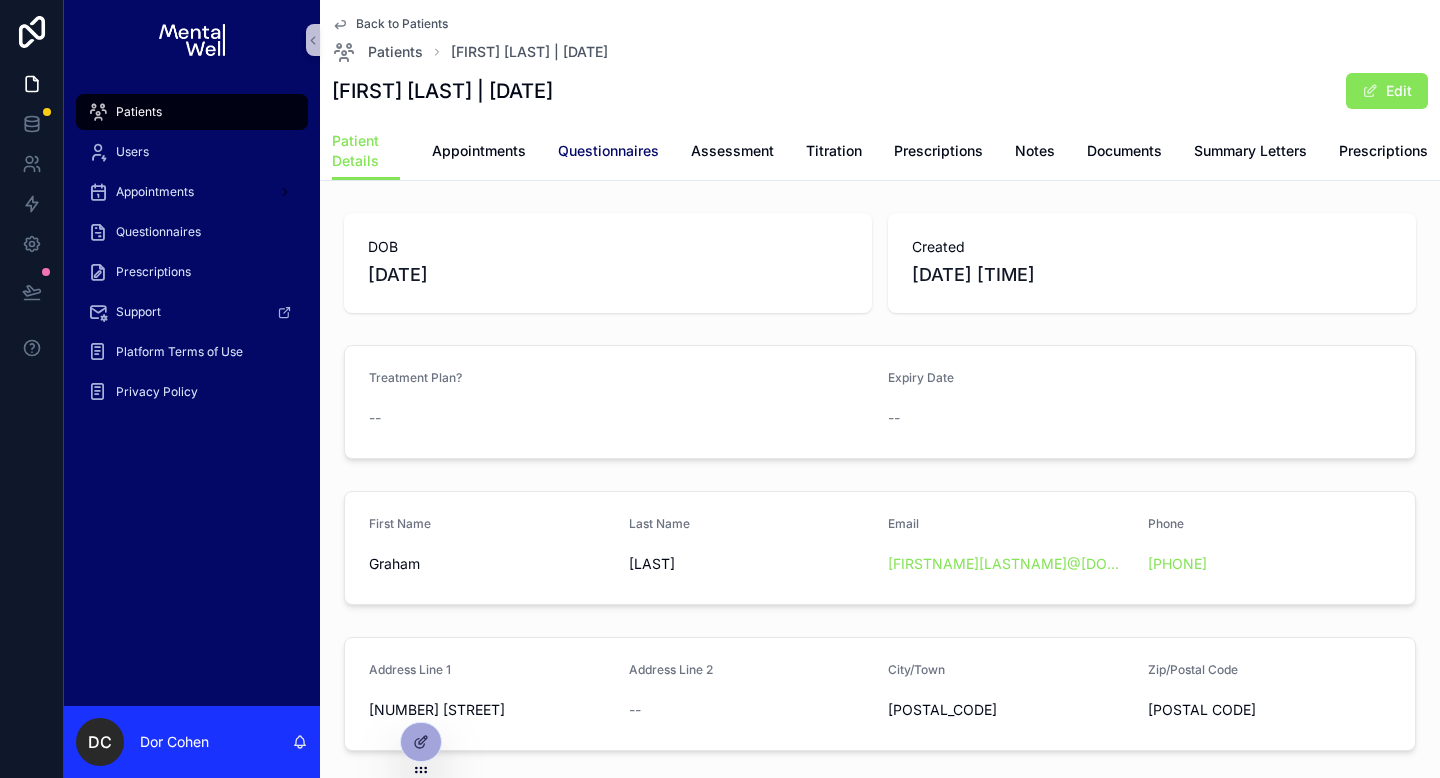 click on "Questionnaires" at bounding box center [608, 151] 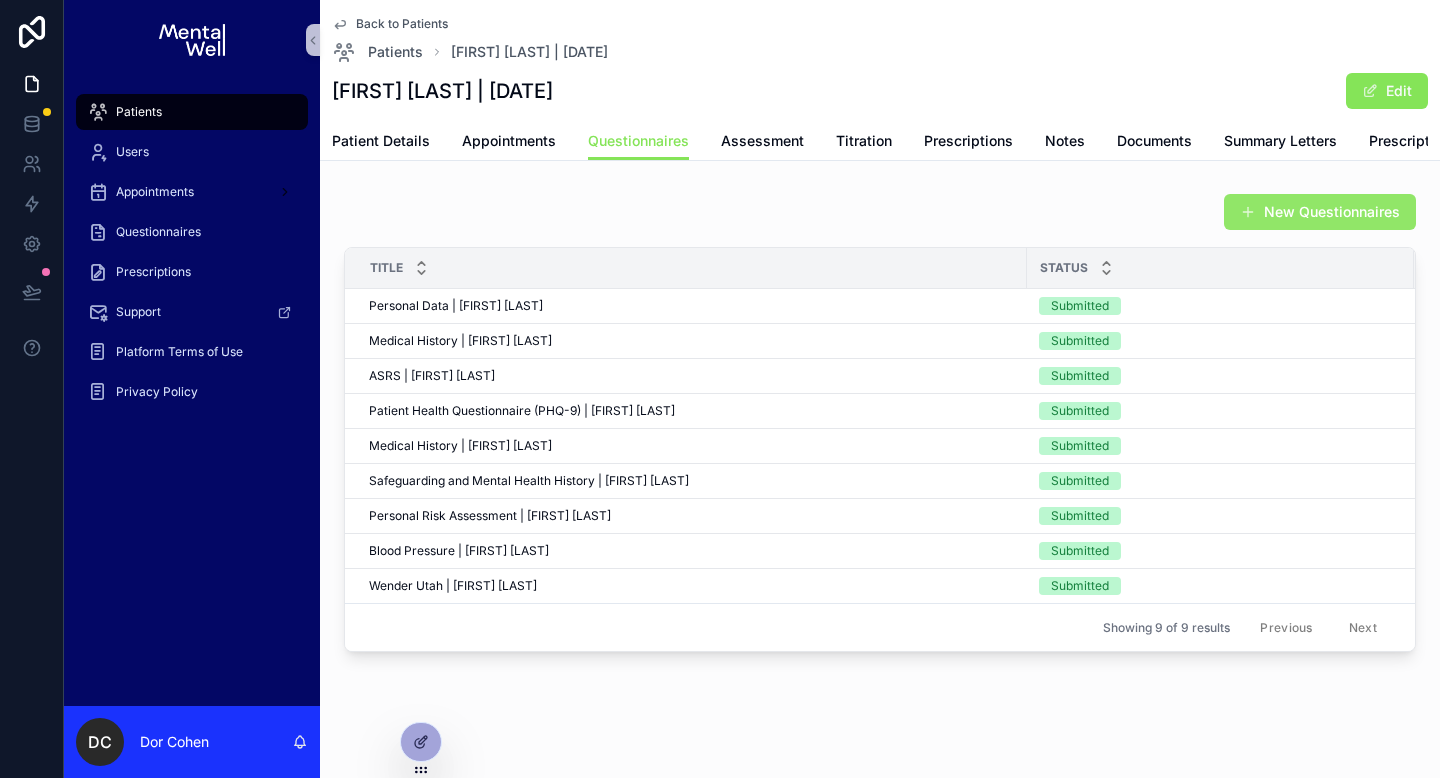 click at bounding box center [1248, 212] 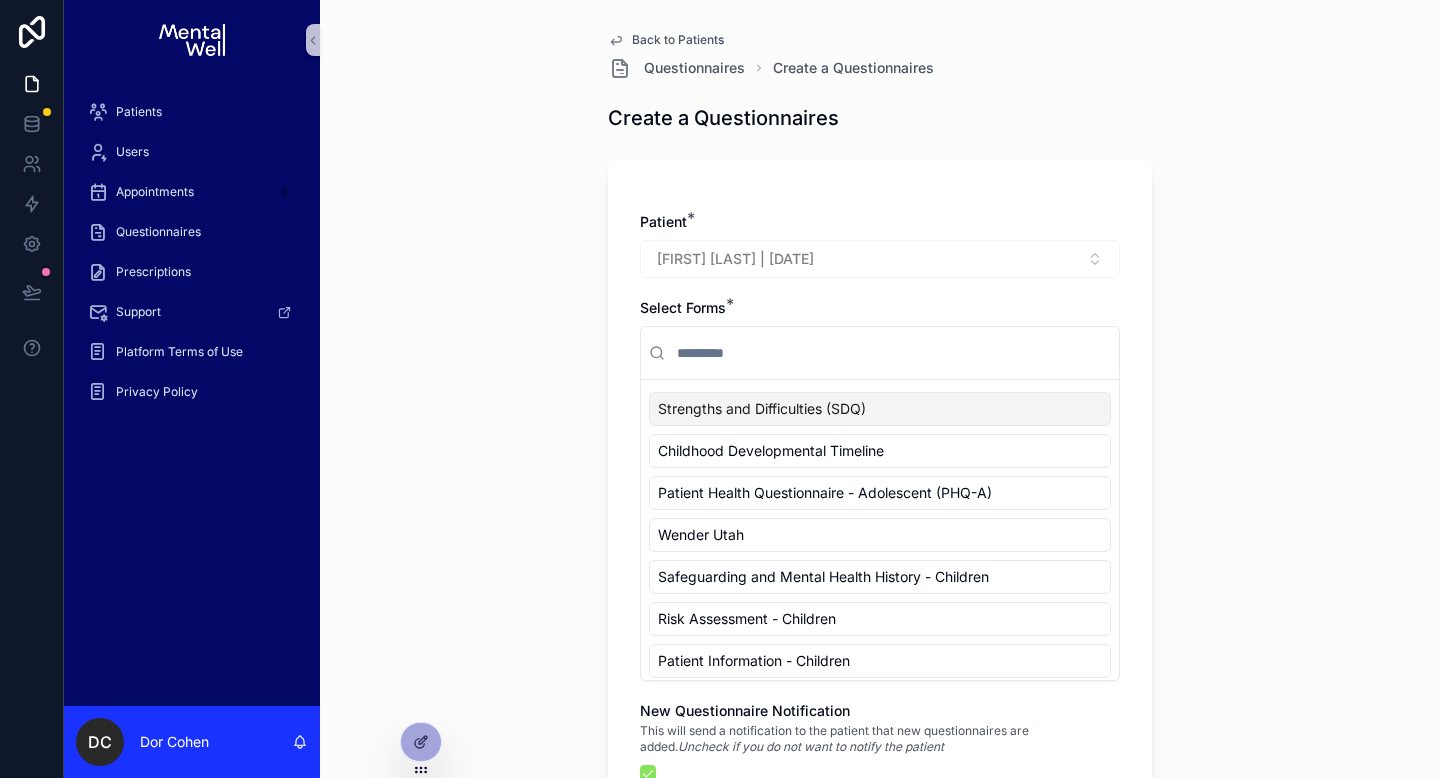 click at bounding box center [892, 353] 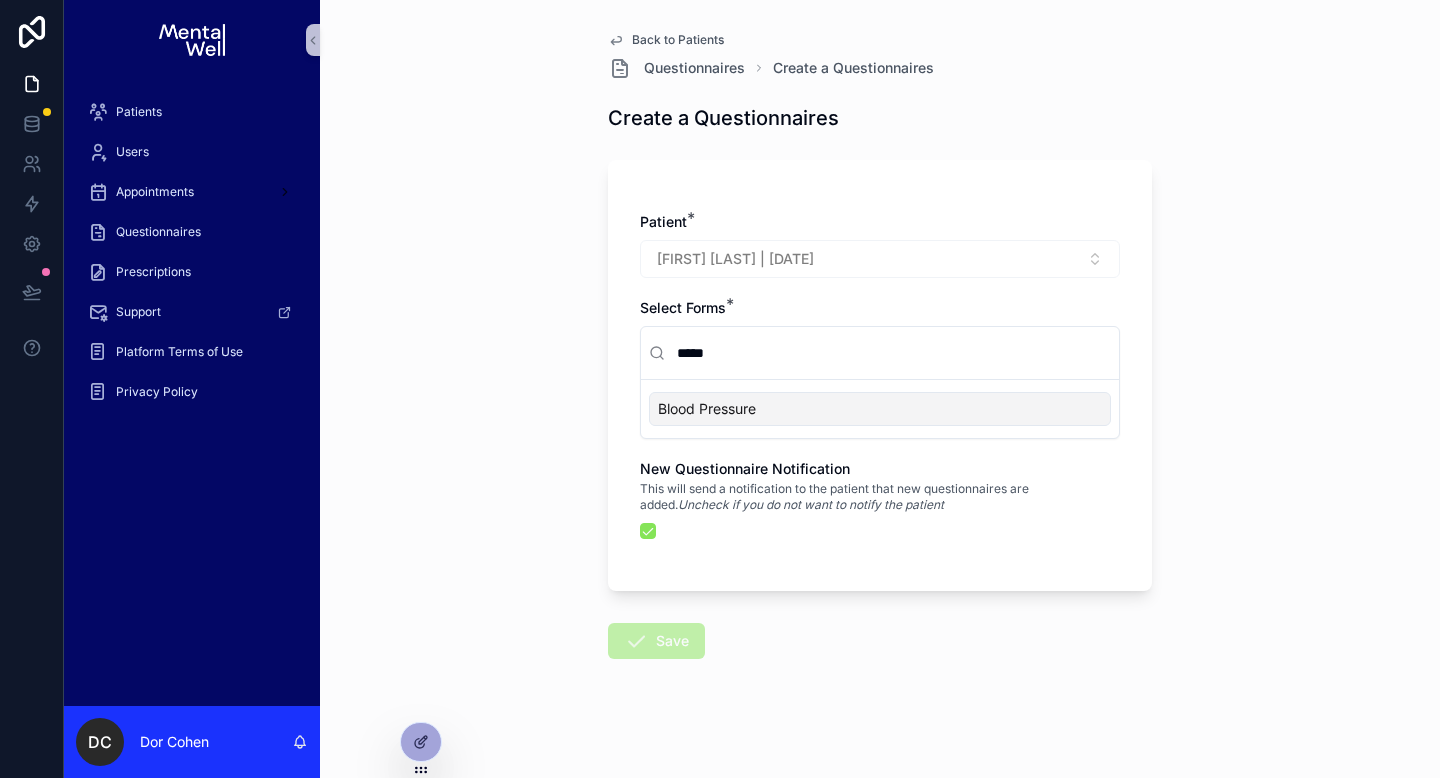 type on "*****" 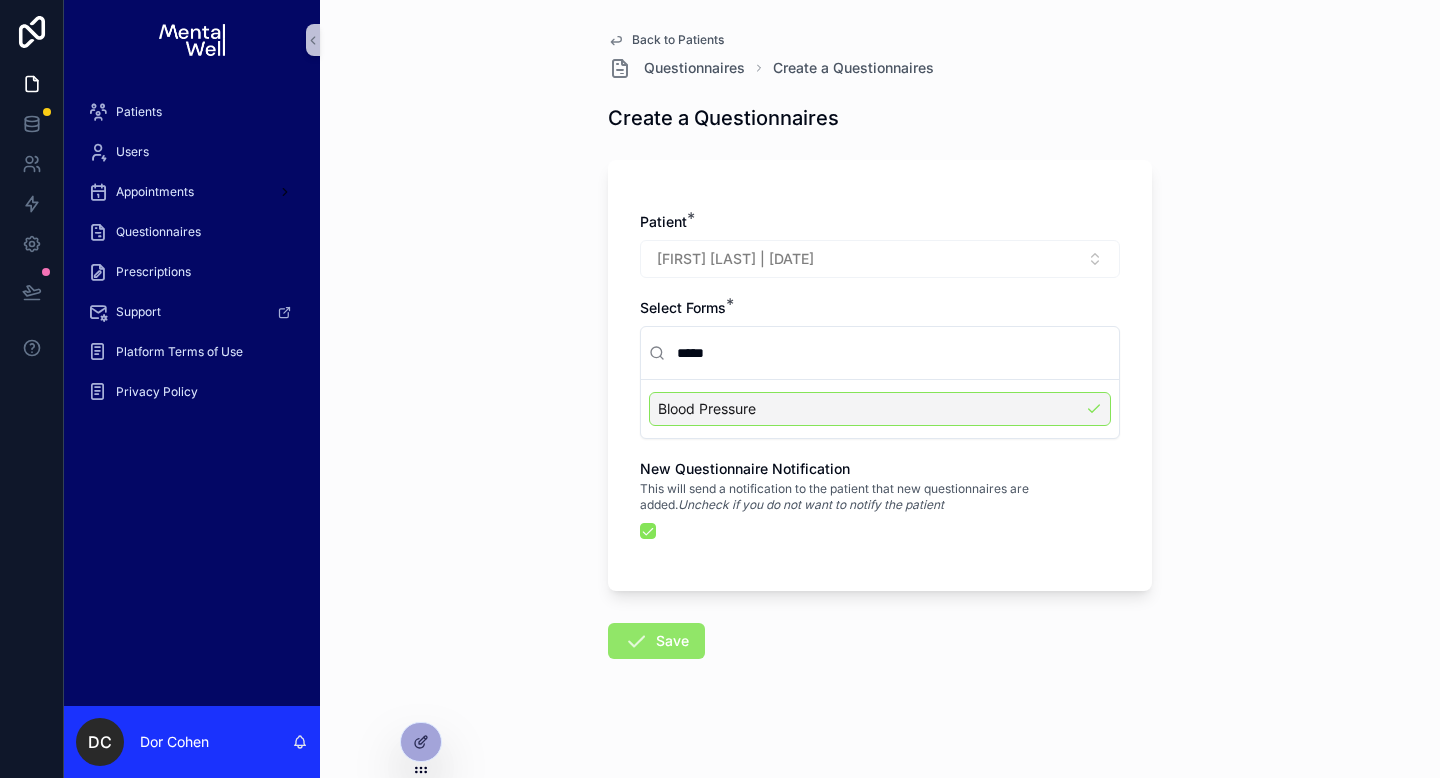 click on "Save" at bounding box center (656, 641) 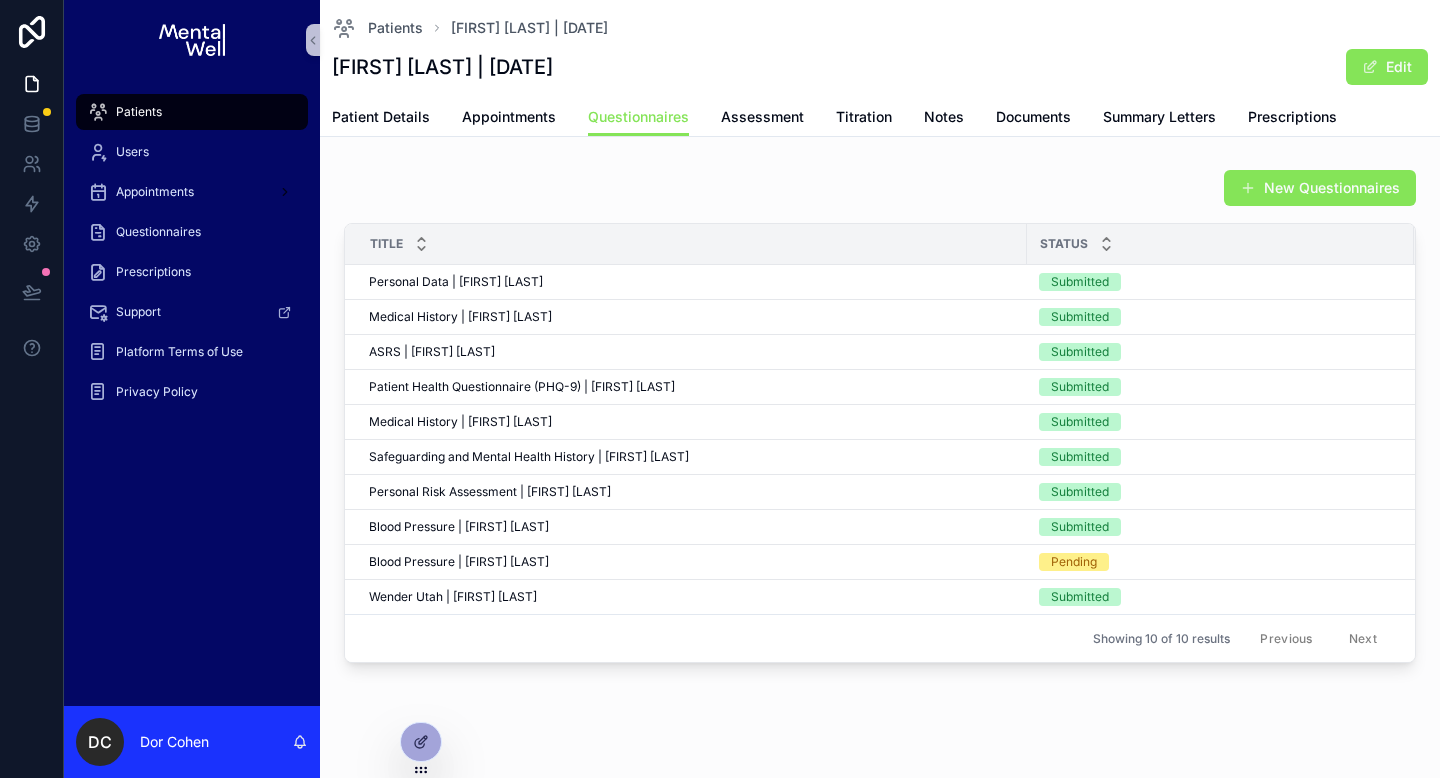 click on "Patients [FIRST] [LAST] | [DATE] [FIRST] [LAST] | [DATE] Edit" at bounding box center (880, 49) 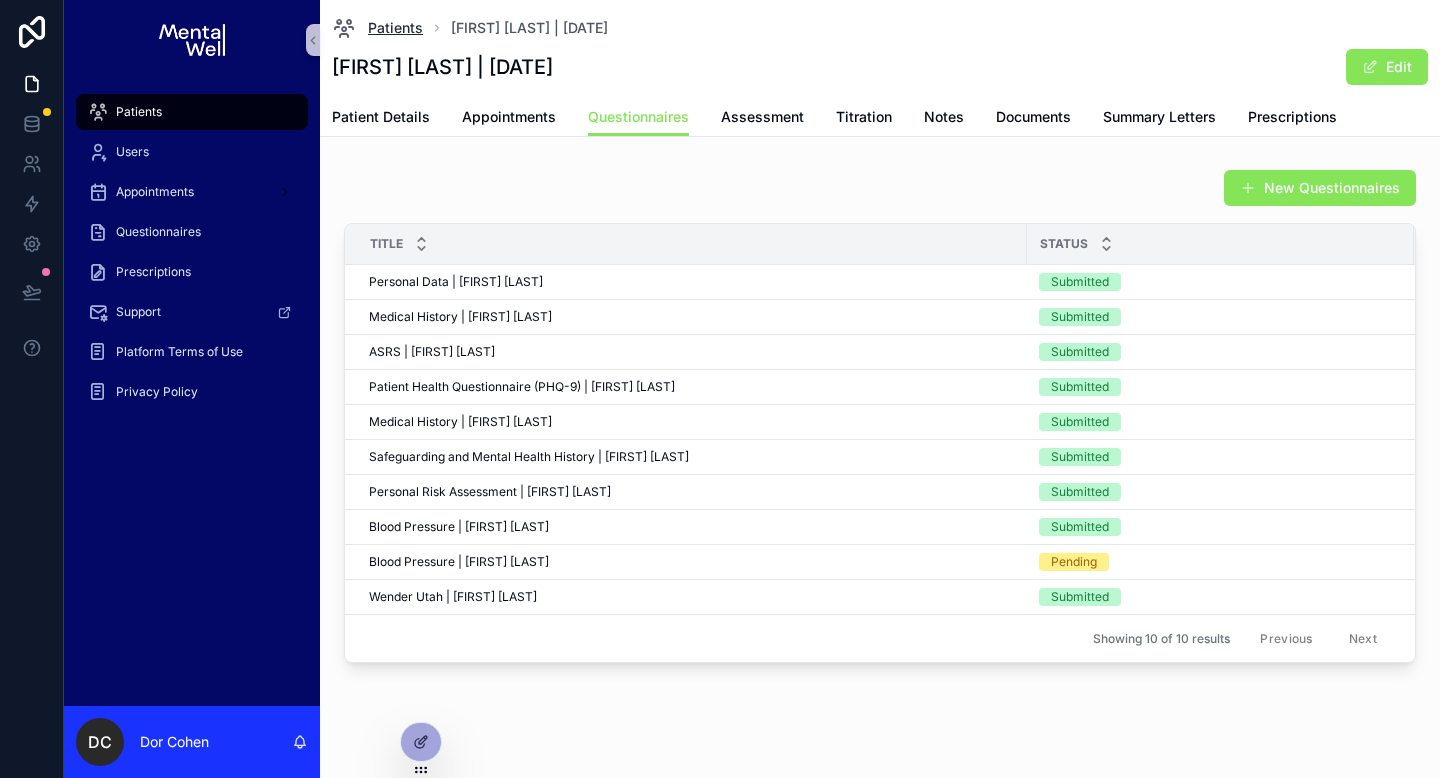 click on "Patients" at bounding box center (395, 28) 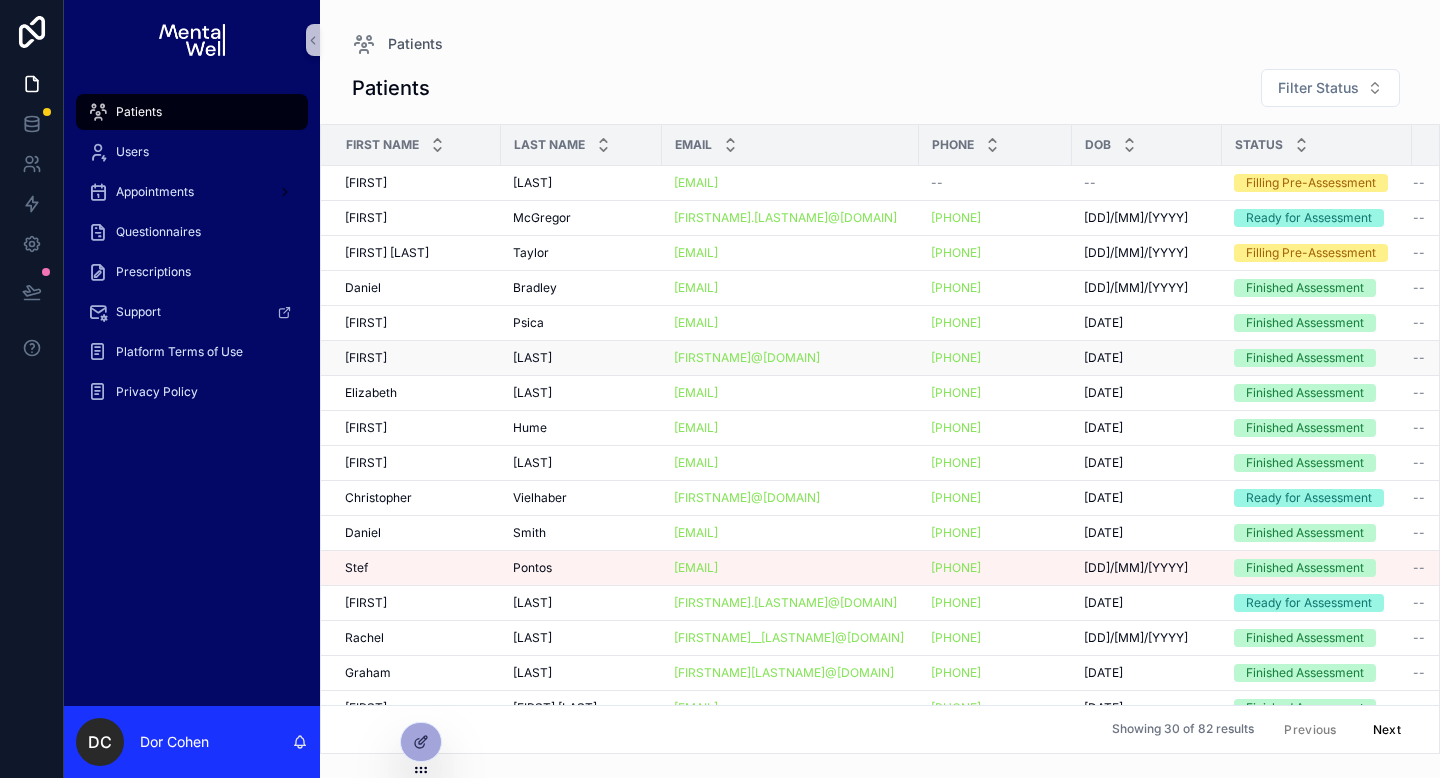 click on "[FIRST] [LAST]" at bounding box center [417, 358] 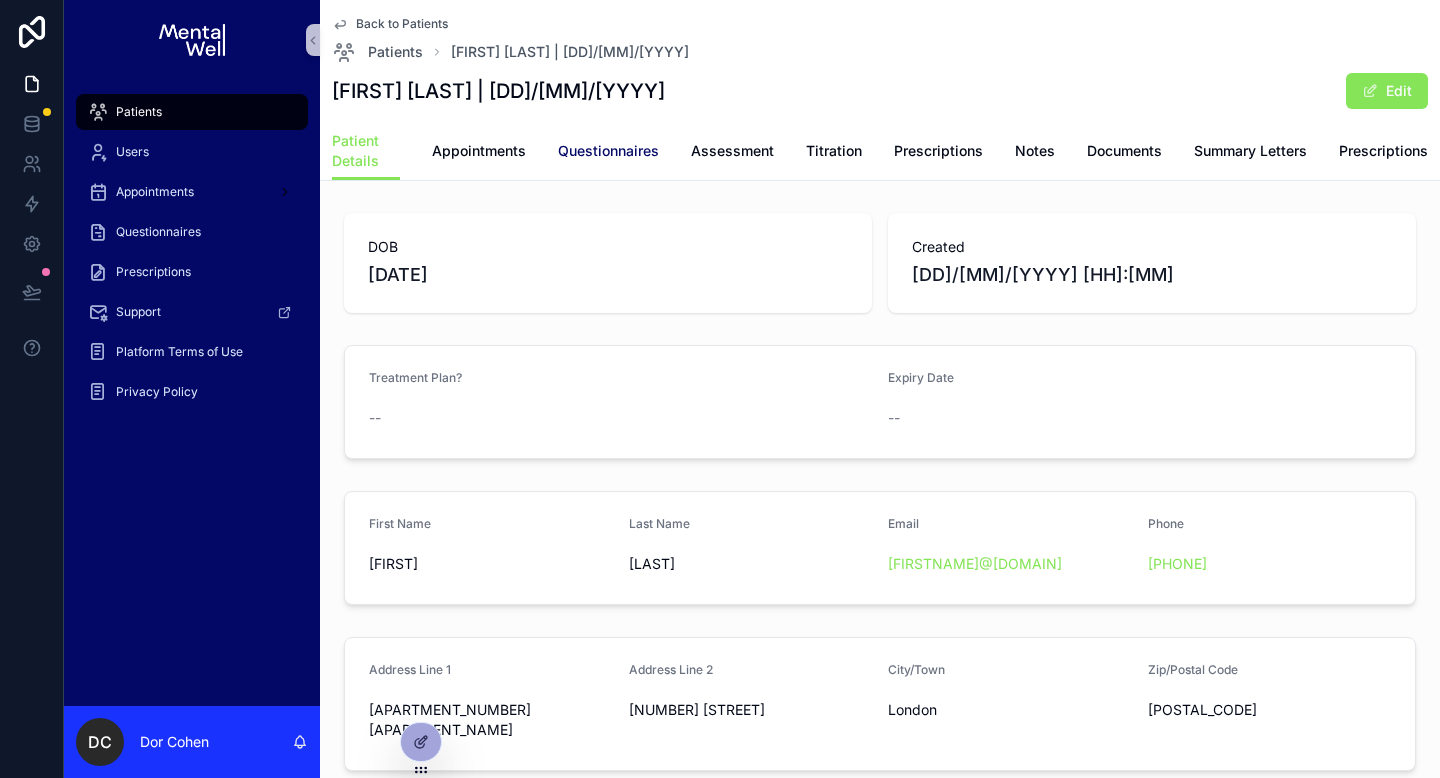 click on "Questionnaires" at bounding box center [608, 151] 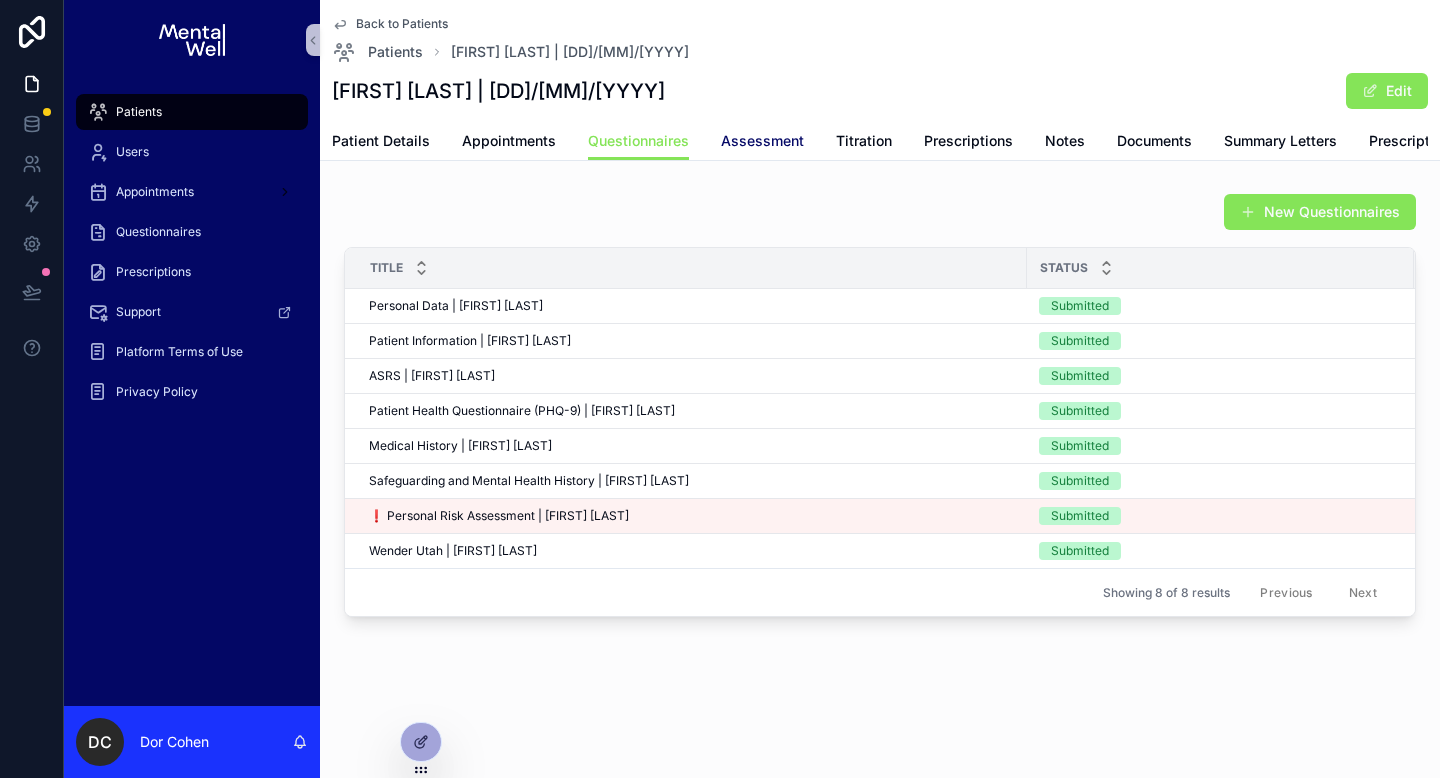 click on "Assessment" at bounding box center (762, 141) 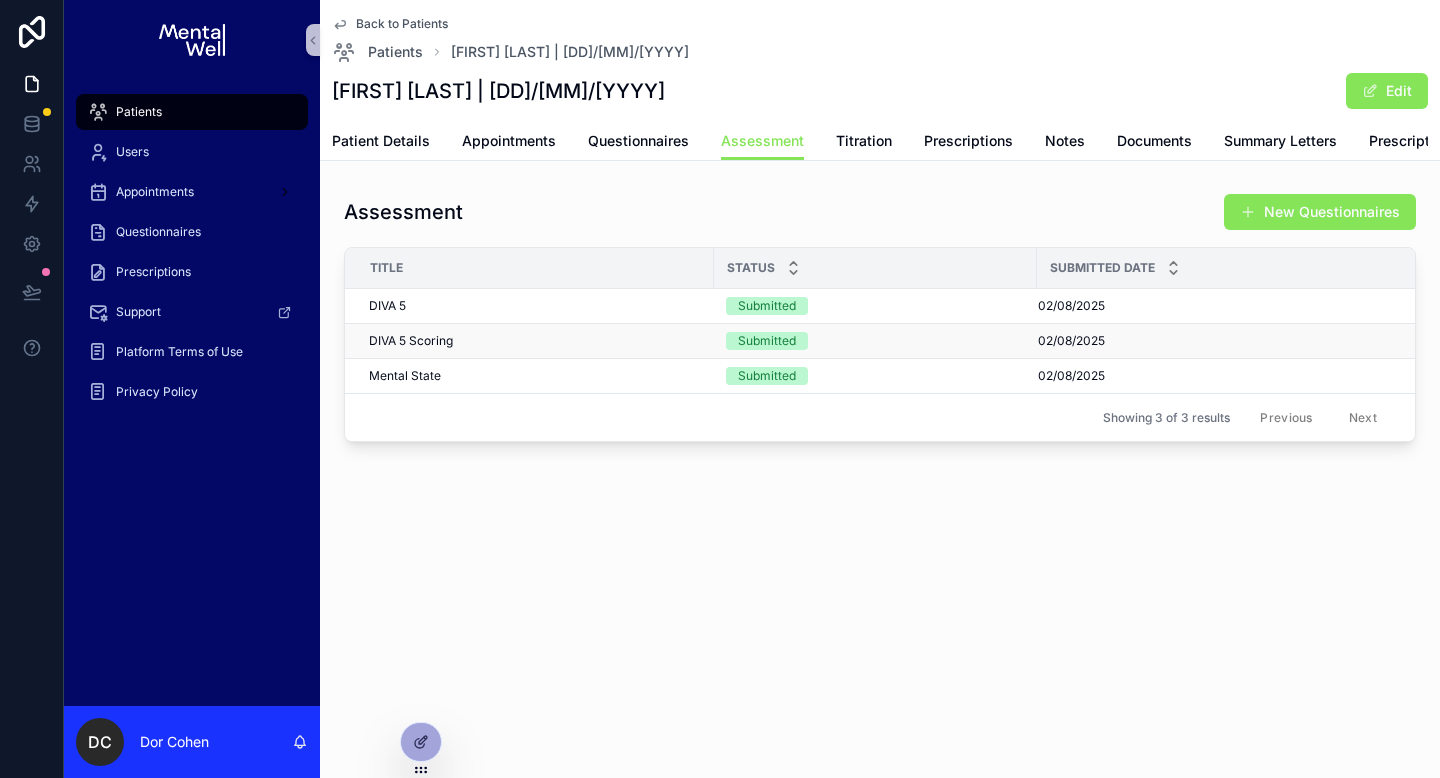 click on "DIVA 5 Scoring DIVA 5 Scoring" at bounding box center [535, 341] 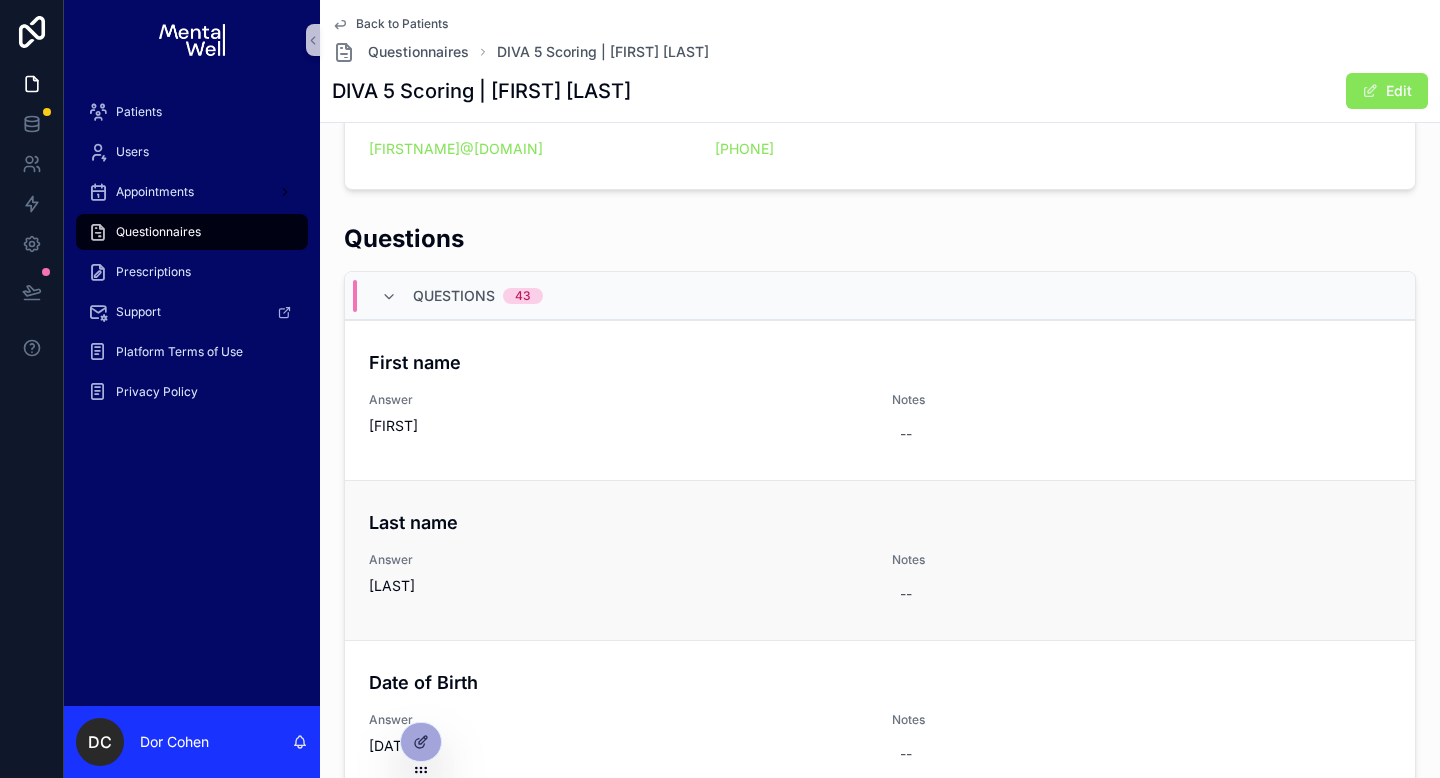 scroll, scrollTop: 394, scrollLeft: 0, axis: vertical 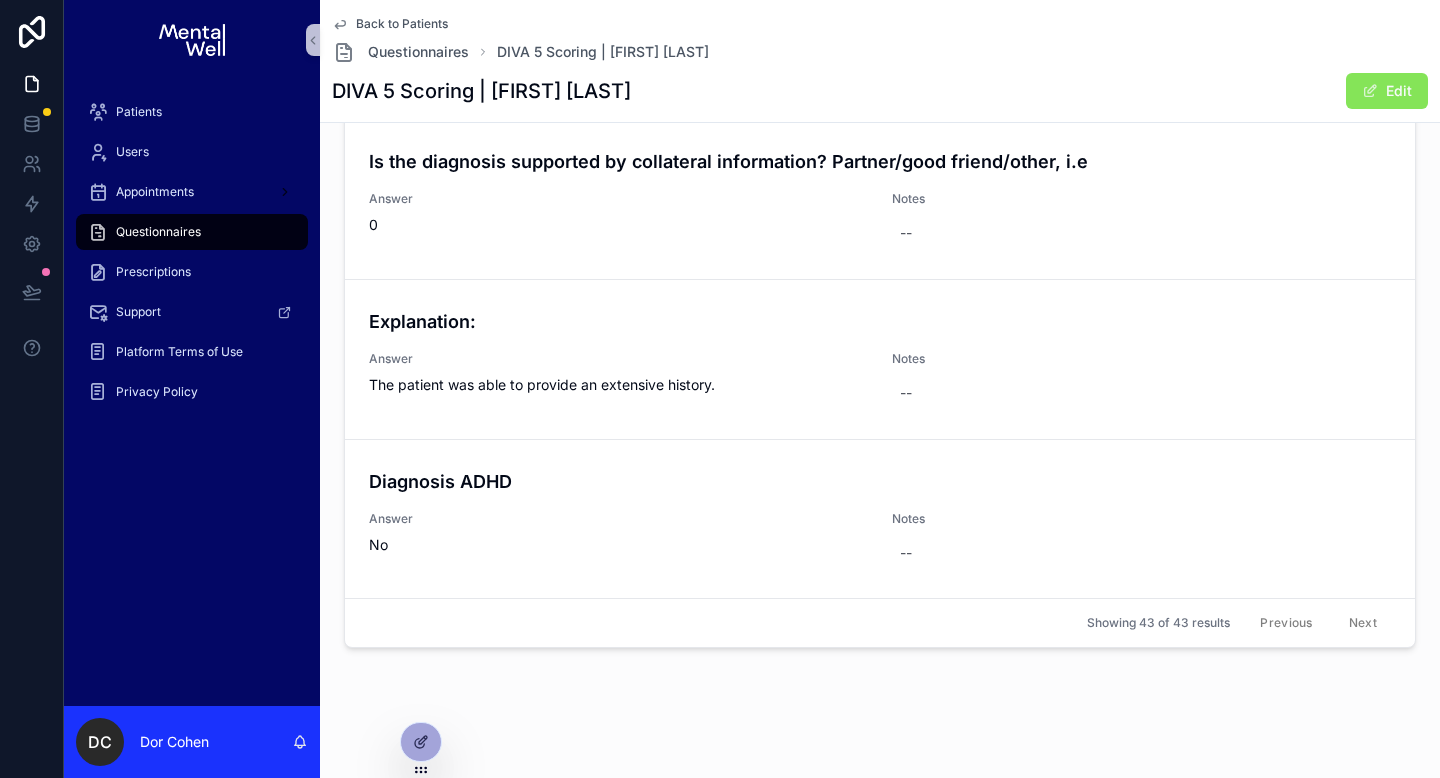 drag, startPoint x: 694, startPoint y: 90, endPoint x: 496, endPoint y: 92, distance: 198.0101 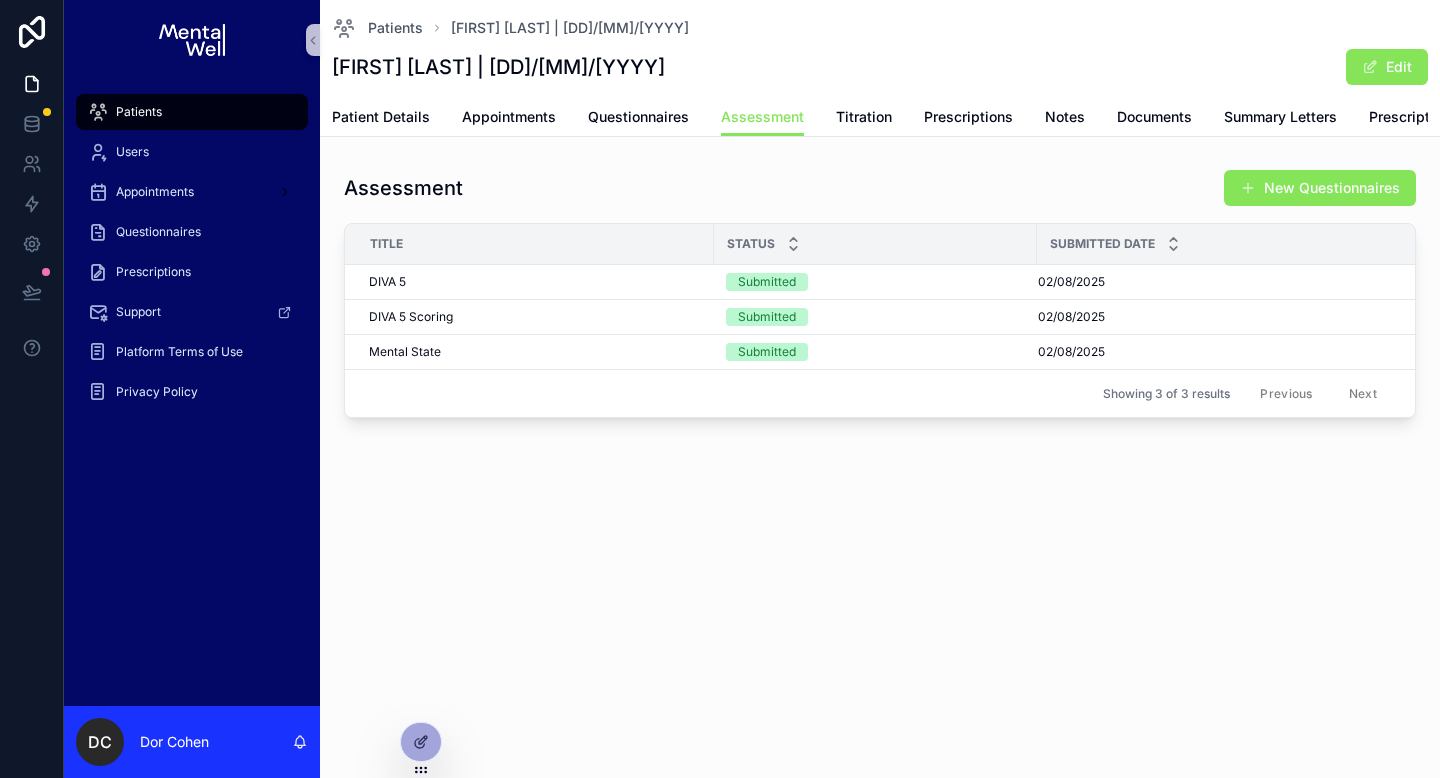 scroll, scrollTop: 0, scrollLeft: 0, axis: both 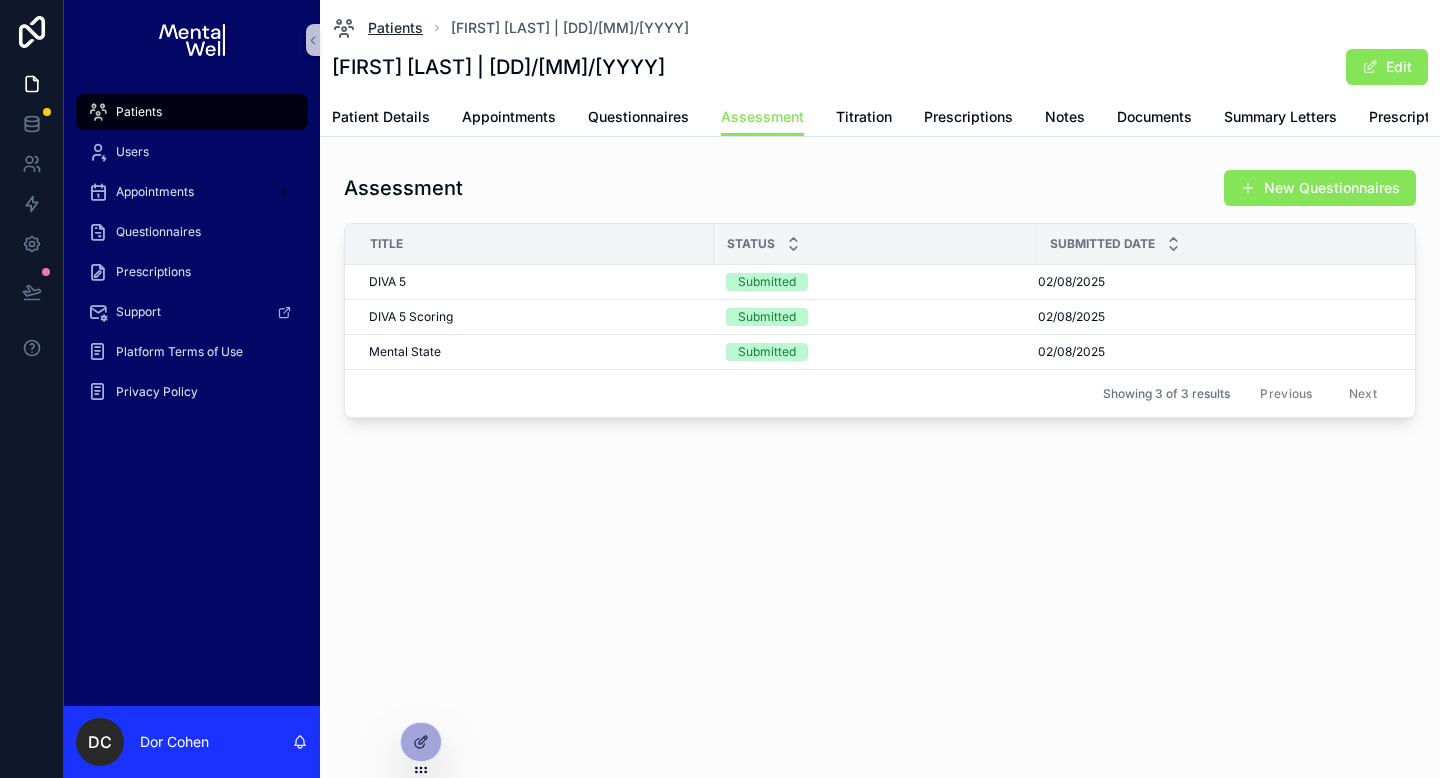 click on "Patients" at bounding box center [395, 28] 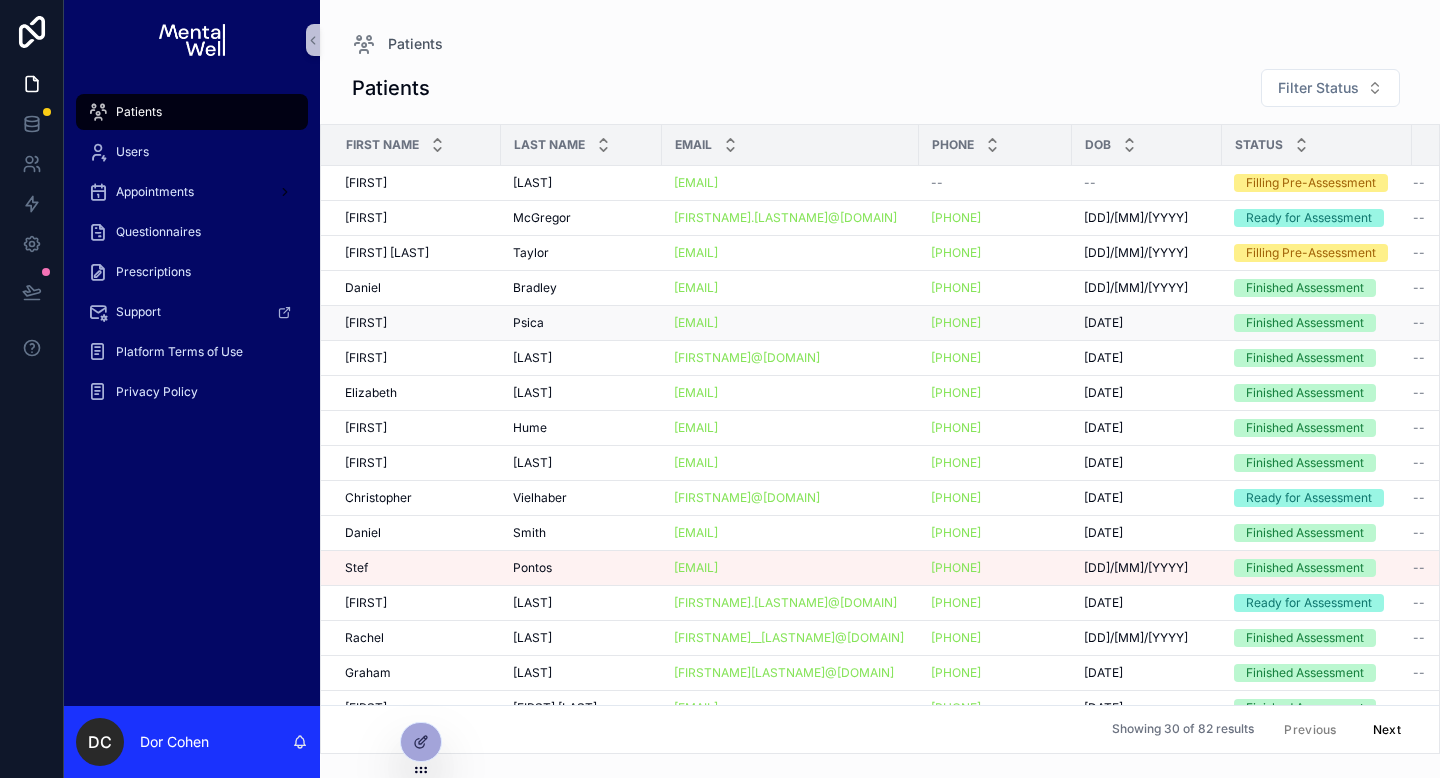 click on "[FIRST] [LAST]" at bounding box center (417, 323) 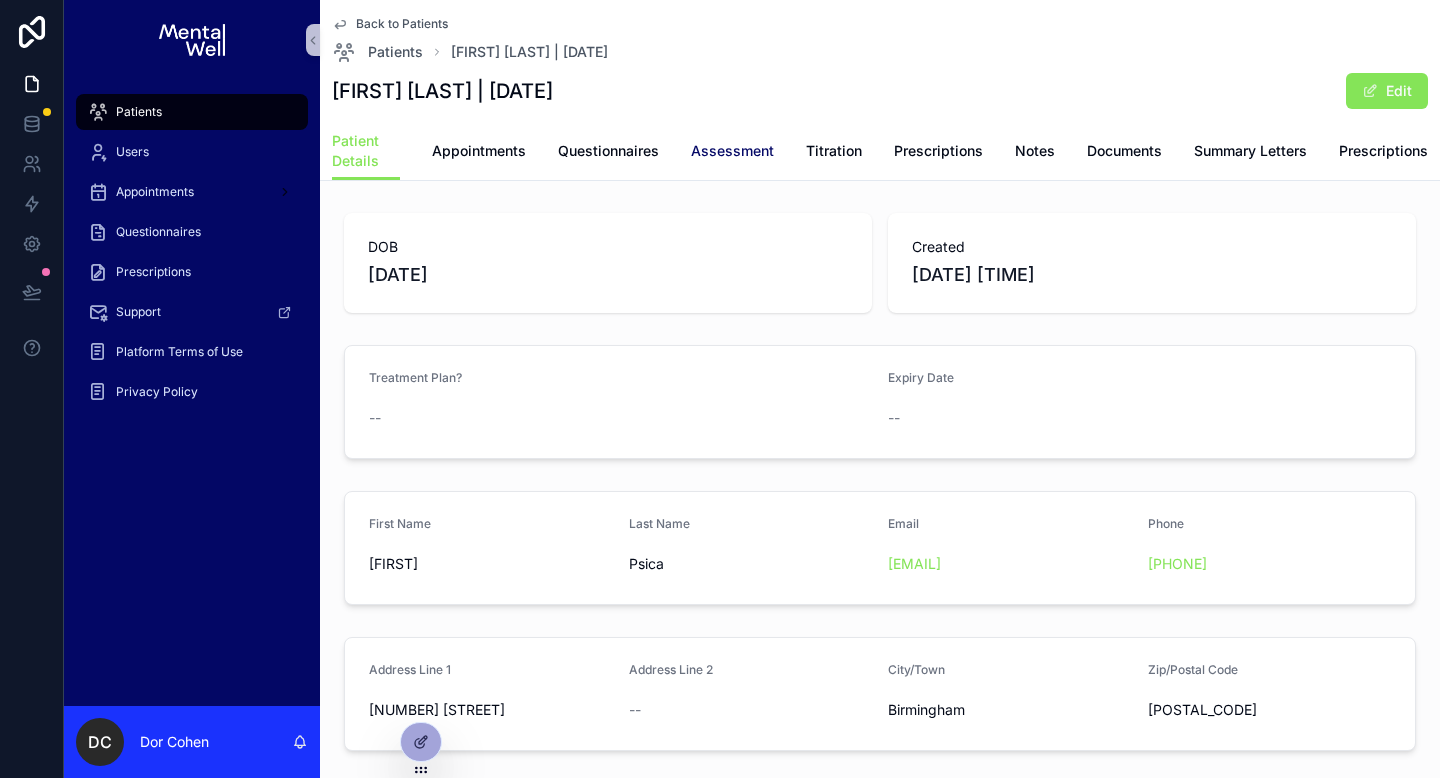 click on "Assessment" at bounding box center [732, 151] 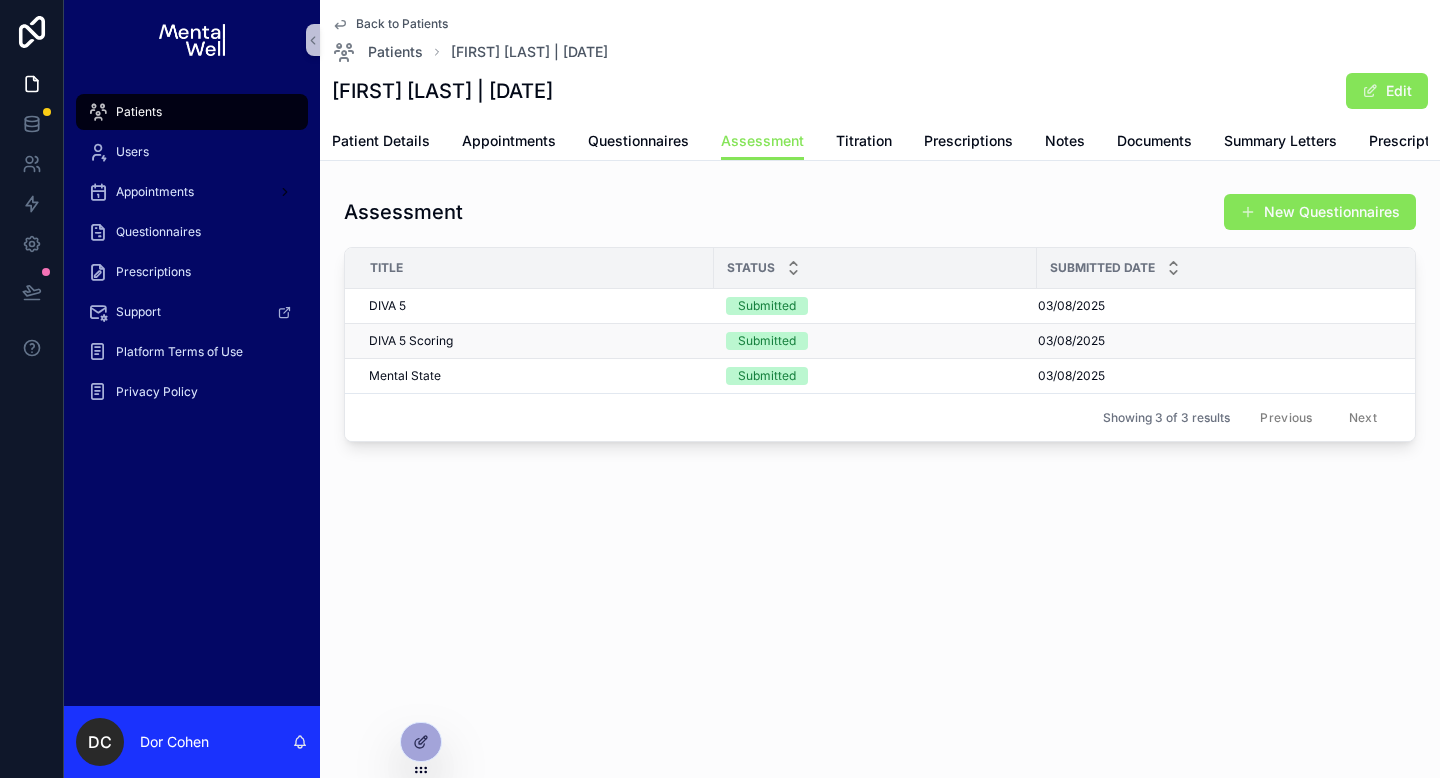 click on "DIVA 5 Scoring DIVA 5 Scoring" at bounding box center (535, 341) 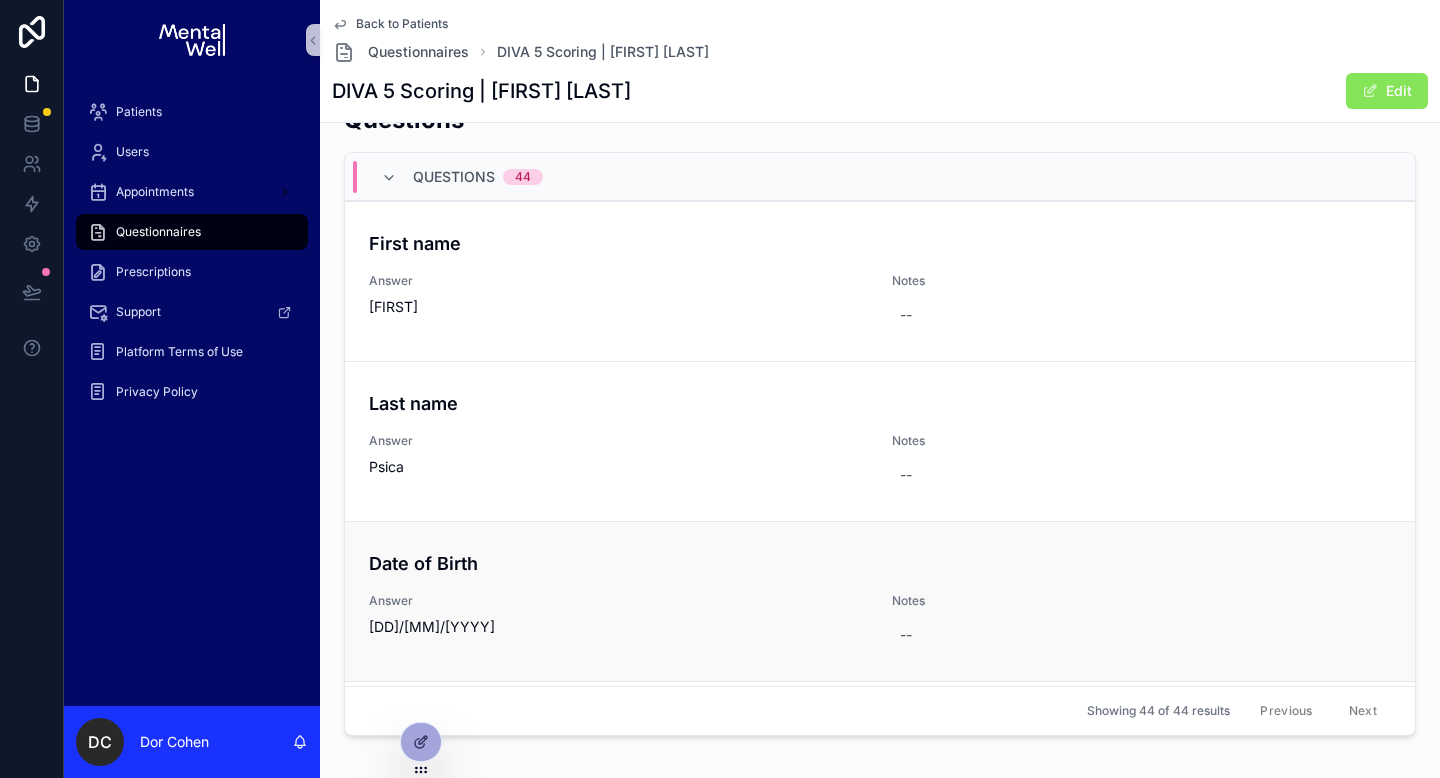 scroll, scrollTop: 537, scrollLeft: 0, axis: vertical 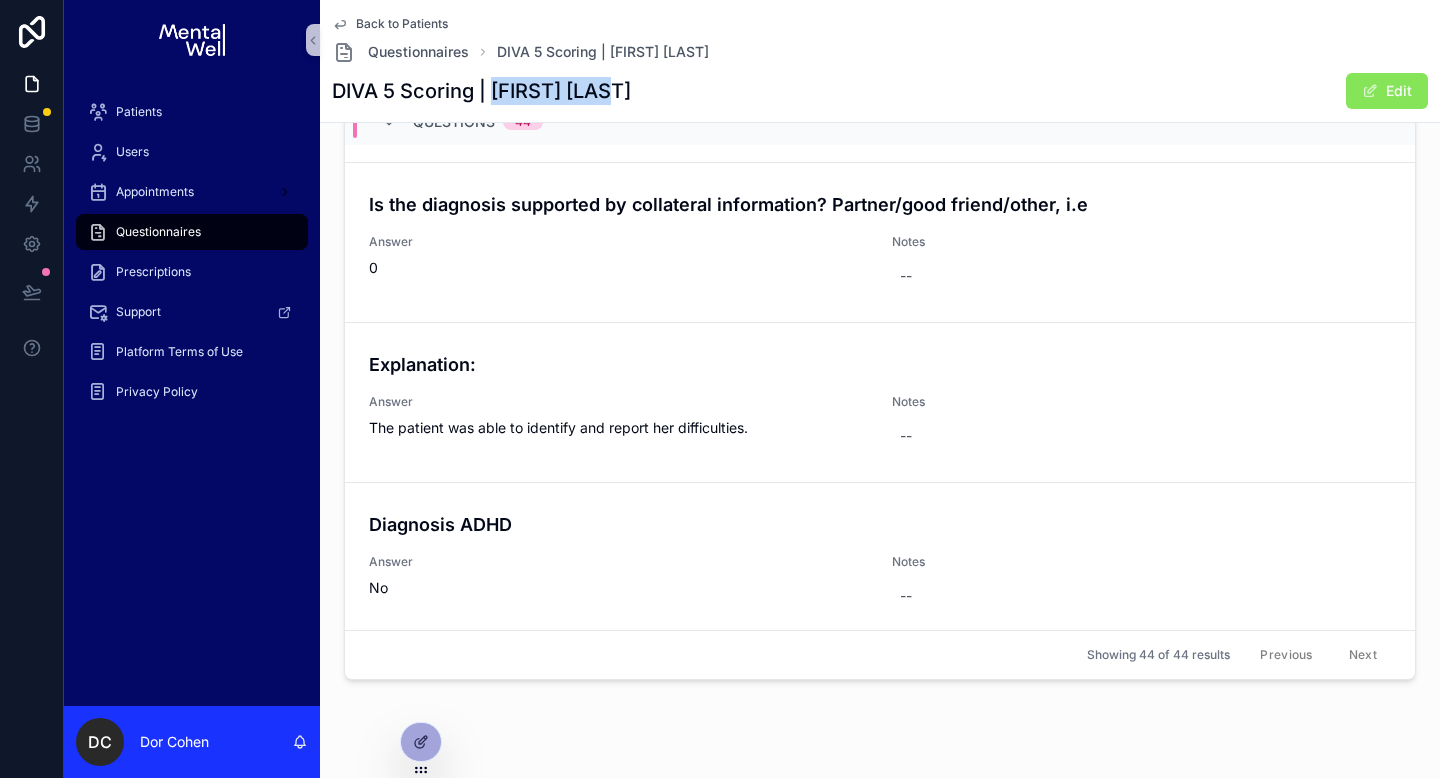 drag, startPoint x: 568, startPoint y: 95, endPoint x: 497, endPoint y: 95, distance: 71 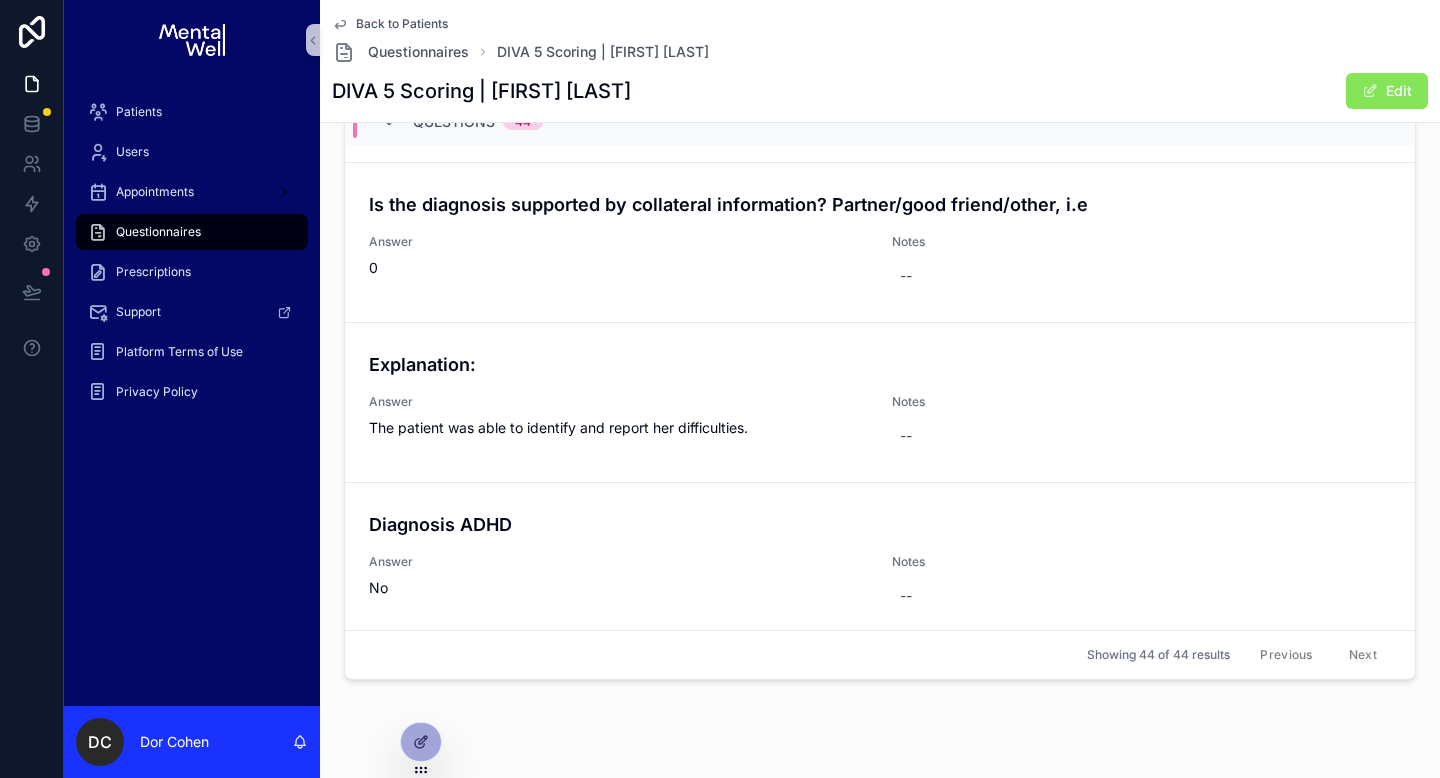click on "Back to Patients Questionnaires DIVA 5 Scoring | [FIRST] [LAST] DIVA 5 Scoring | [FIRST] [LAST] Edit" at bounding box center (880, 61) 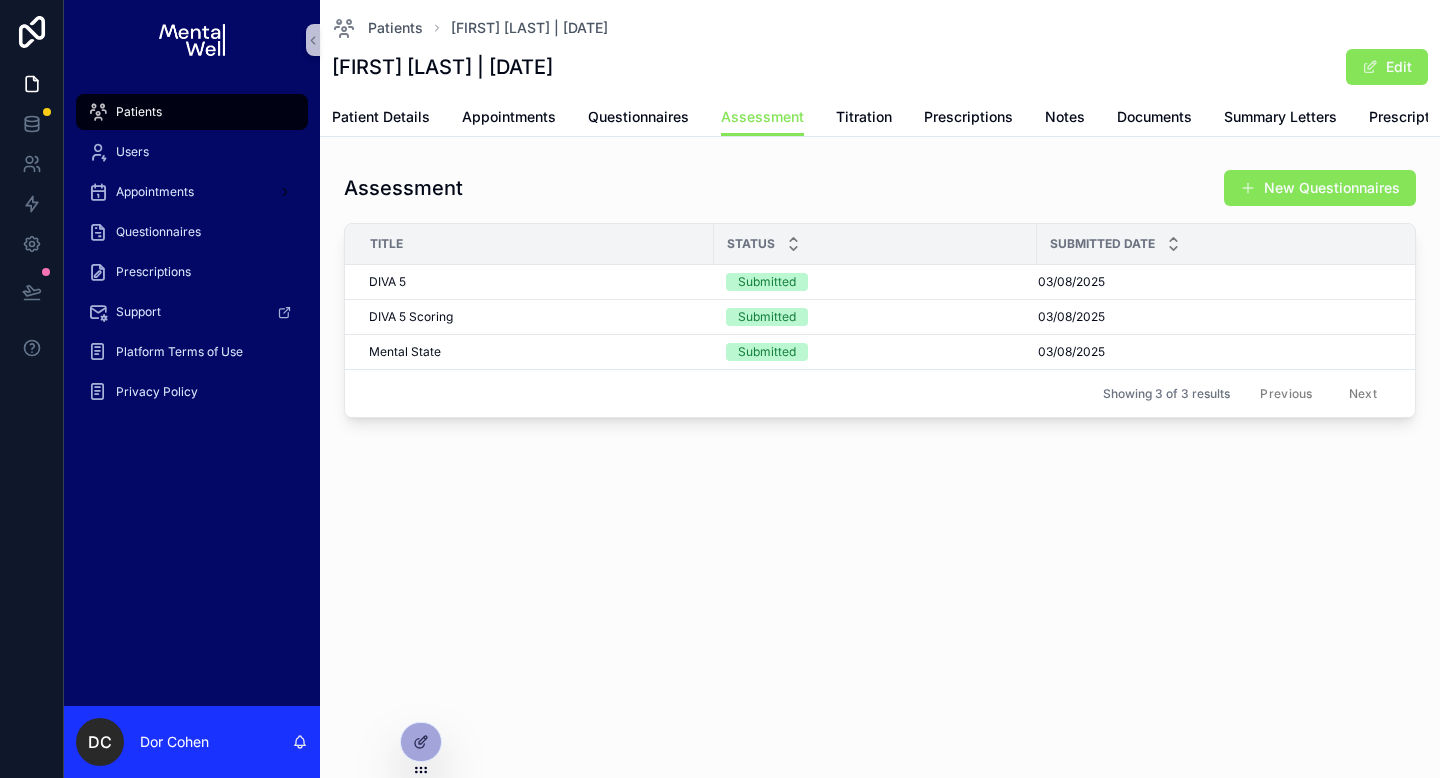 scroll, scrollTop: 0, scrollLeft: 0, axis: both 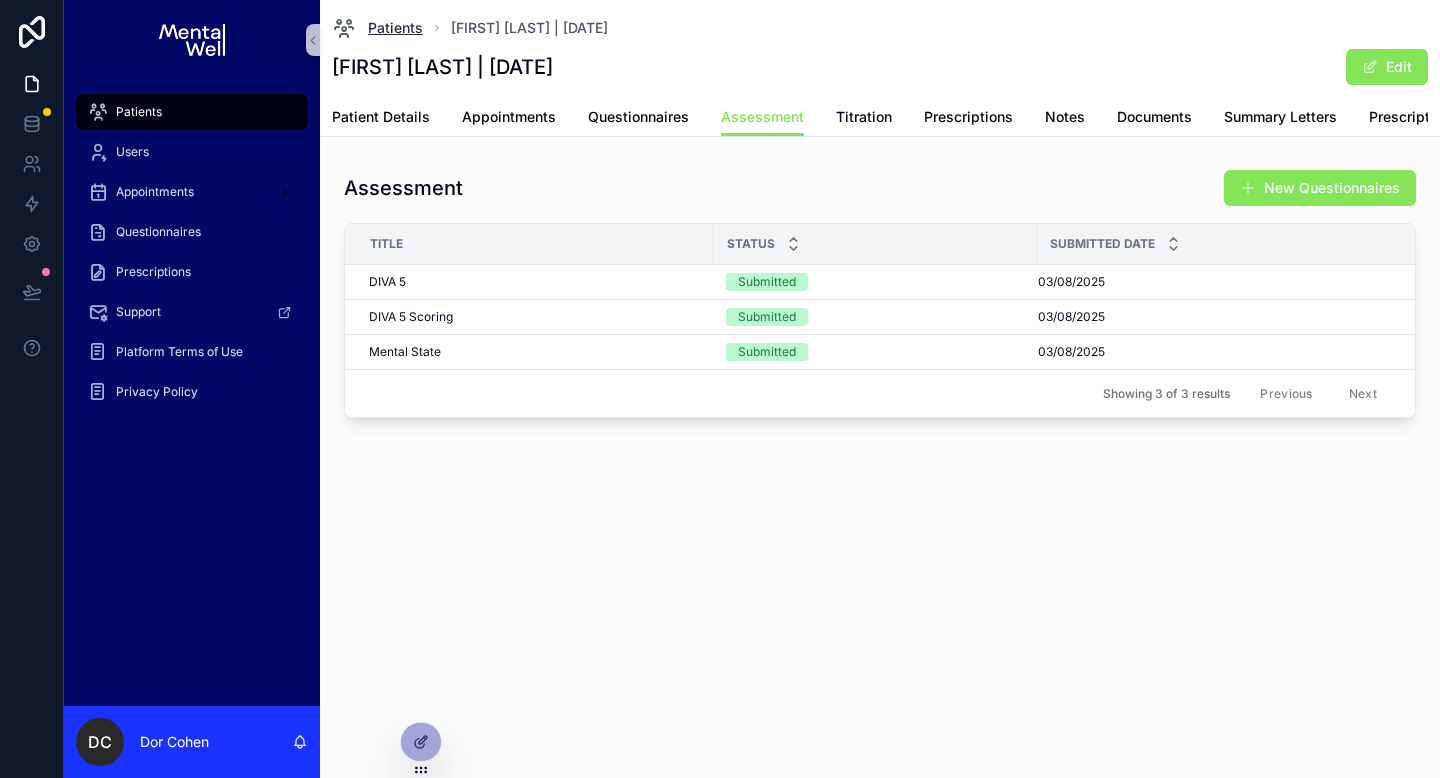 click on "Patients" at bounding box center [395, 28] 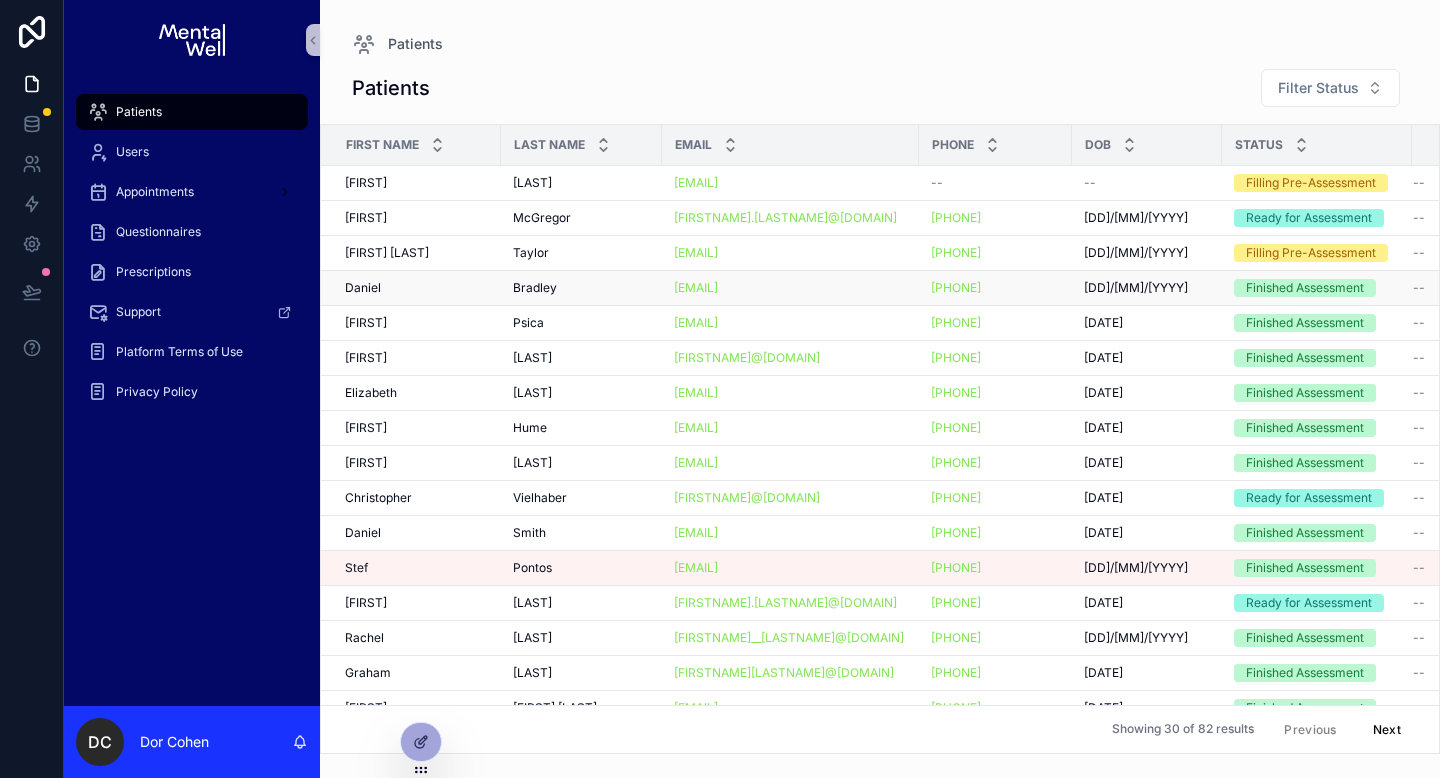 click on "[FIRST] [LAST]" at bounding box center [417, 288] 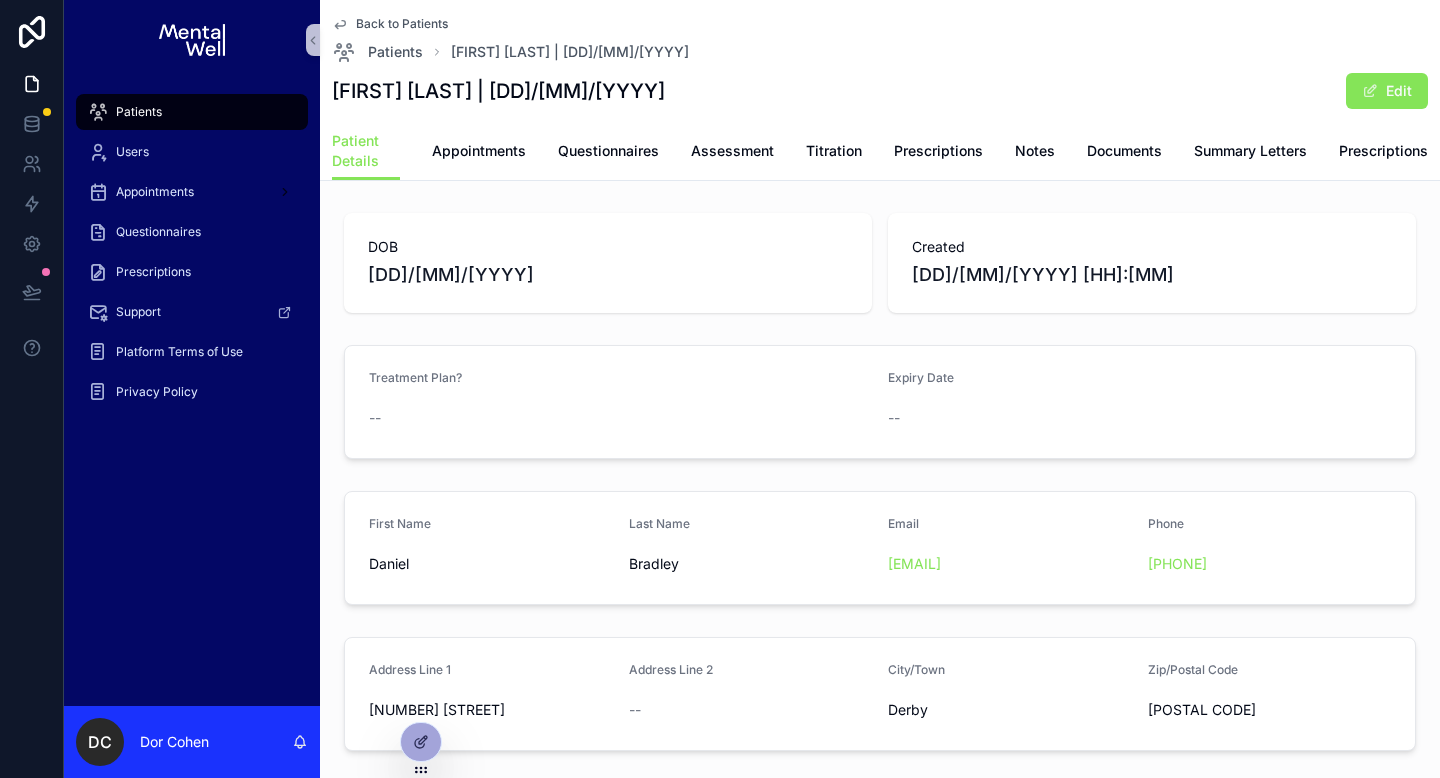click on "Back to Patients" at bounding box center [402, 24] 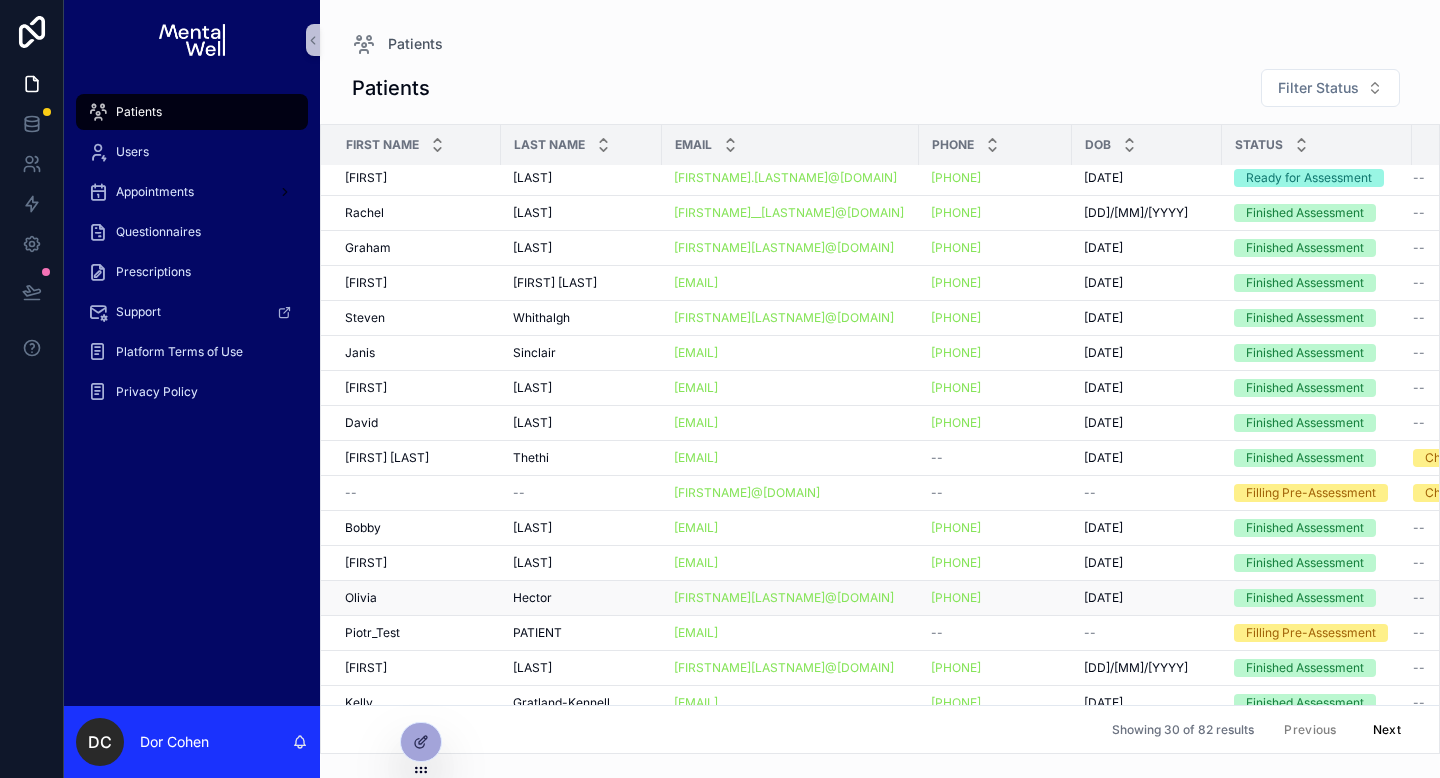 scroll, scrollTop: 425, scrollLeft: 0, axis: vertical 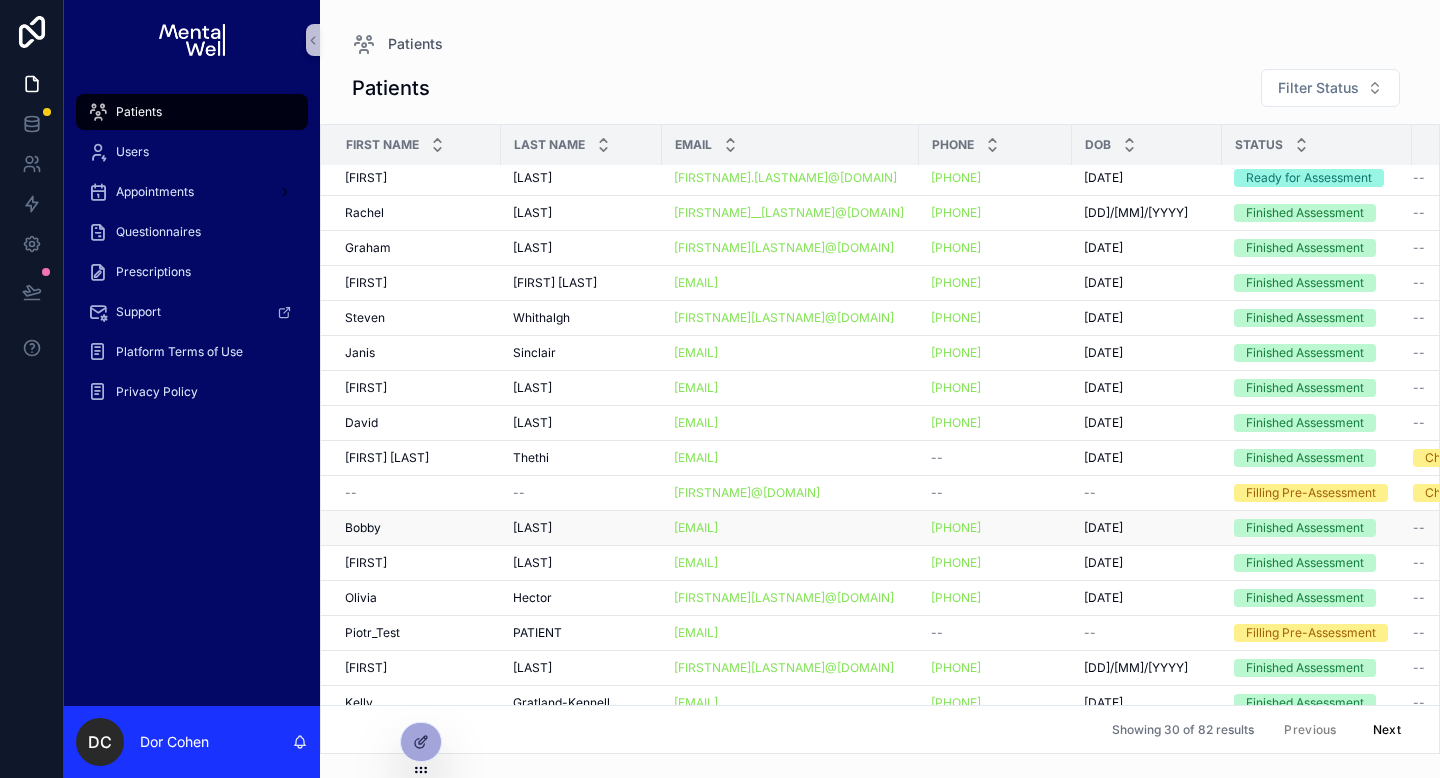click on "[FIRST] [LAST]" at bounding box center [417, 528] 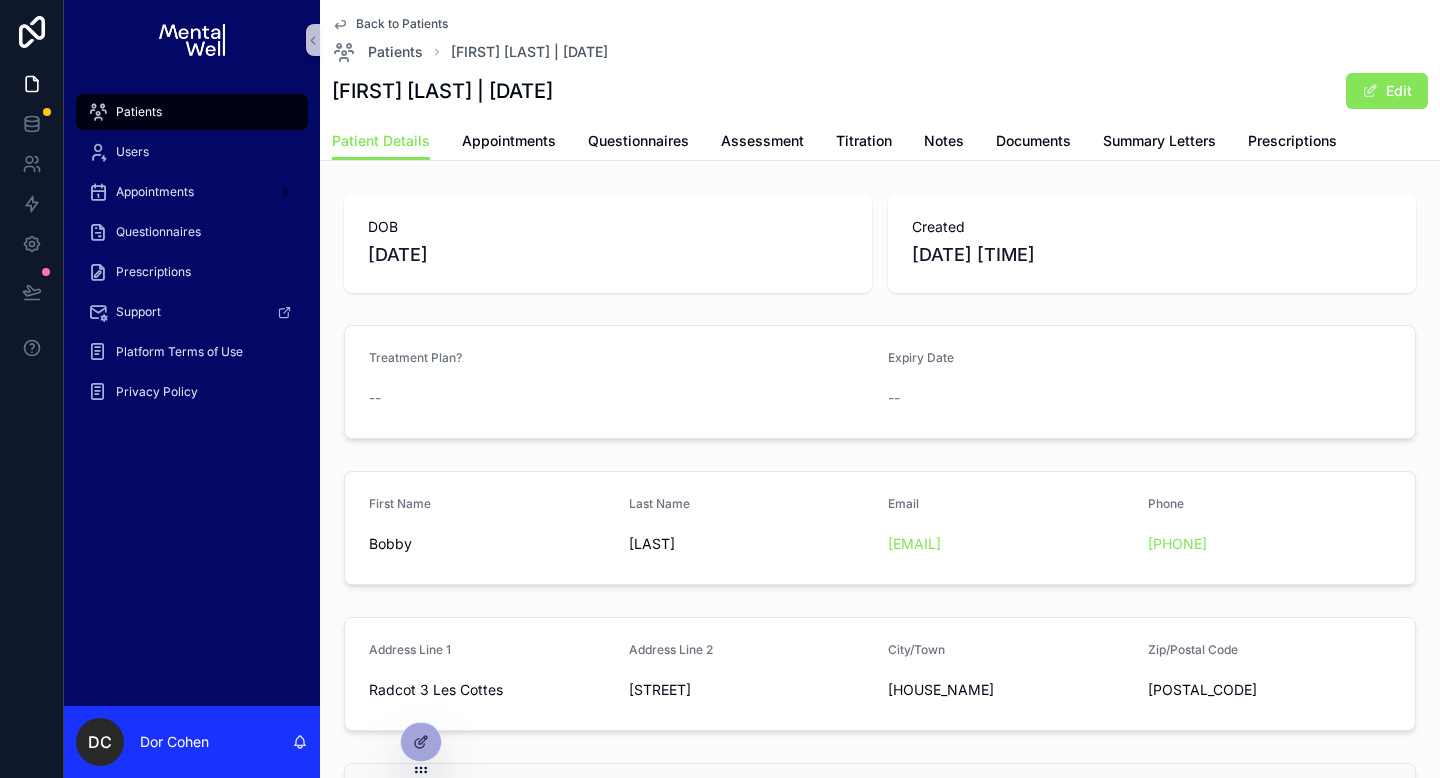 click on "Patient Details Appointments Questionnaires  Assessment Titration Notes Documents Summary Letters Prescriptions" at bounding box center (880, 141) 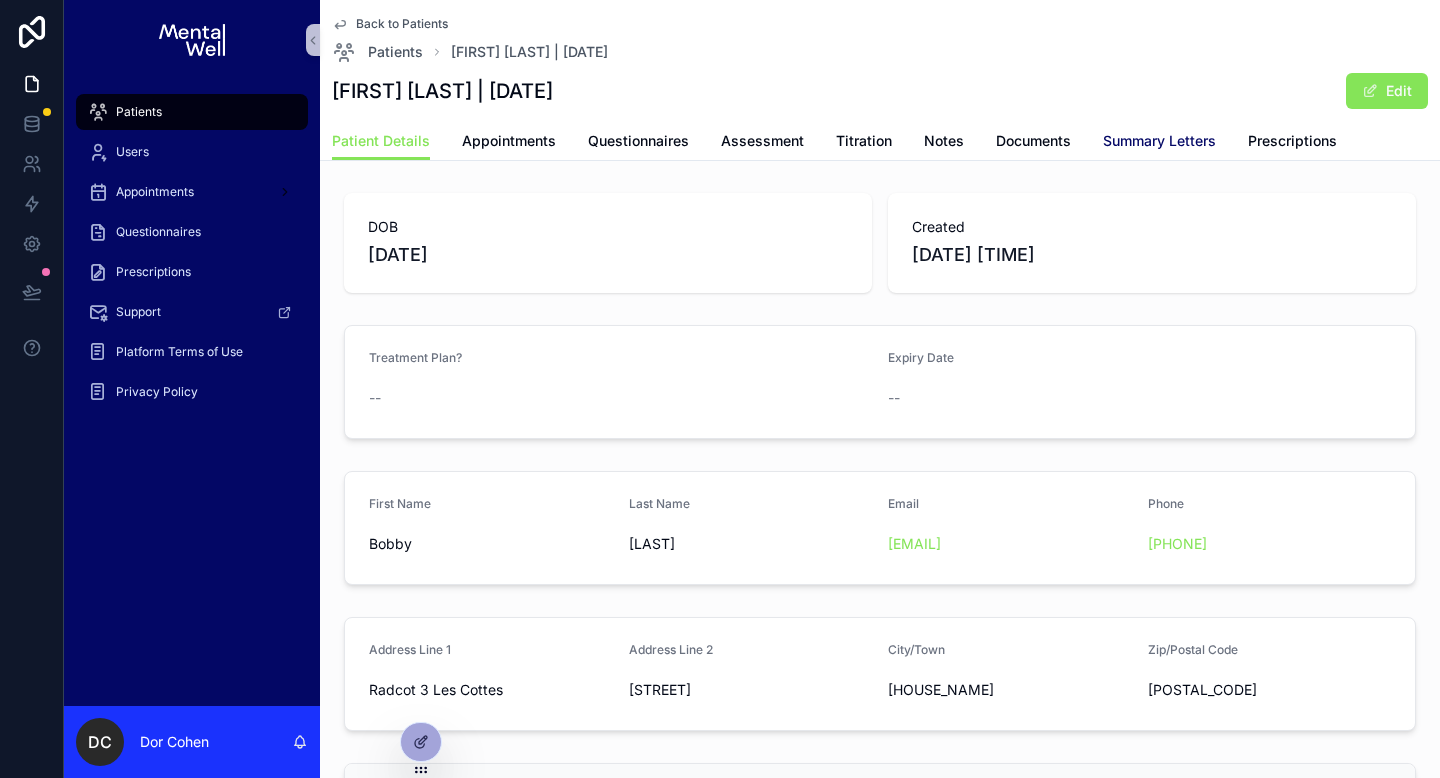 click on "Summary Letters" at bounding box center [1159, 141] 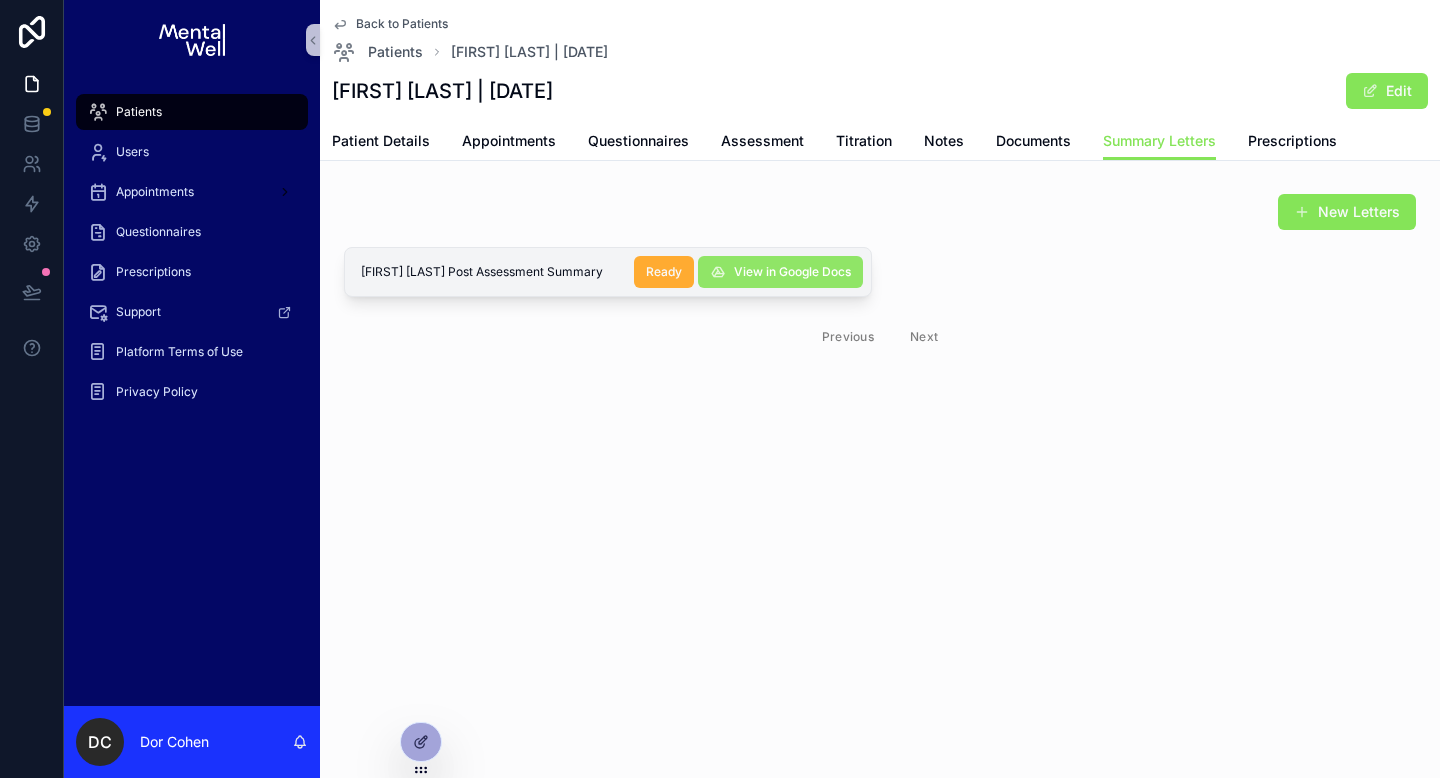 click on "View in Google Docs" at bounding box center (792, 272) 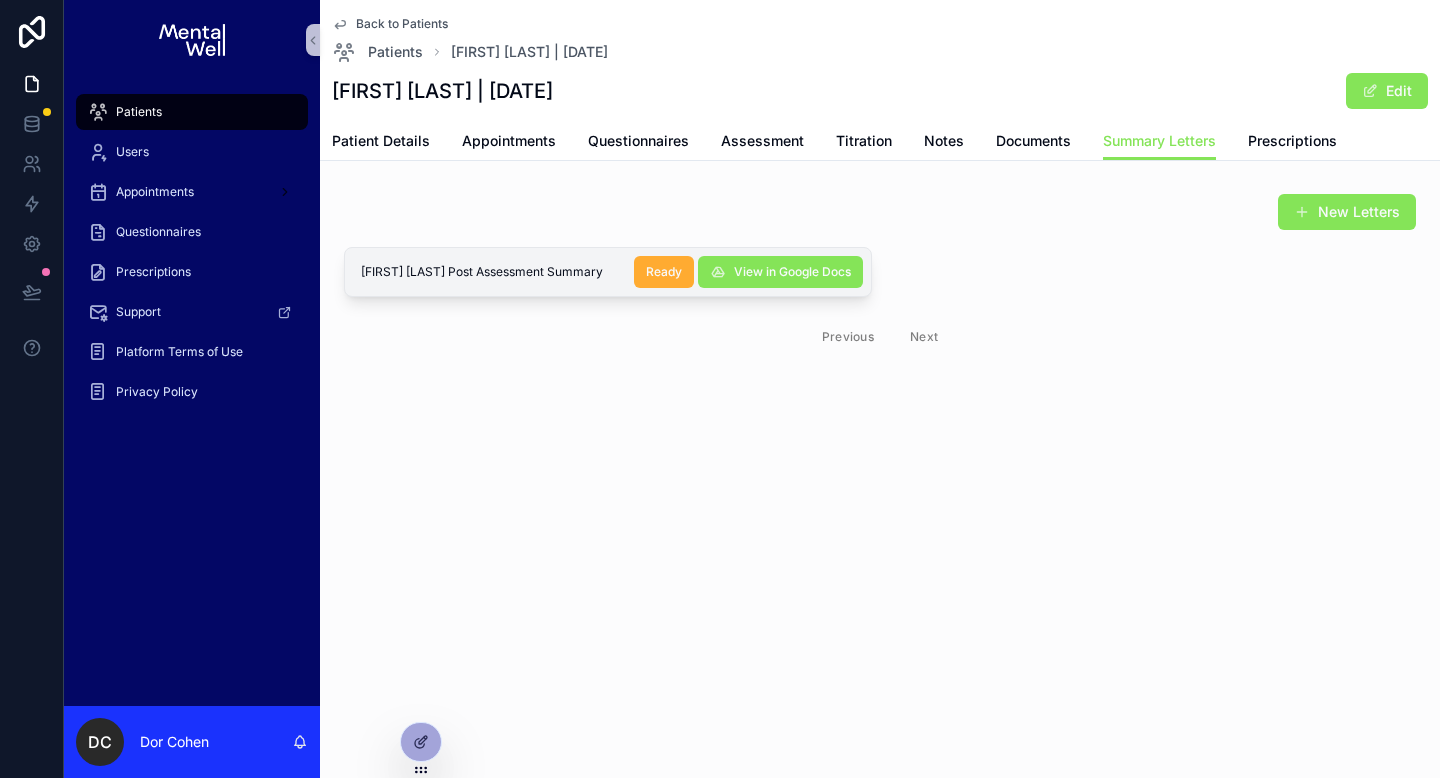 click on "Patients" at bounding box center (192, 112) 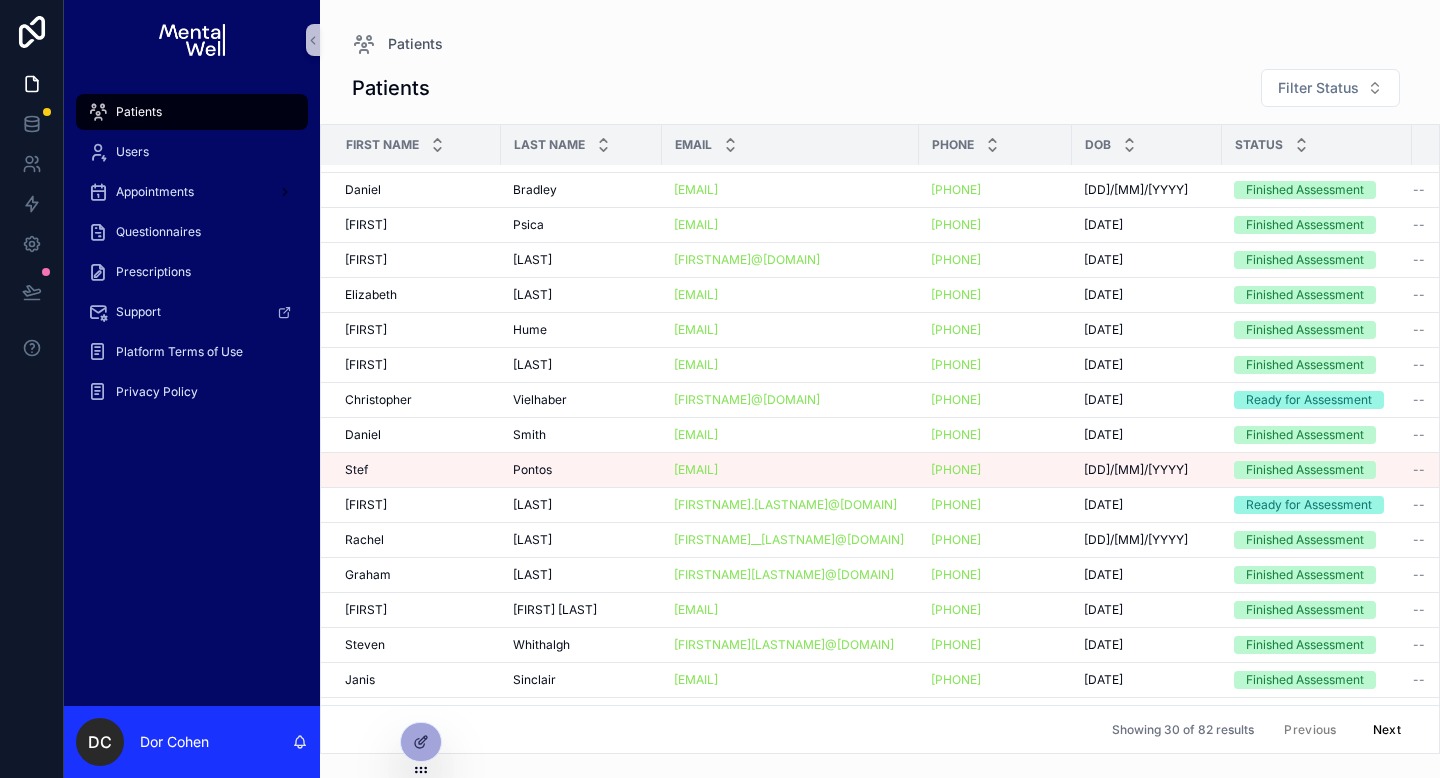 scroll, scrollTop: 226, scrollLeft: 0, axis: vertical 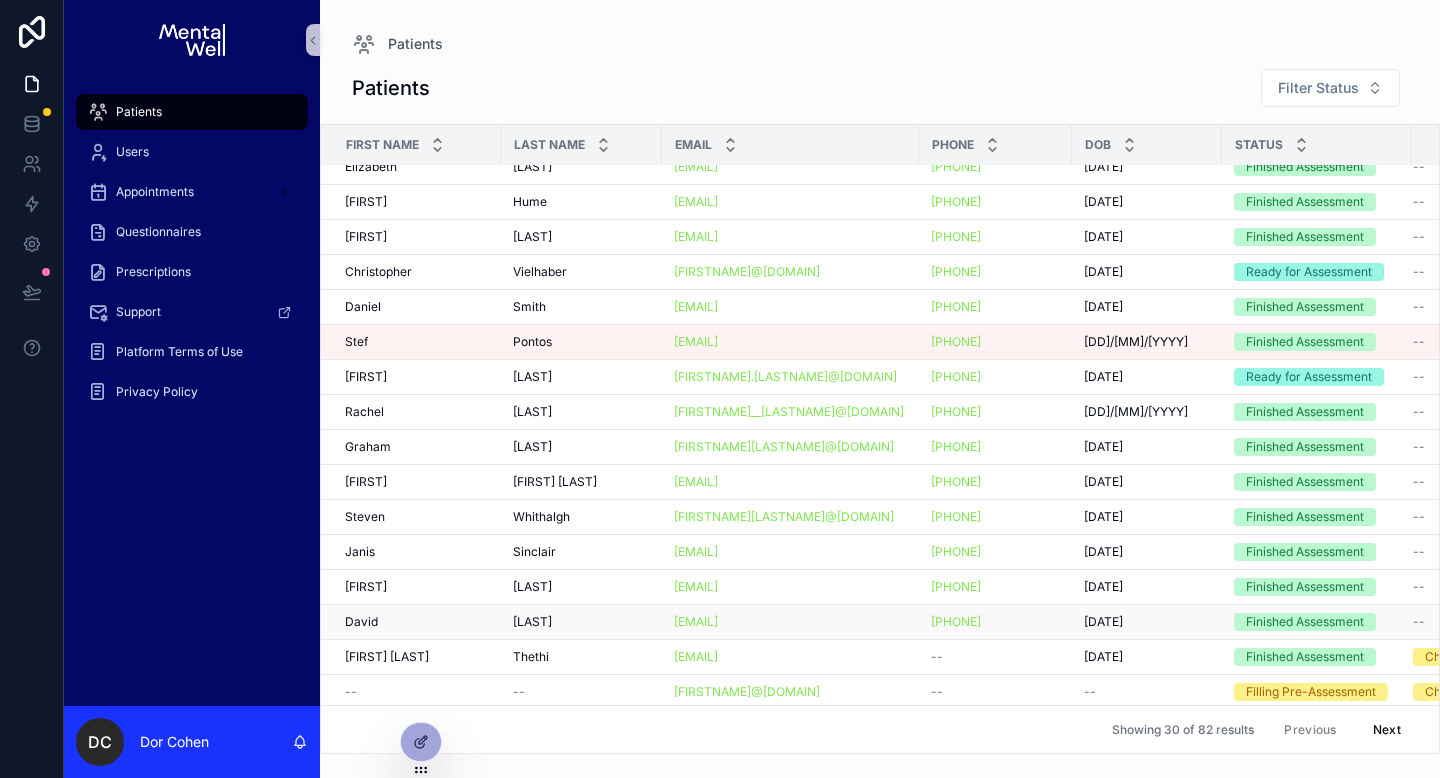 click on "[FIRST] [LAST]" at bounding box center (417, 622) 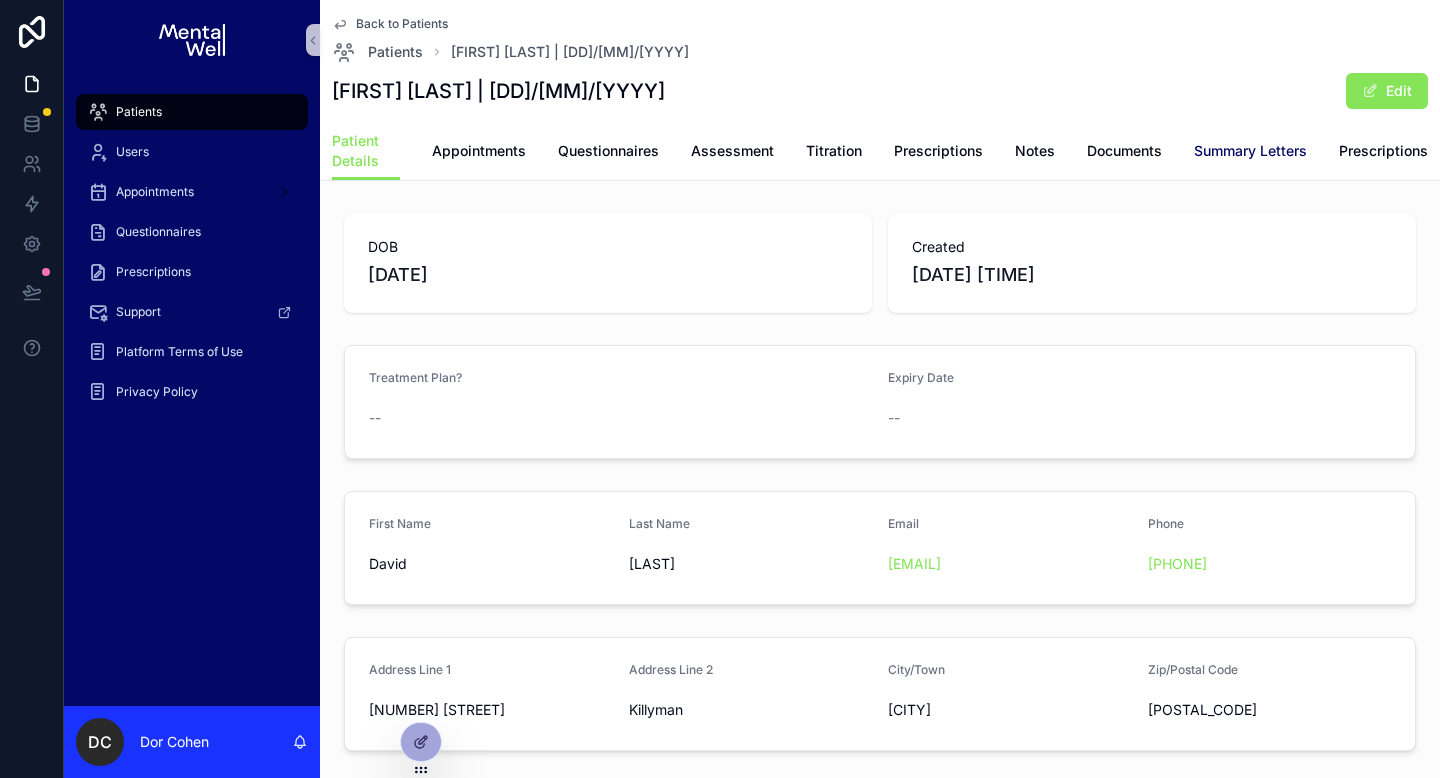 click on "Summary Letters" at bounding box center (1250, 151) 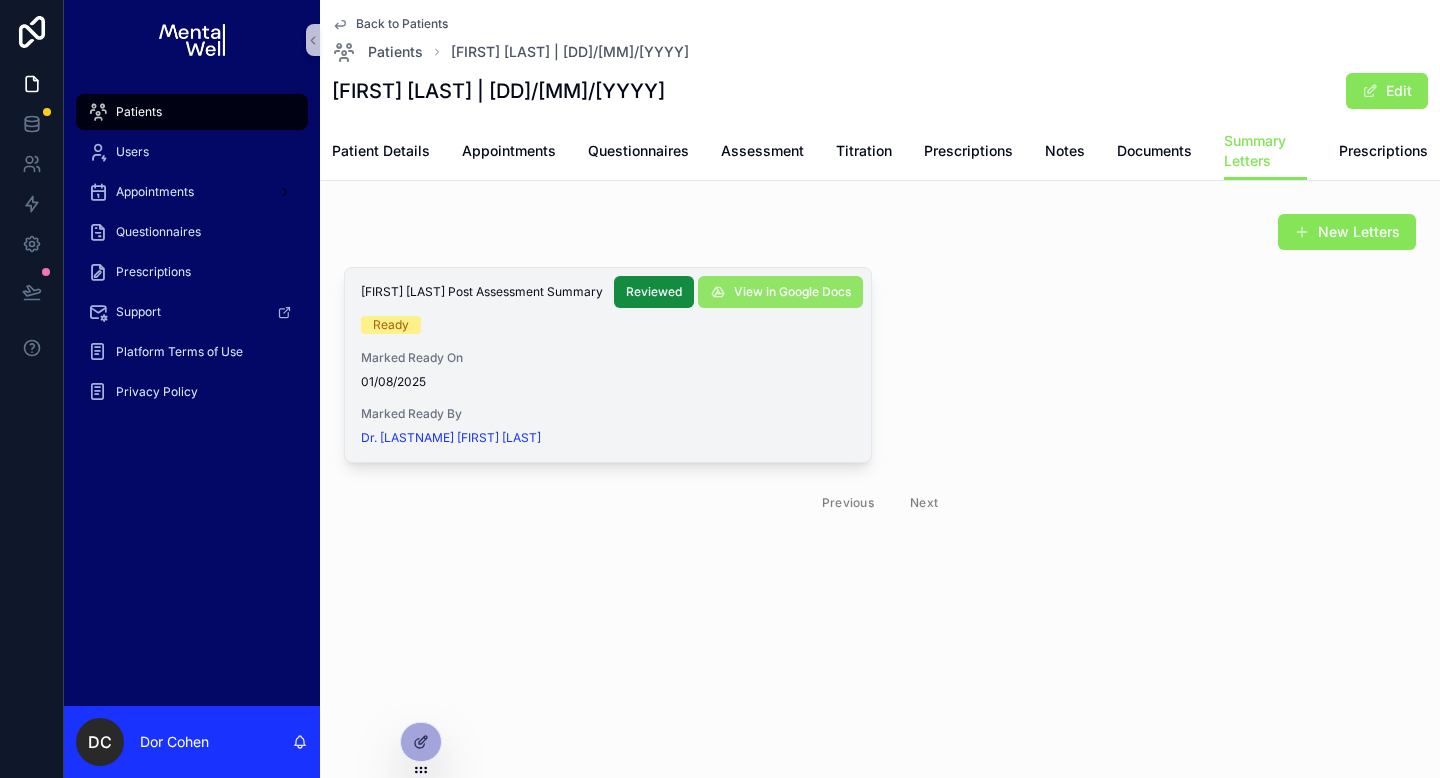 click on "View in Google Docs" at bounding box center (792, 292) 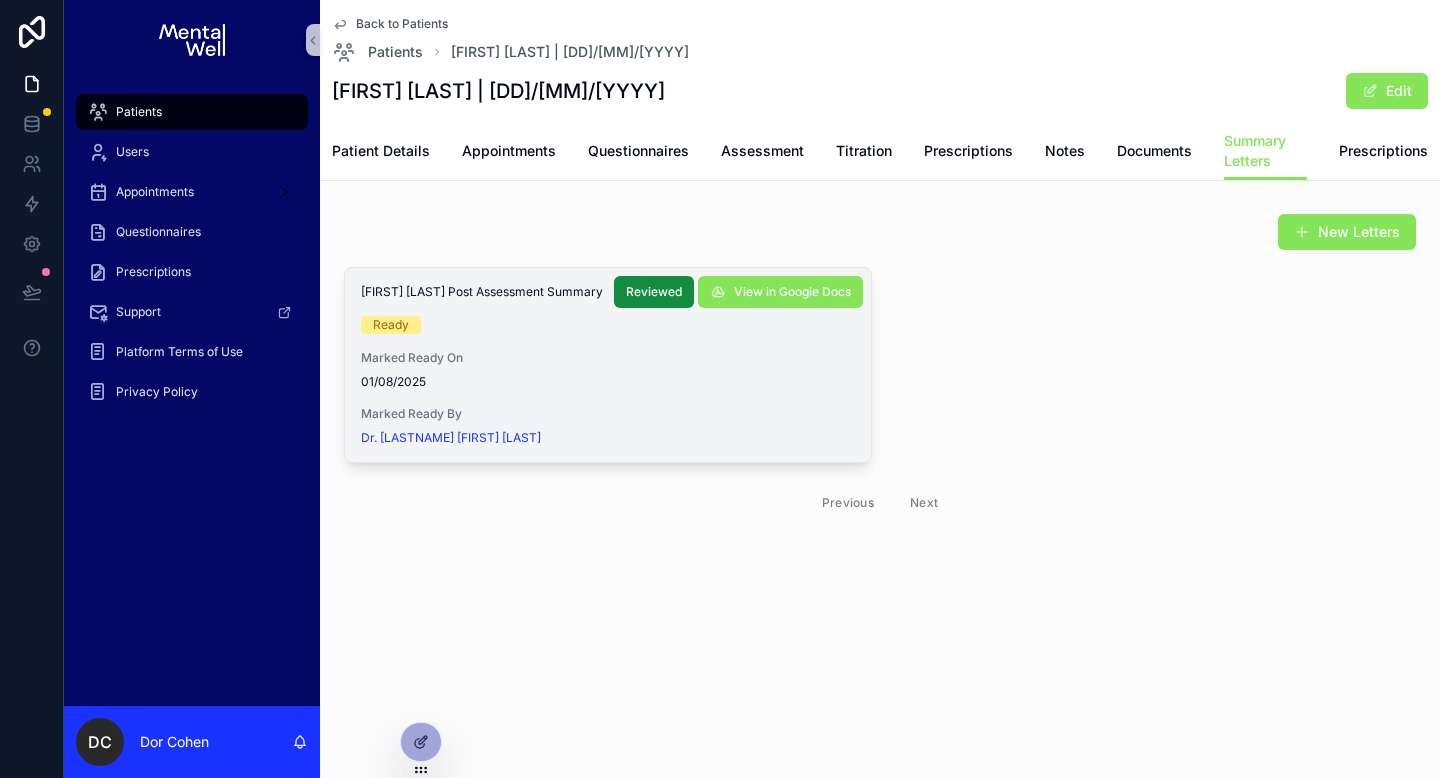 click on "Back to Patients" at bounding box center [402, 24] 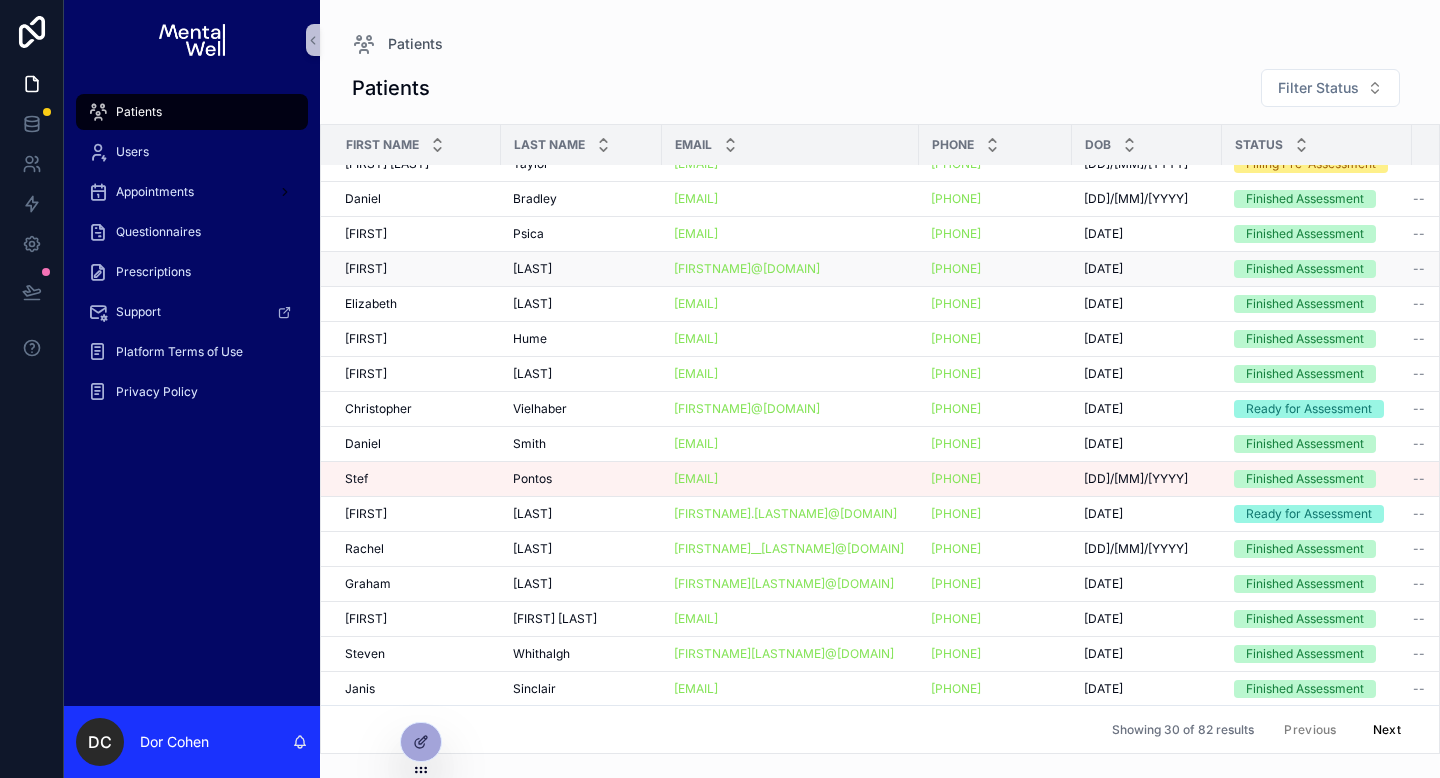 scroll, scrollTop: 94, scrollLeft: 0, axis: vertical 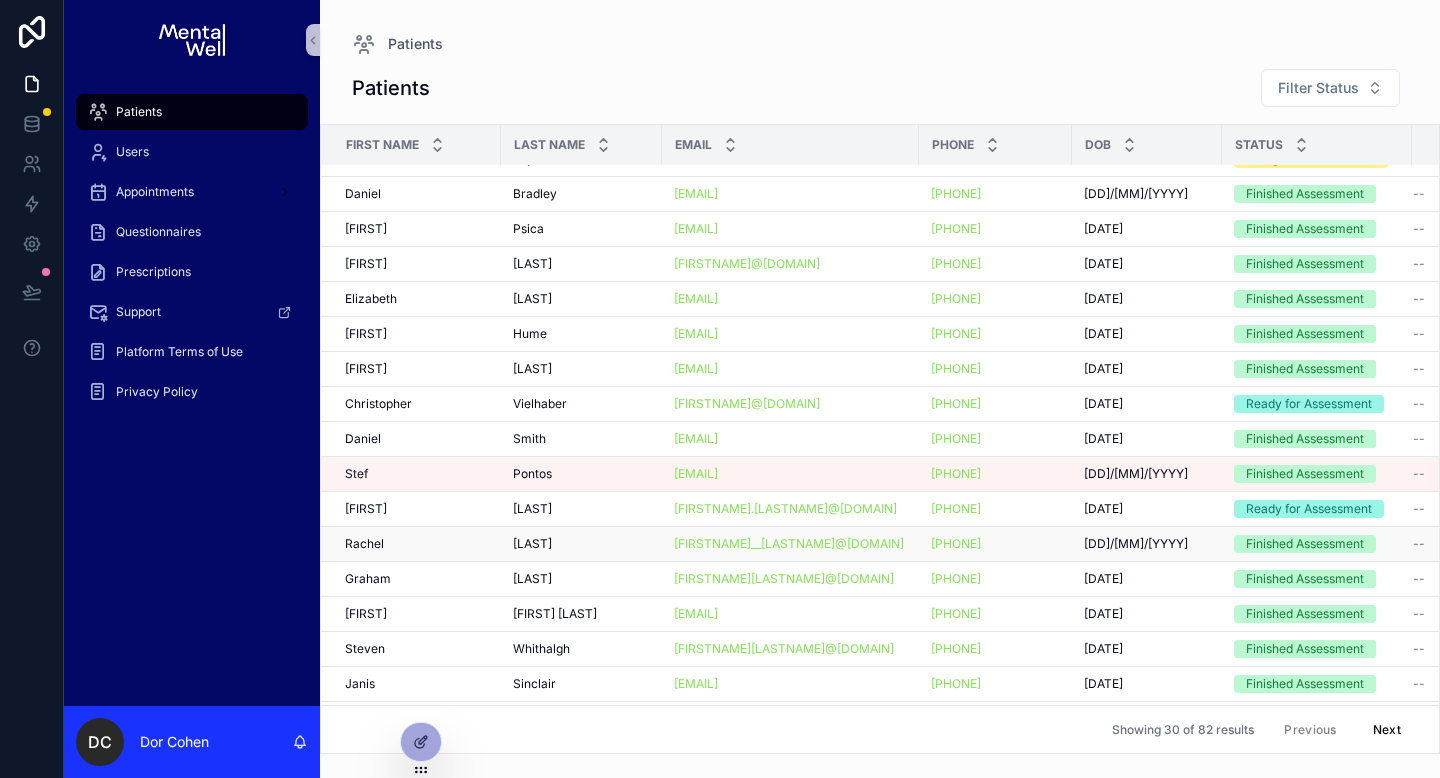 click on "[FIRST] [LAST]" at bounding box center [417, 544] 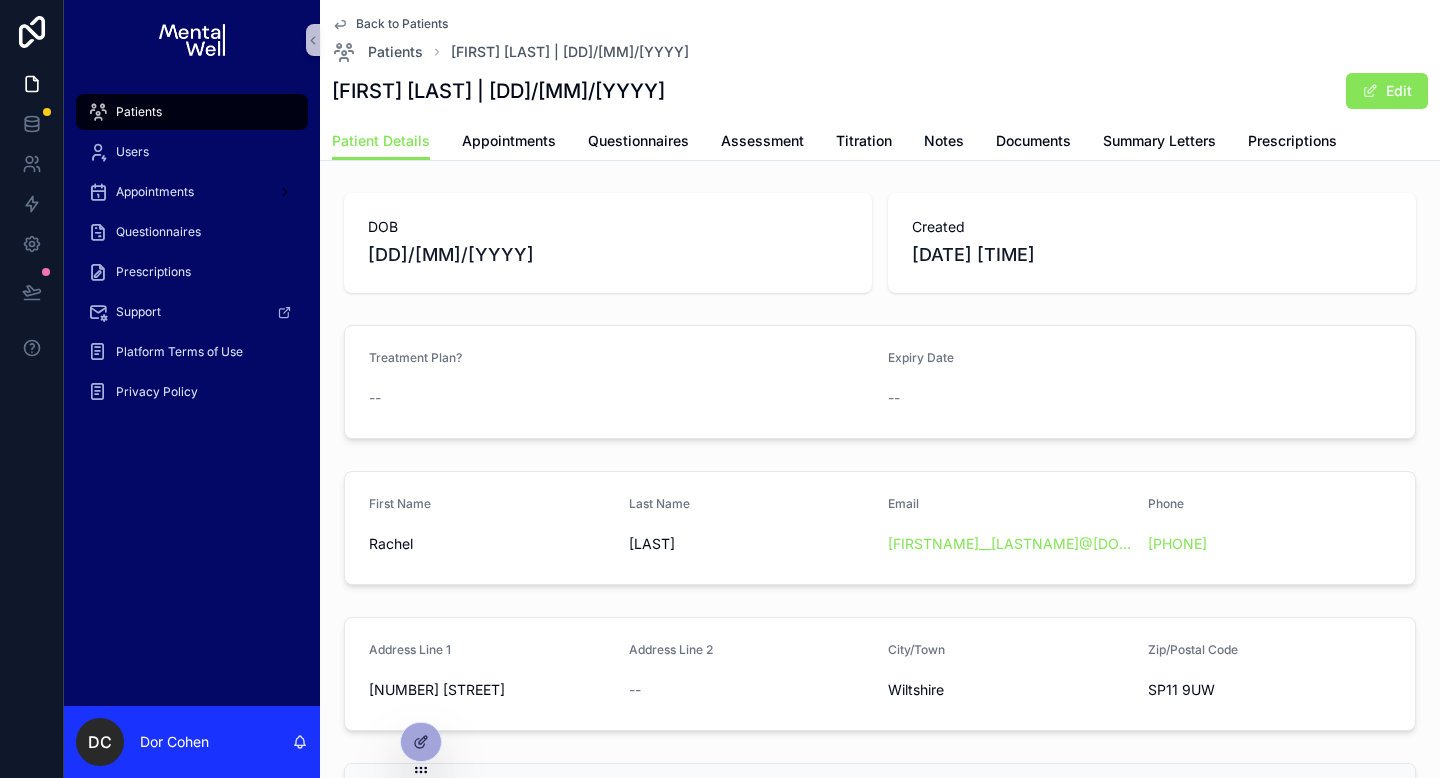 click on "Patient Details Appointments Questionnaires  Assessment Titration Notes Documents Summary Letters Prescriptions" at bounding box center (880, 141) 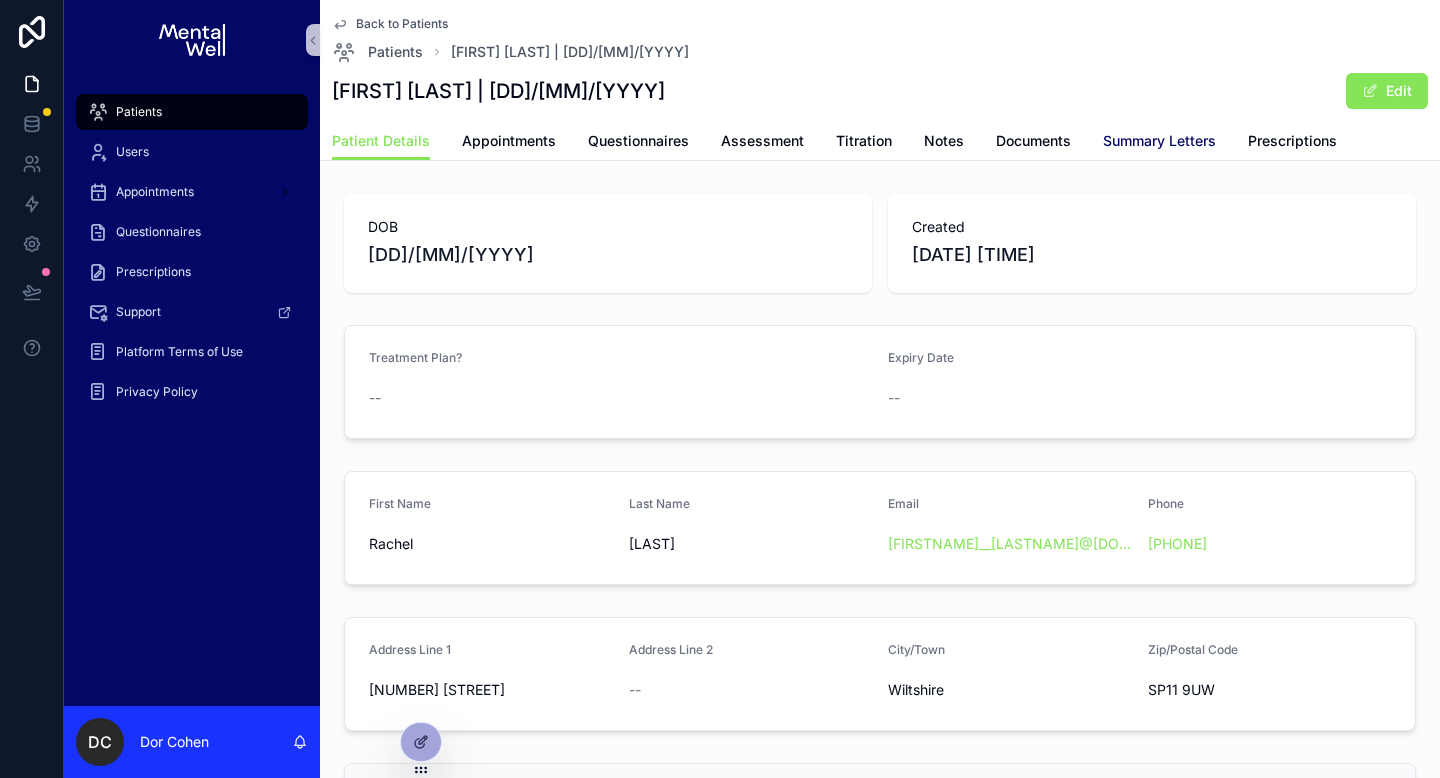 click on "Summary Letters" at bounding box center [1159, 141] 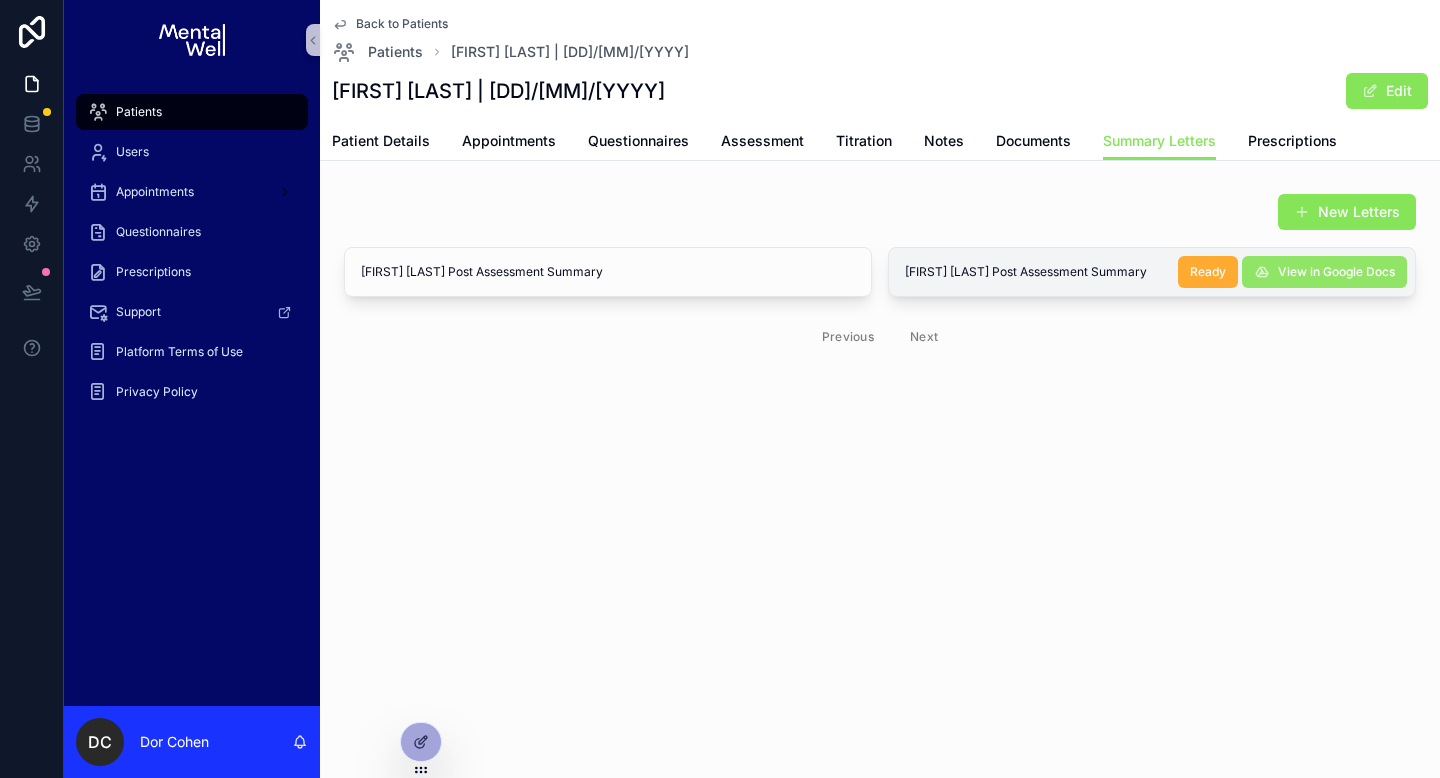 click on "View in Google Docs" at bounding box center [1336, 272] 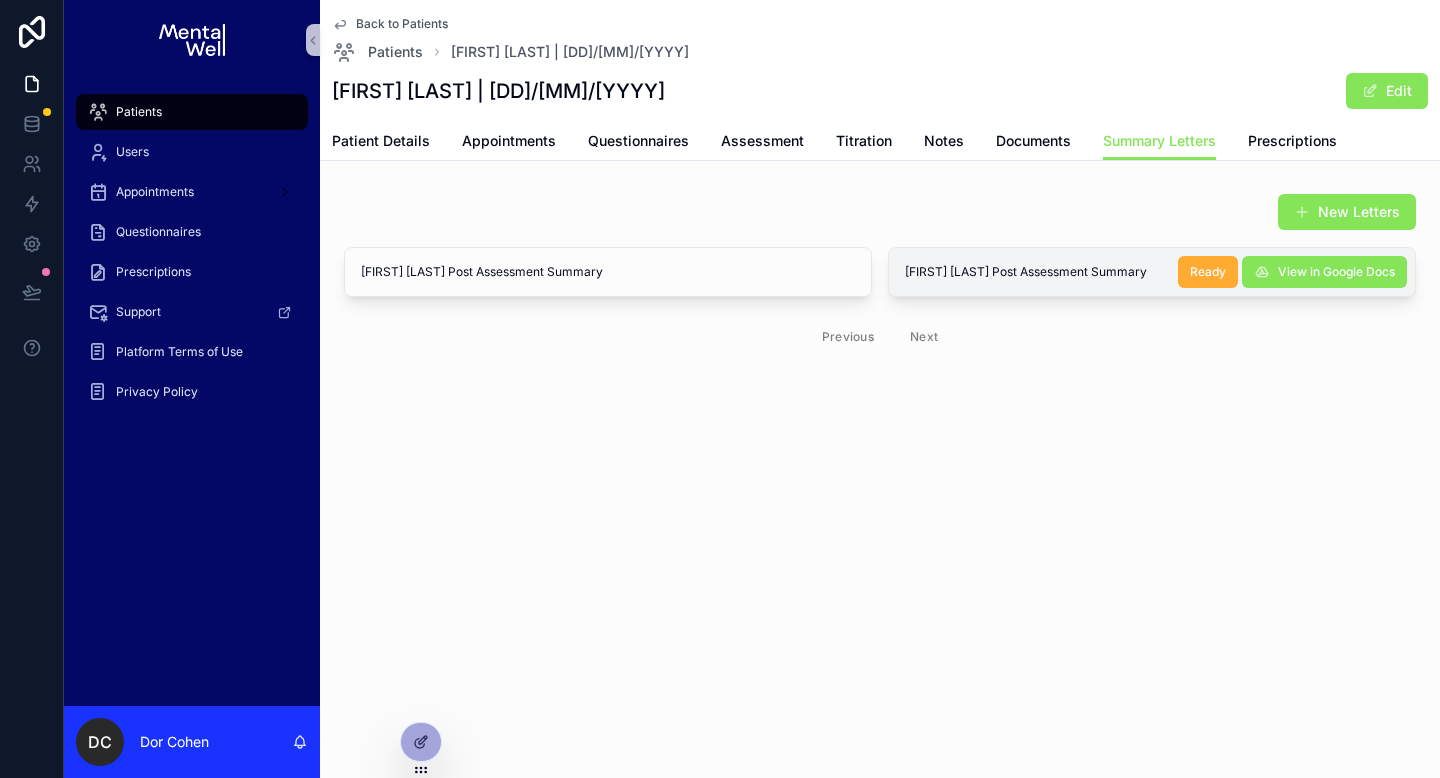 click on "Patients" at bounding box center [192, 112] 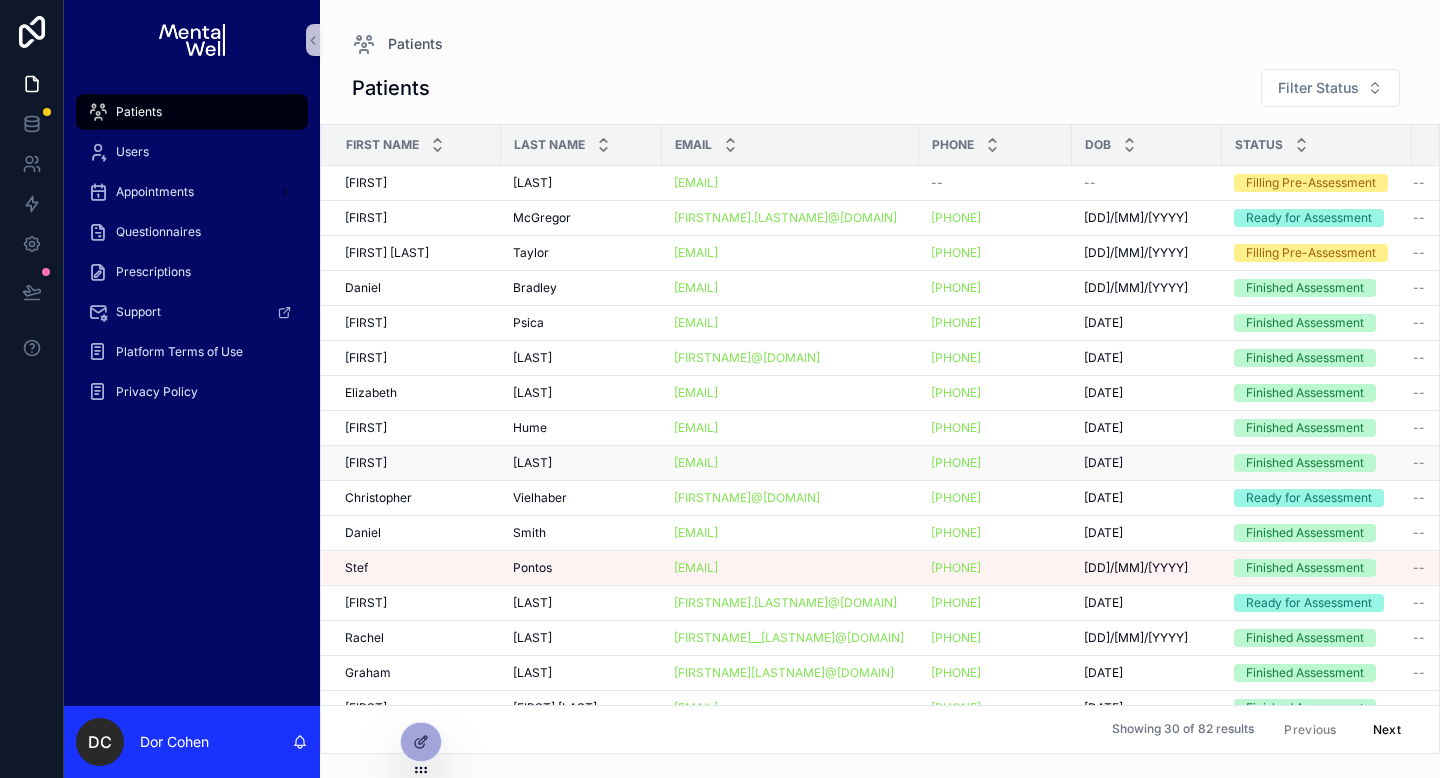 click on "[FIRST] [LAST]" at bounding box center (417, 463) 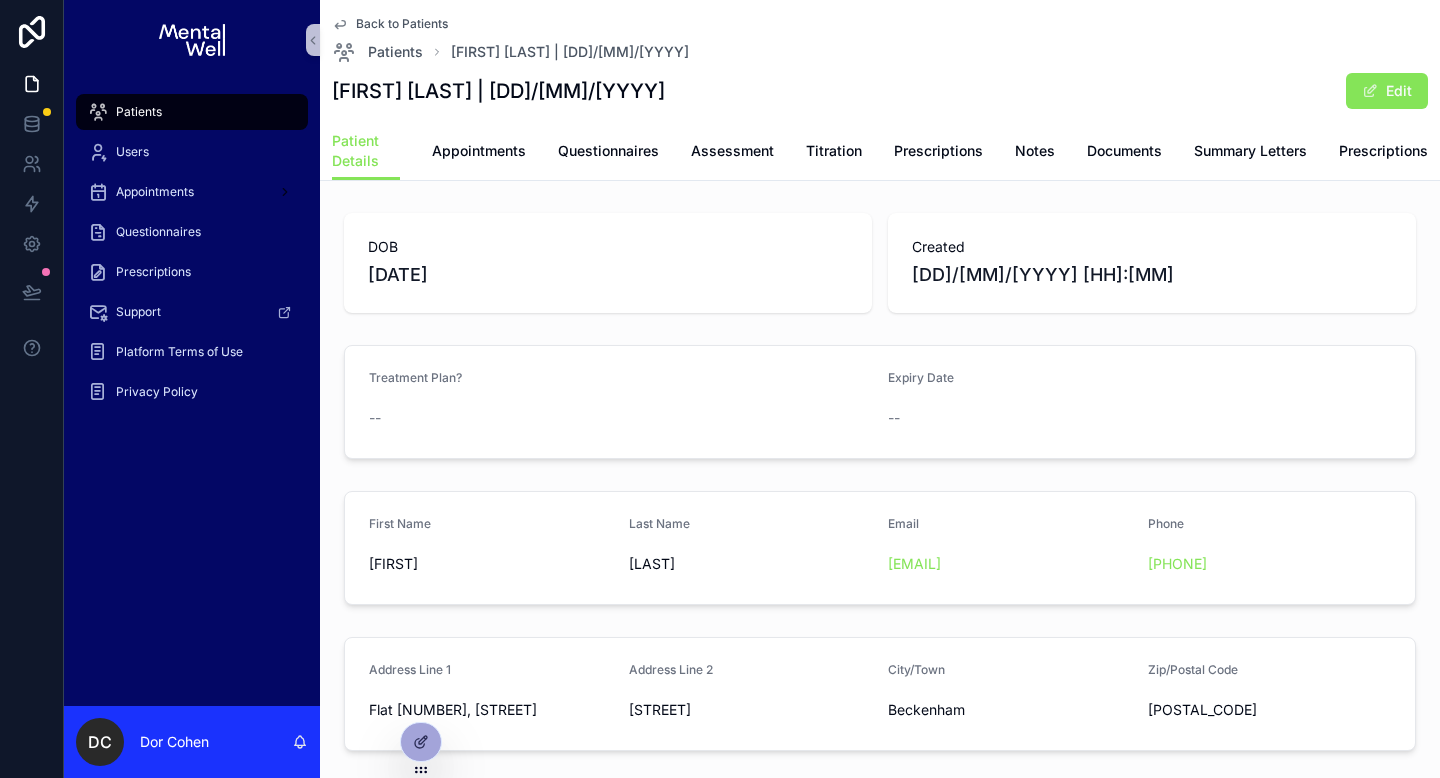 click on "Patient Details Appointments Questionnaires  Assessment Titration Prescriptions Notes Documents Summary Letters Prescriptions" at bounding box center (880, 151) 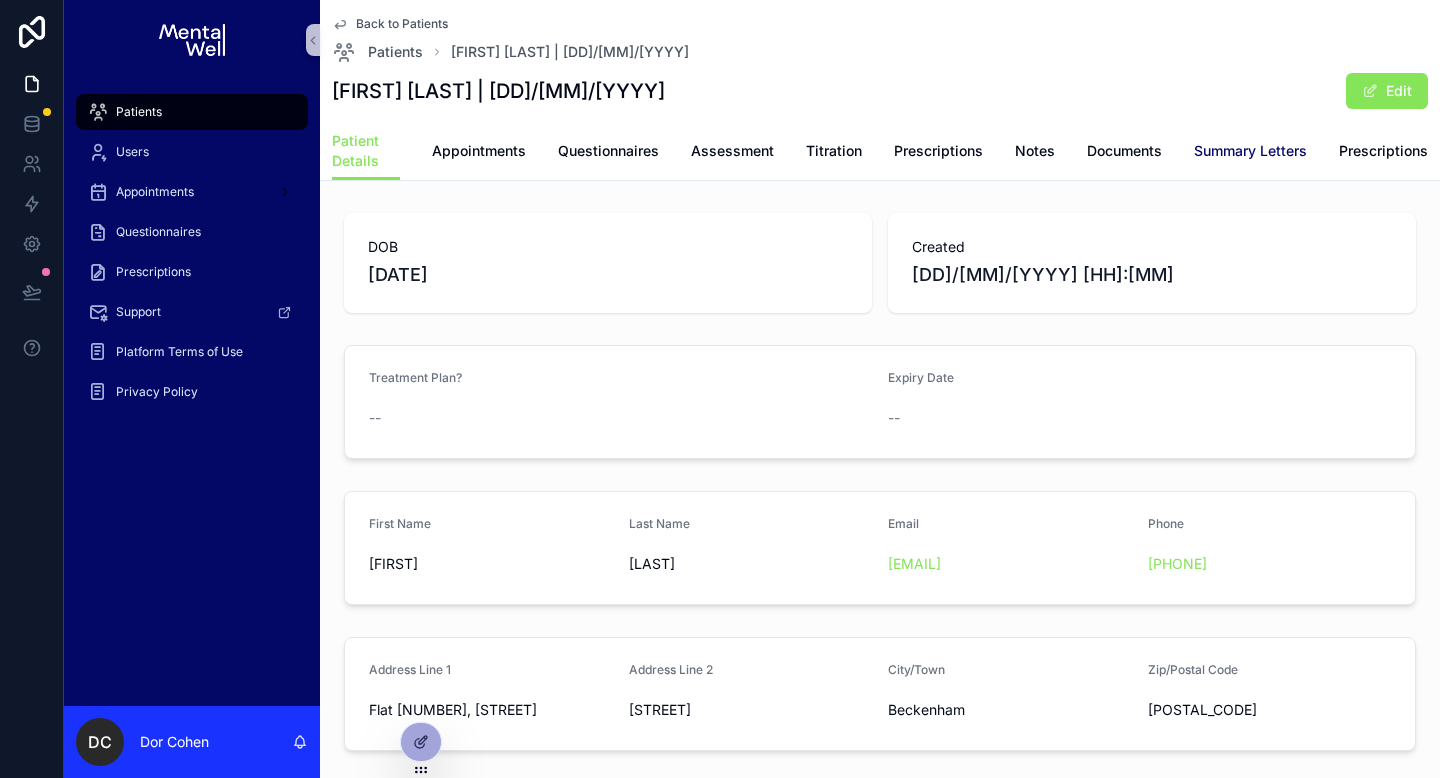 click on "Summary Letters" at bounding box center (1250, 151) 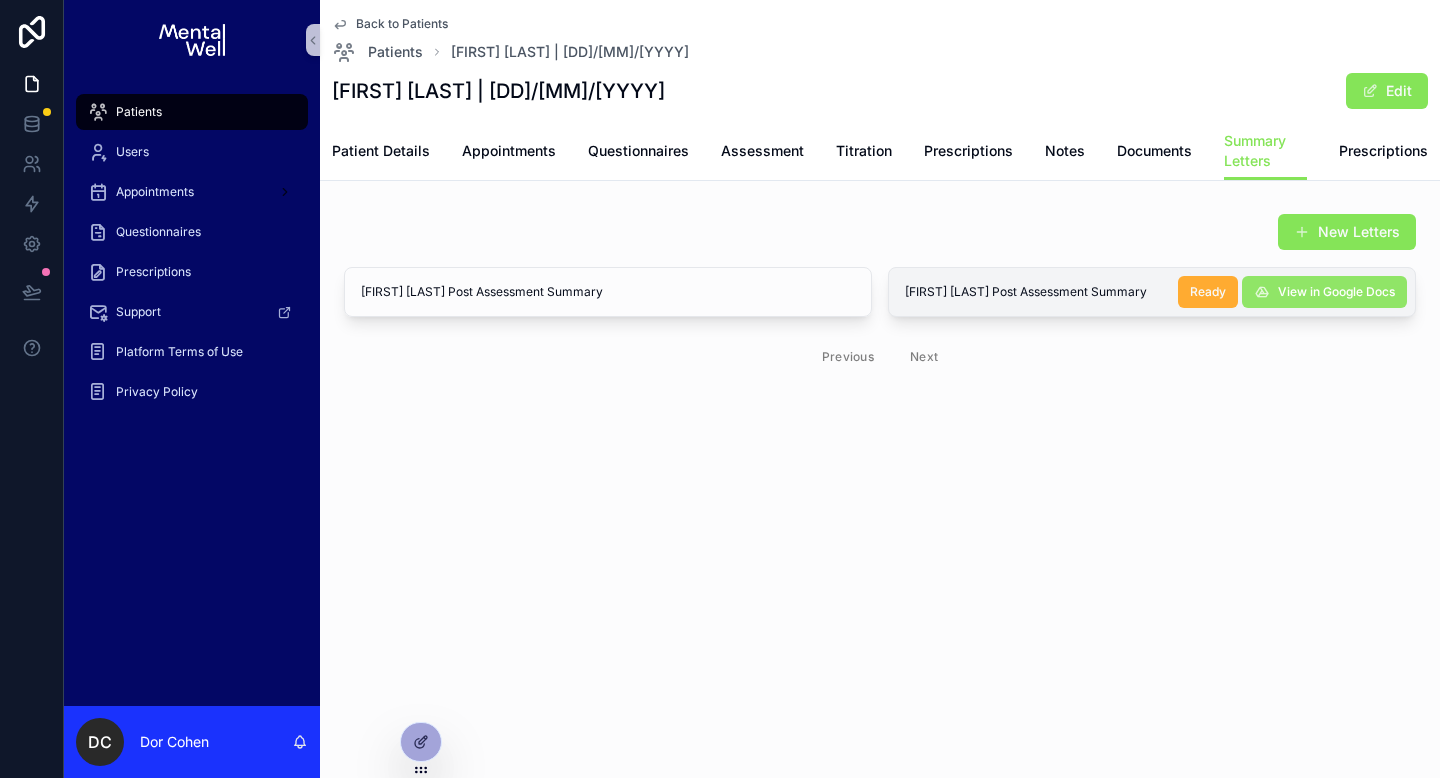 click on "View in Google Docs" at bounding box center [1336, 292] 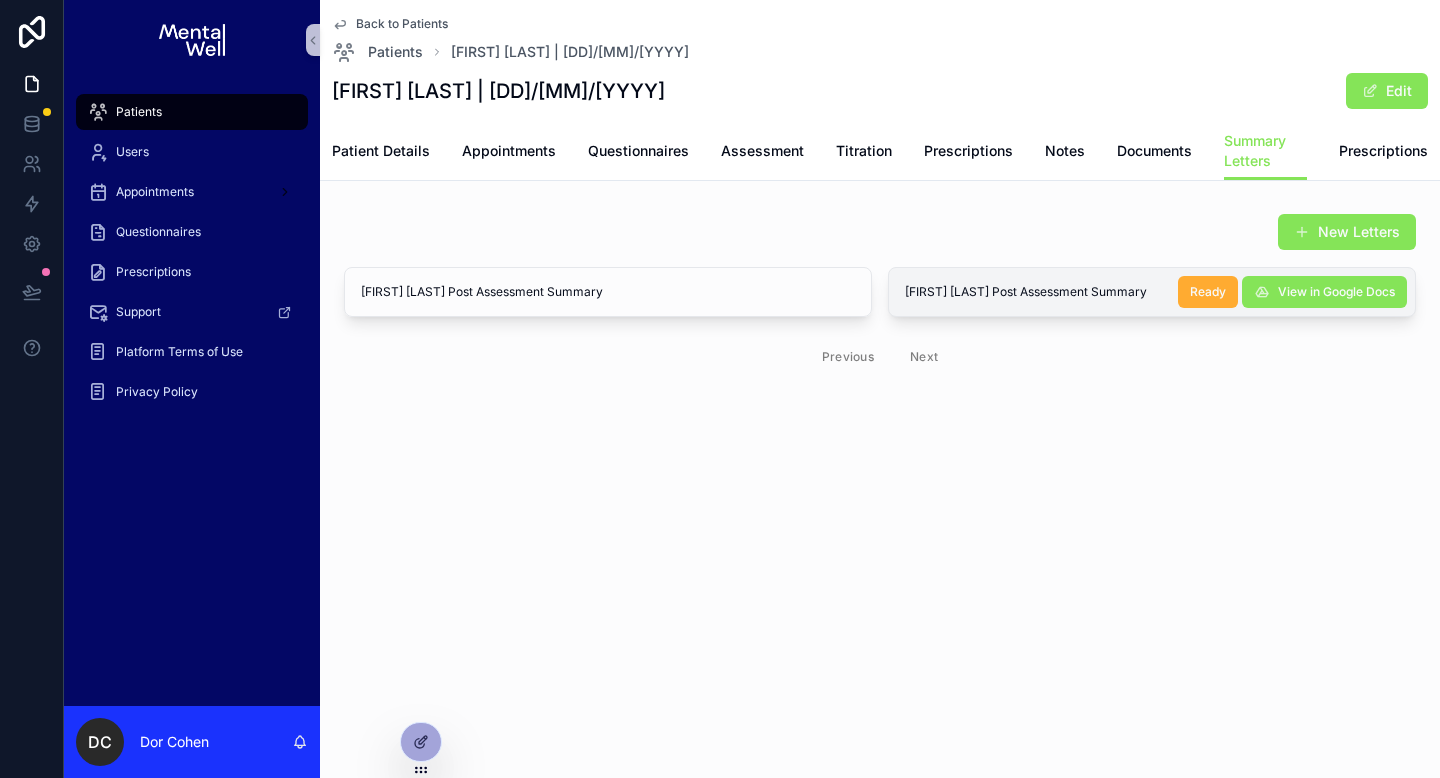 click on "Patients" at bounding box center (192, 112) 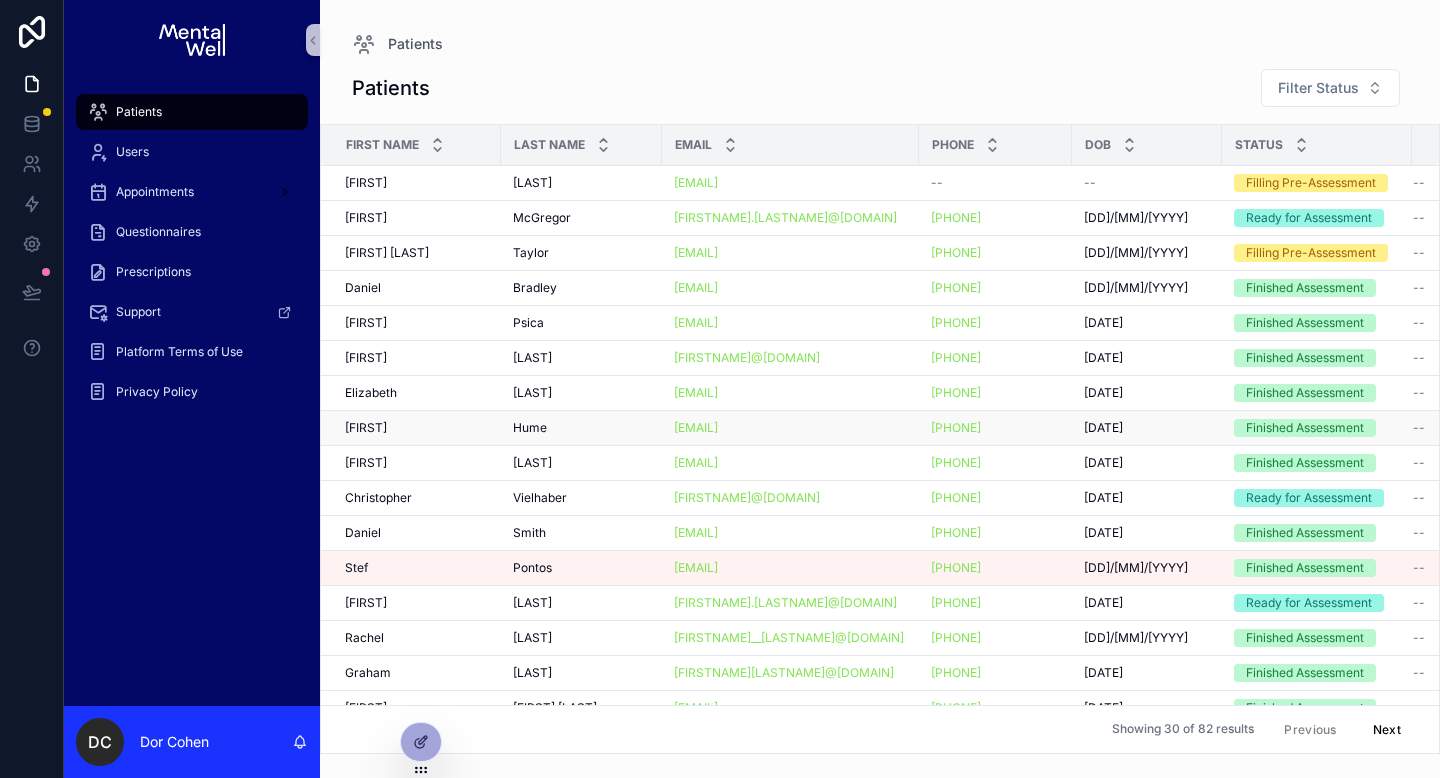 click on "Hume" at bounding box center [530, 428] 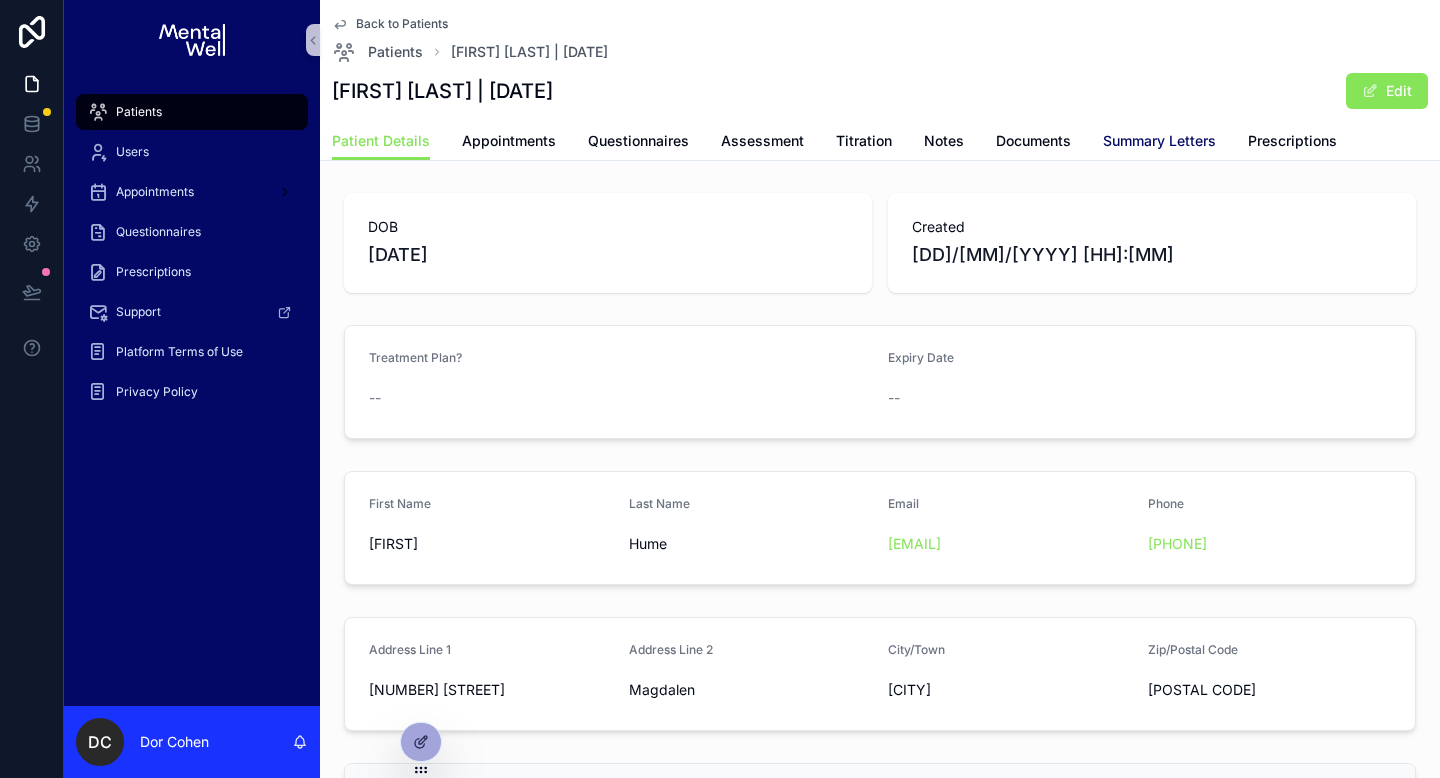 click on "Summary Letters" at bounding box center (1159, 143) 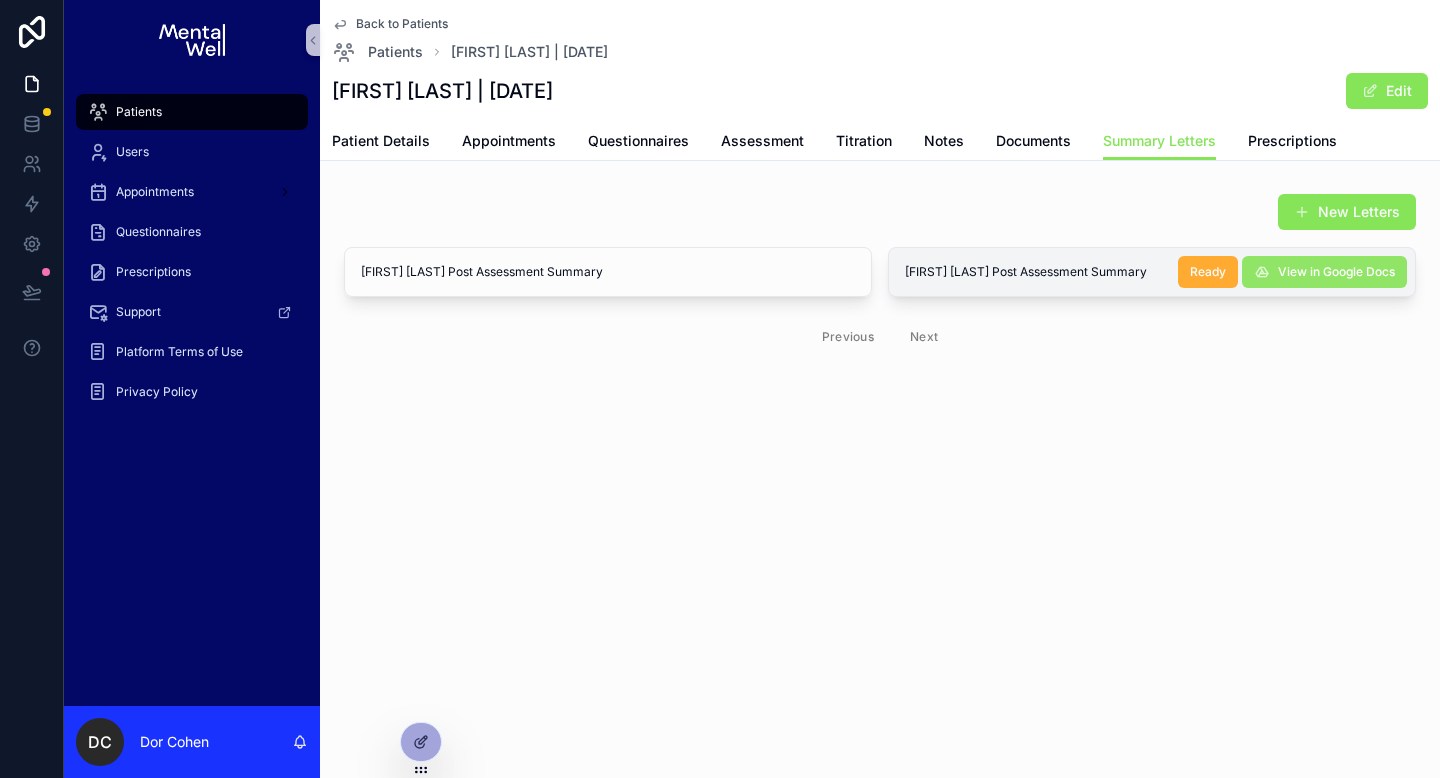 click on "View in Google Docs" at bounding box center [1336, 272] 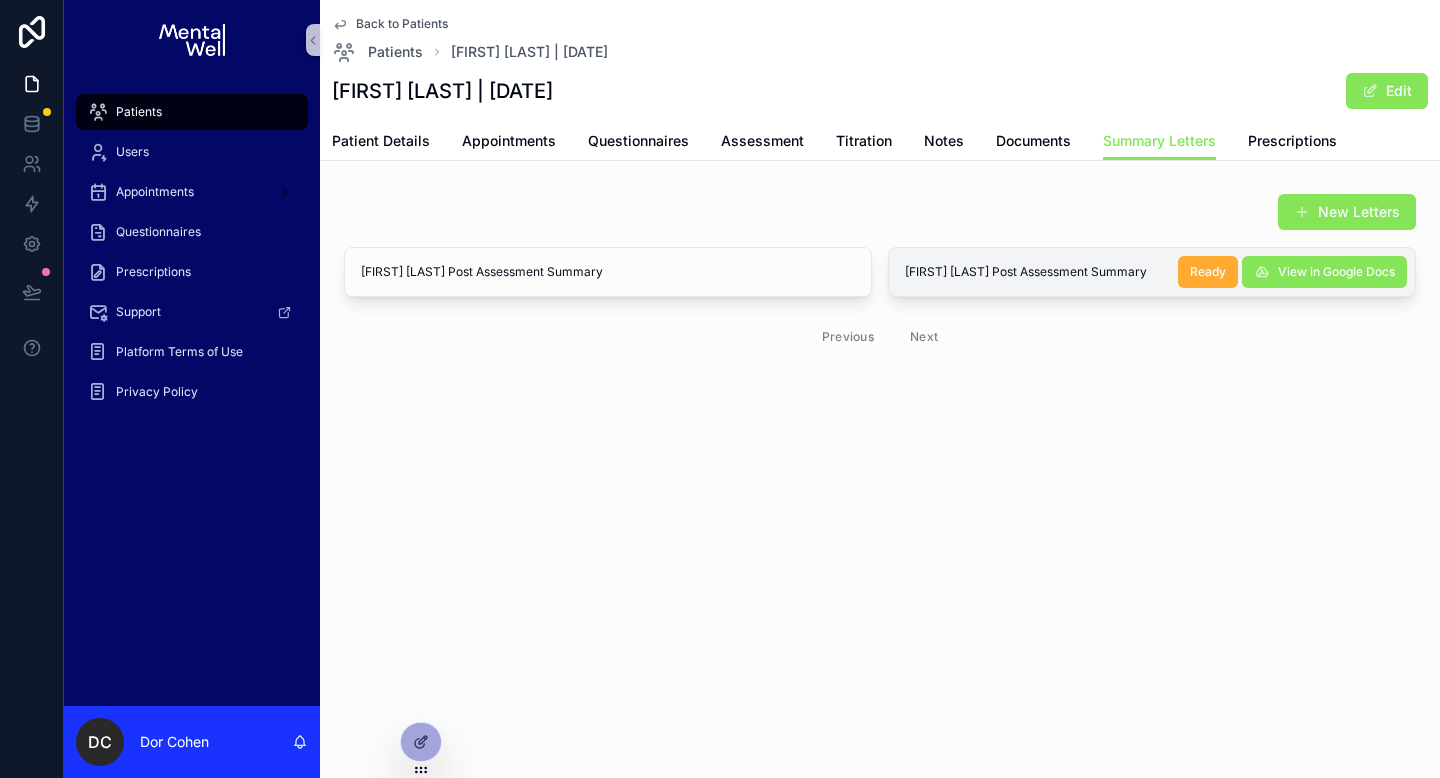 click on "Patients" at bounding box center (192, 112) 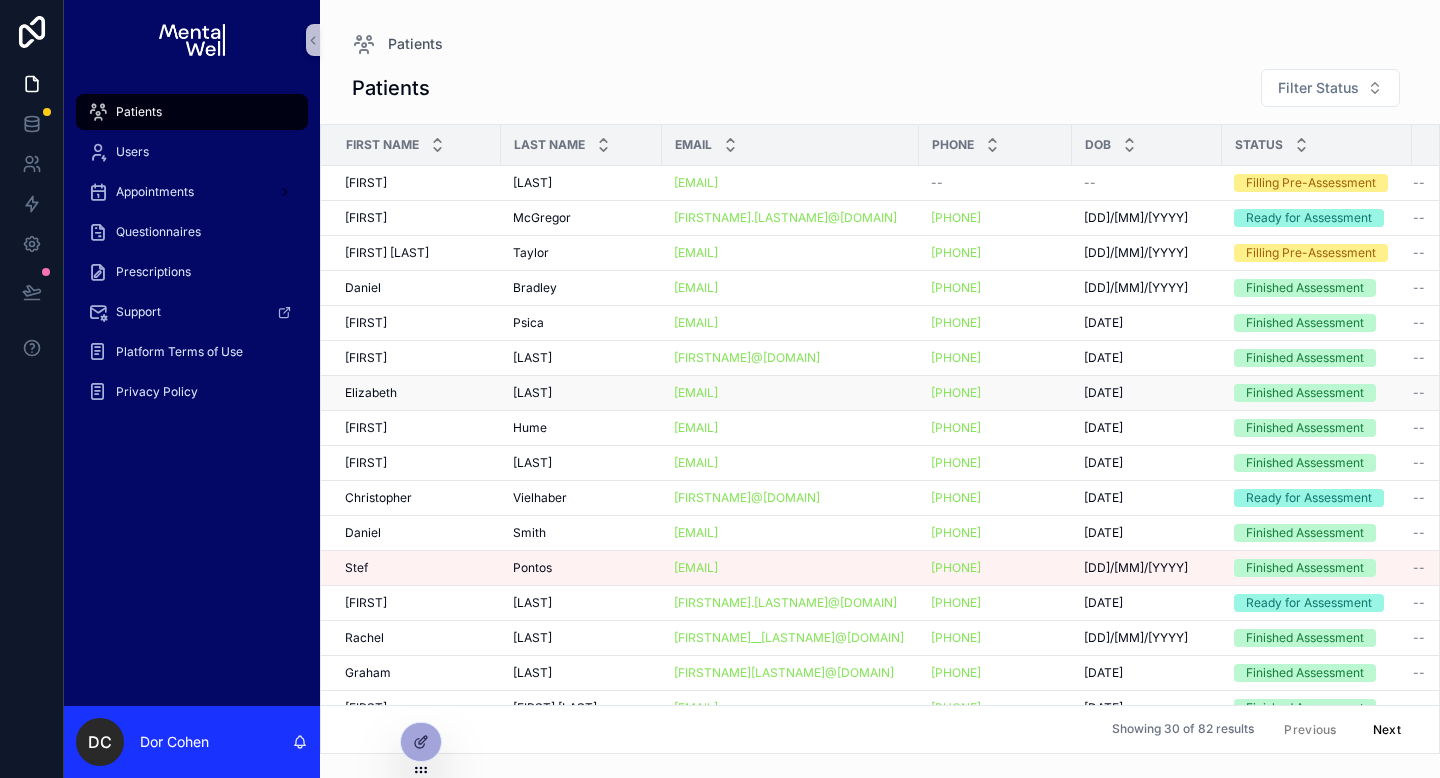 click on "[FIRST] [LAST]" at bounding box center [417, 393] 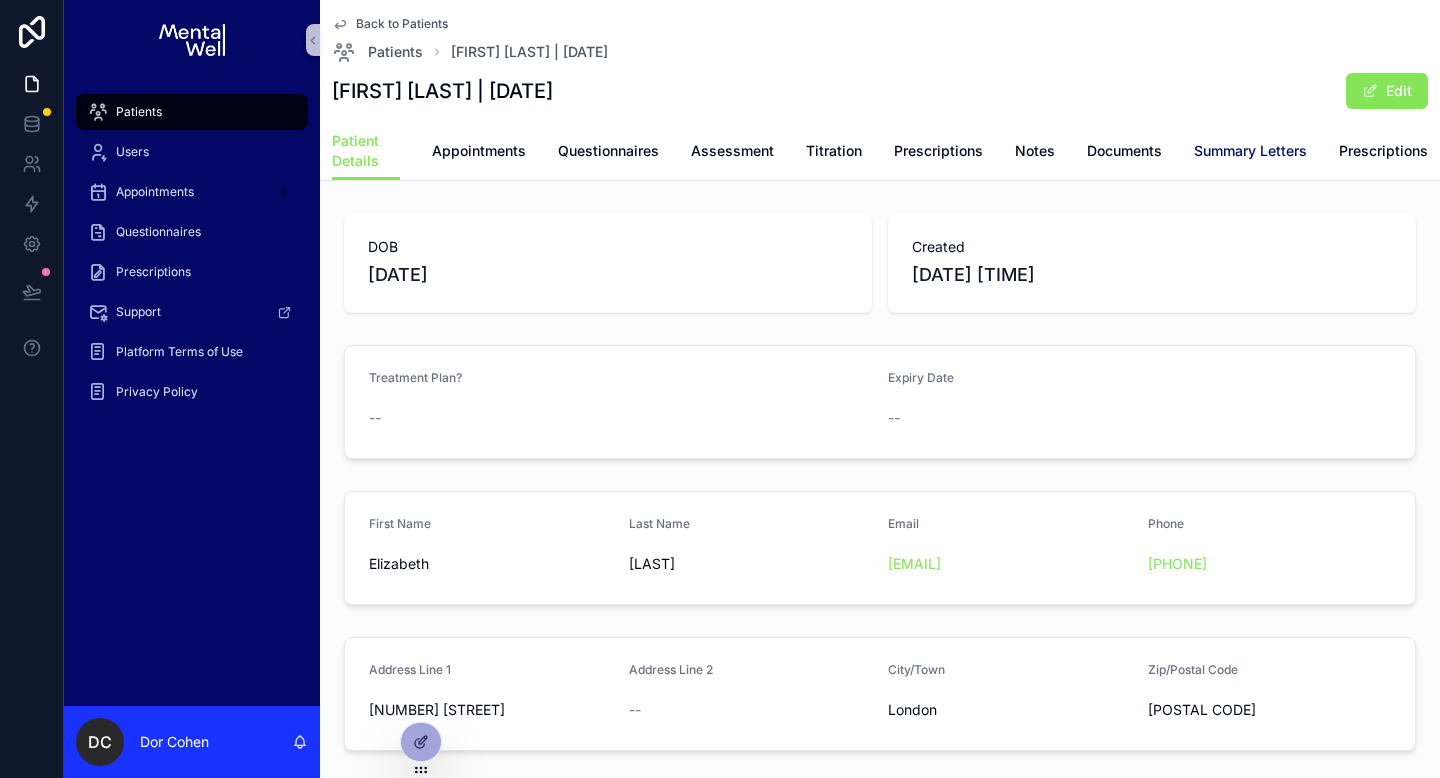 click on "Summary Letters" at bounding box center (1250, 151) 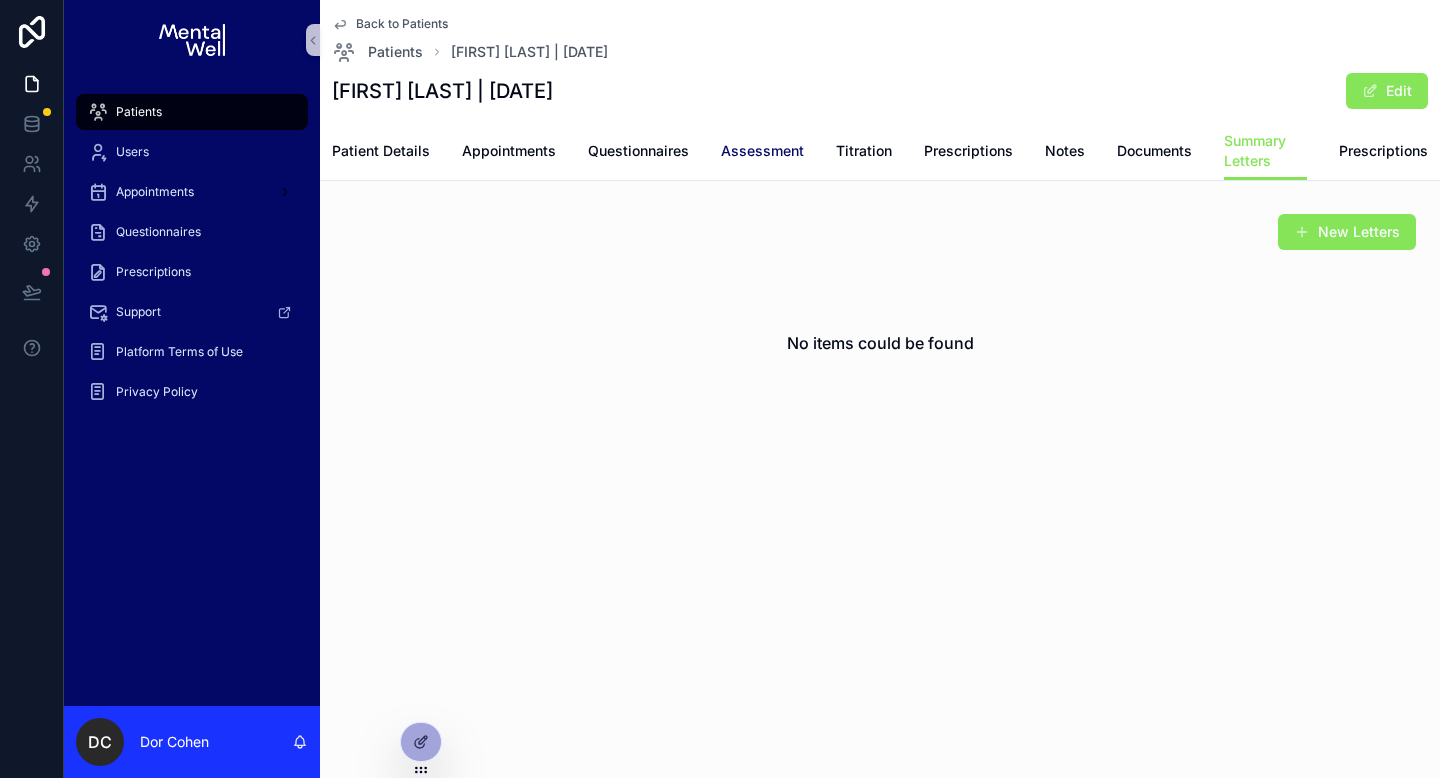 click on "Assessment" at bounding box center [762, 151] 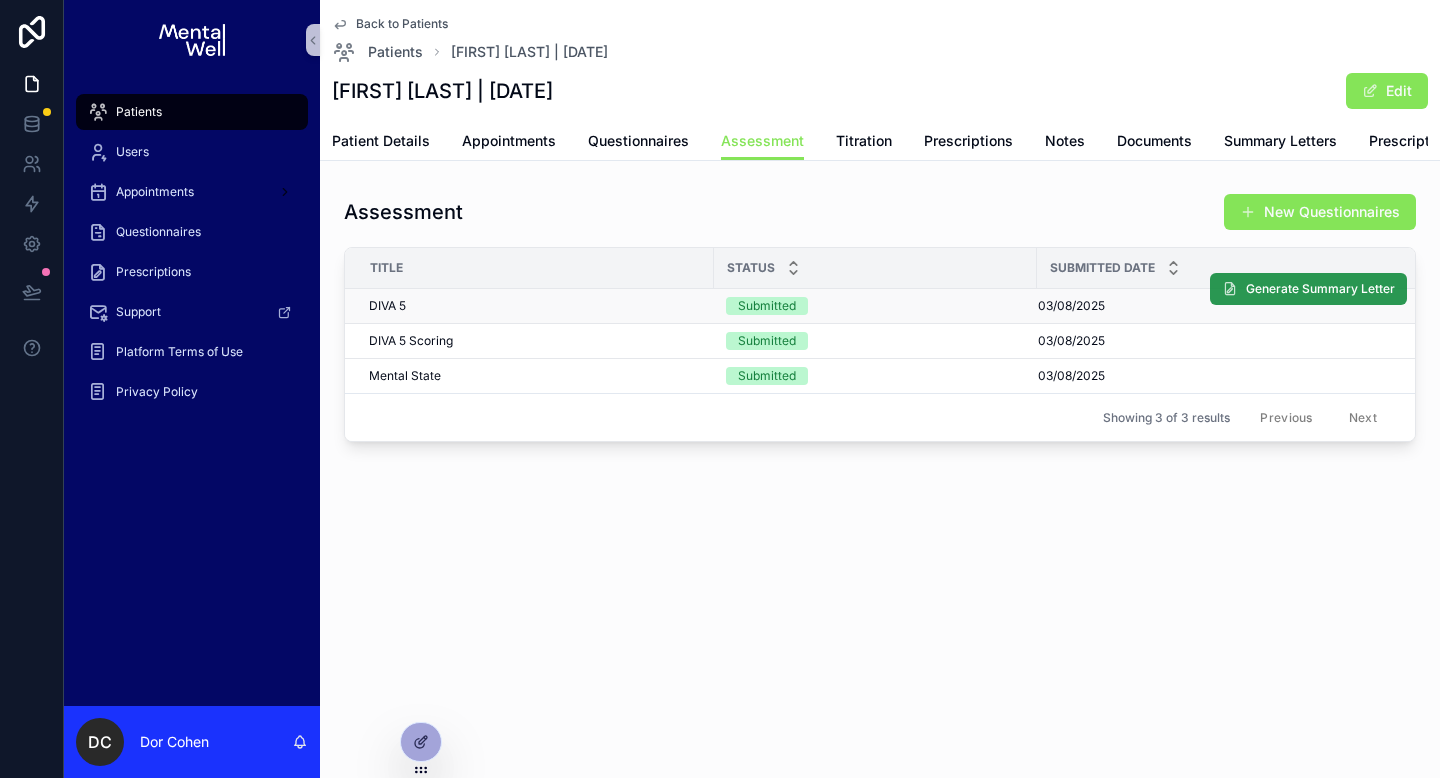 click on "Generate Summary Letter" at bounding box center (1308, 289) 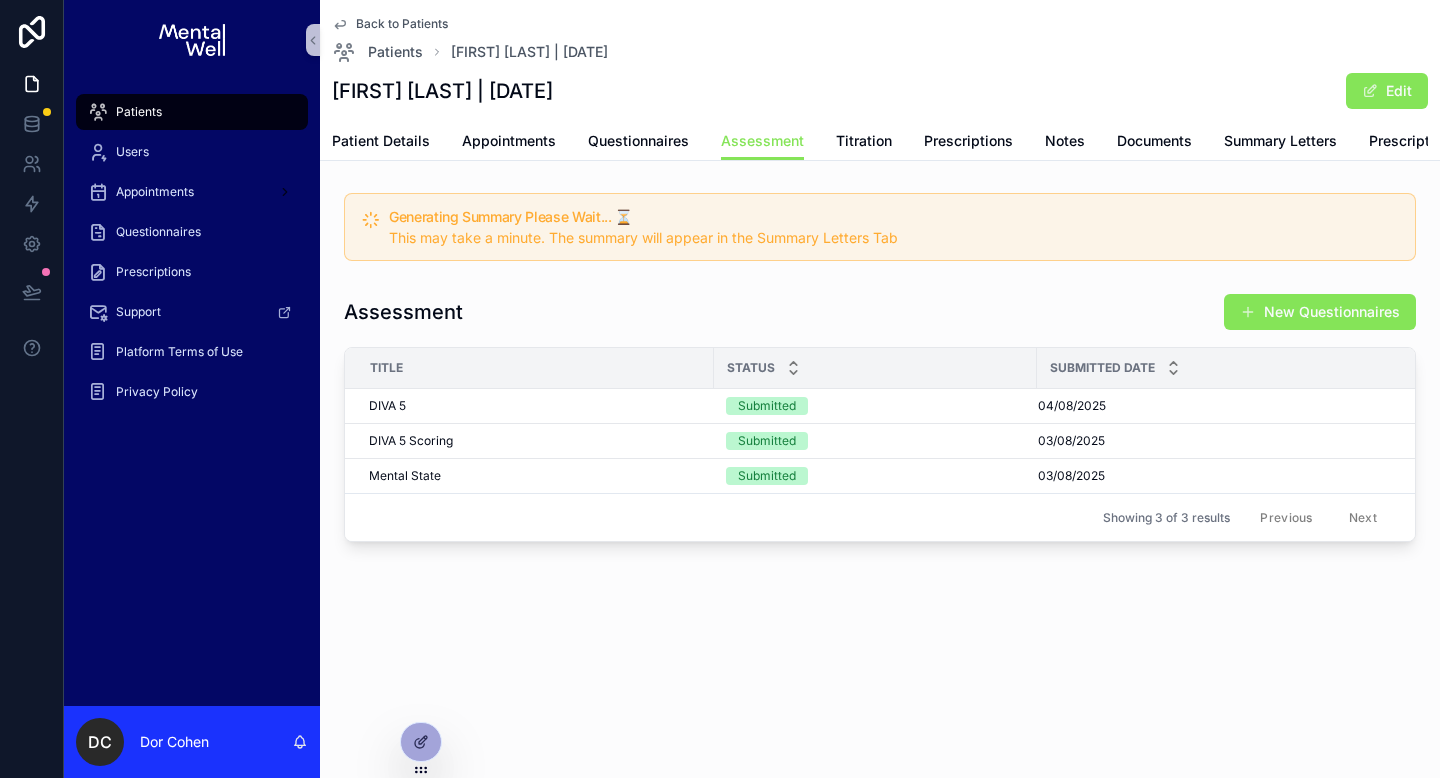 click on "Patients" at bounding box center [192, 112] 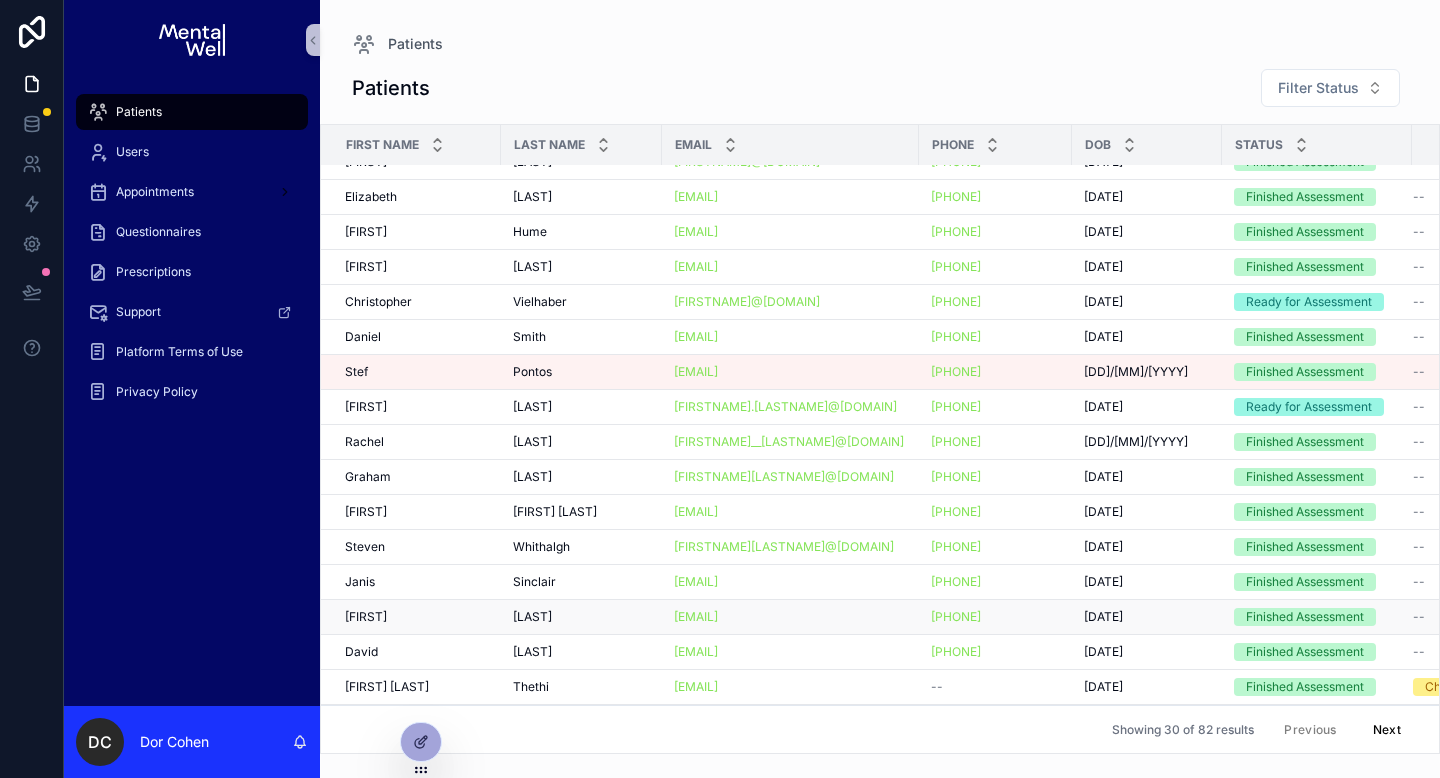 scroll, scrollTop: 190, scrollLeft: 0, axis: vertical 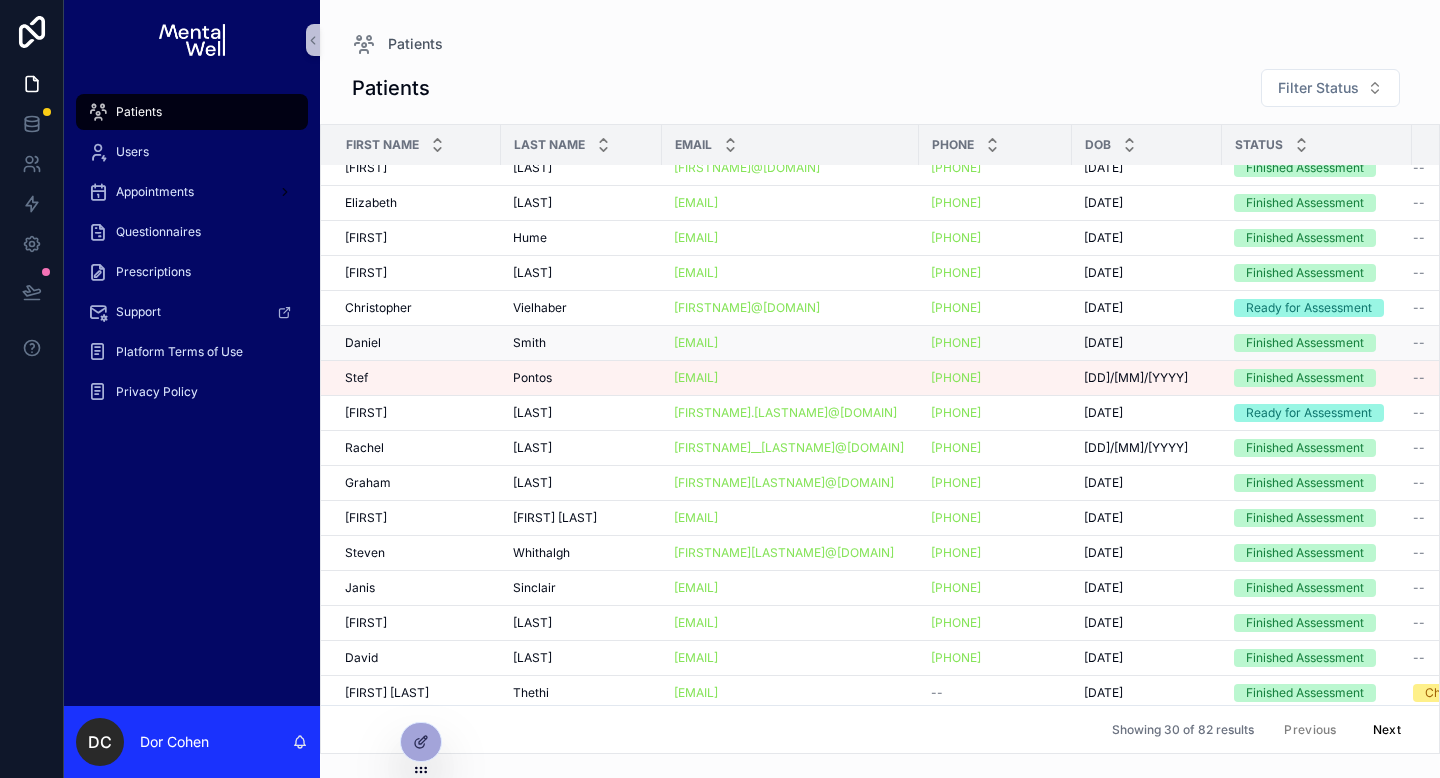 click on "[FIRST] [LAST]" at bounding box center [417, 343] 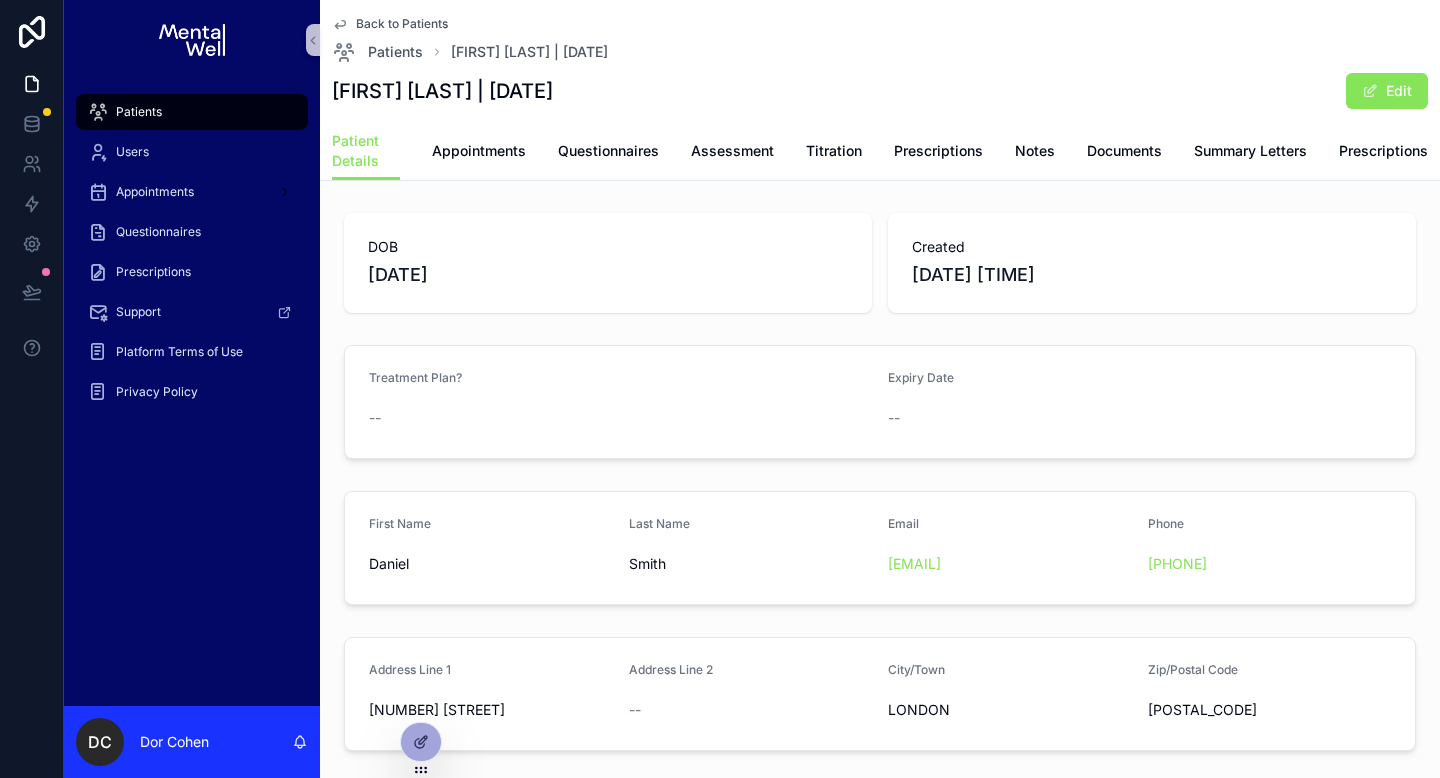click on "Patient Details Appointments Questionnaires  Assessment Titration Prescriptions Notes Documents Summary Letters Prescriptions" at bounding box center (880, 151) 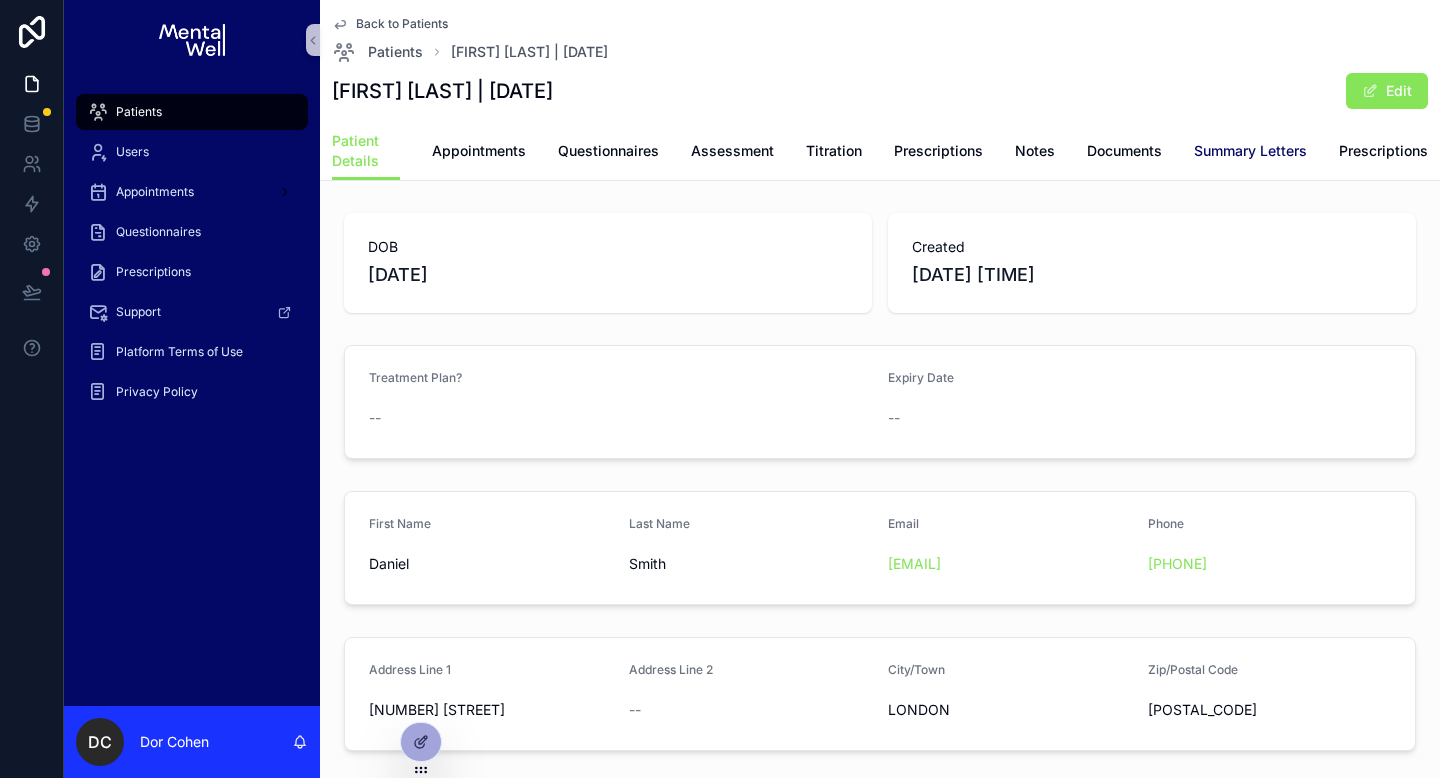 click on "Summary Letters" at bounding box center (1250, 151) 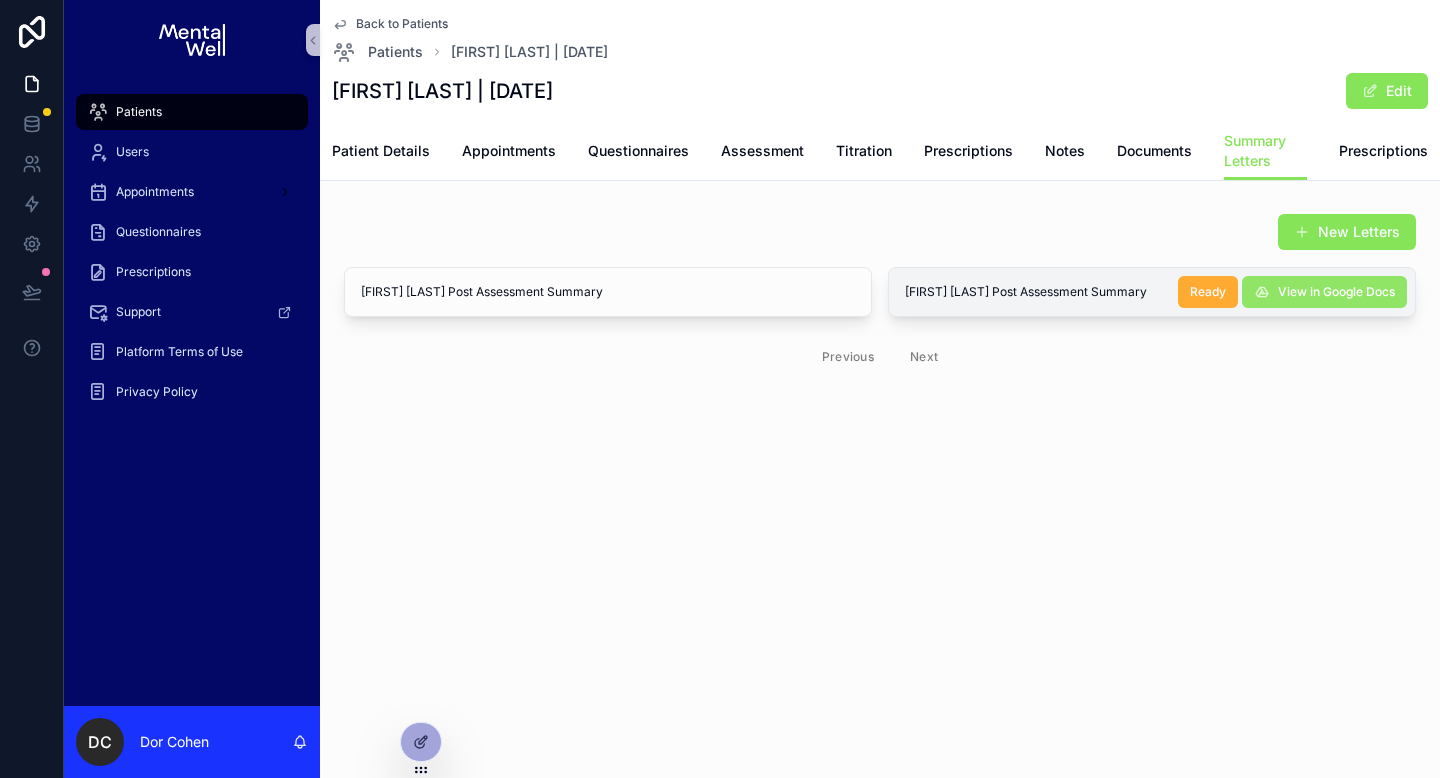 click on "View in Google Docs" at bounding box center (1336, 292) 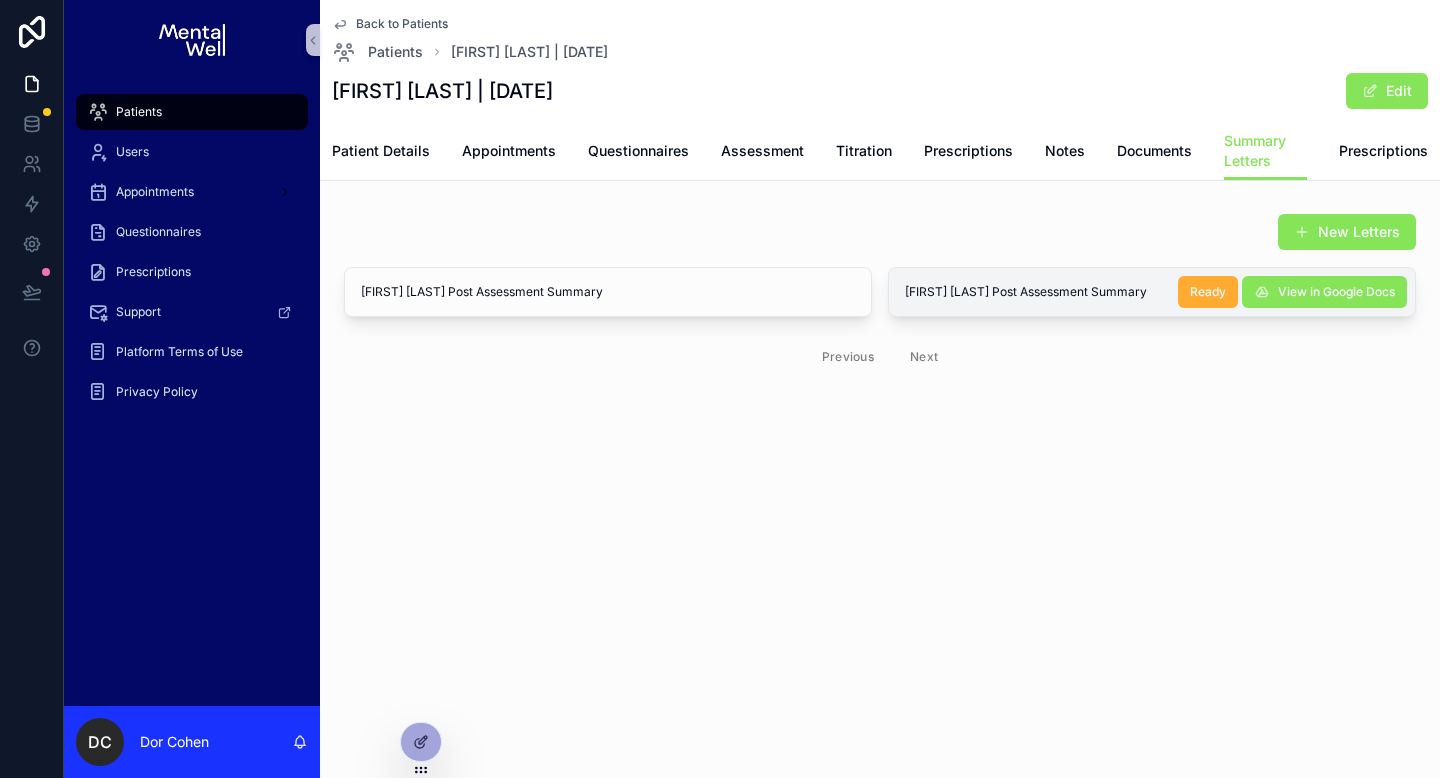 click on "Patients" at bounding box center [139, 112] 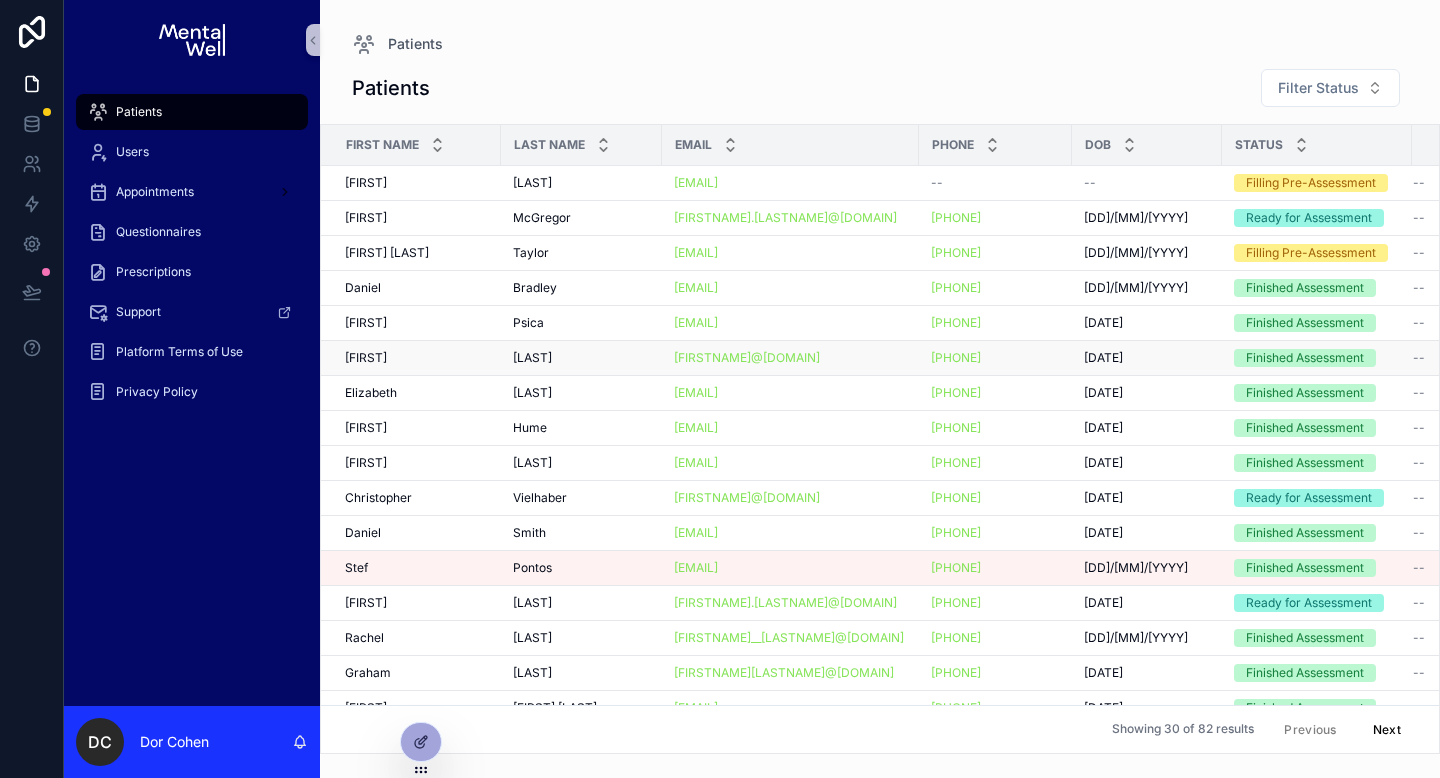click on "[FIRST] [LAST]" at bounding box center (417, 358) 